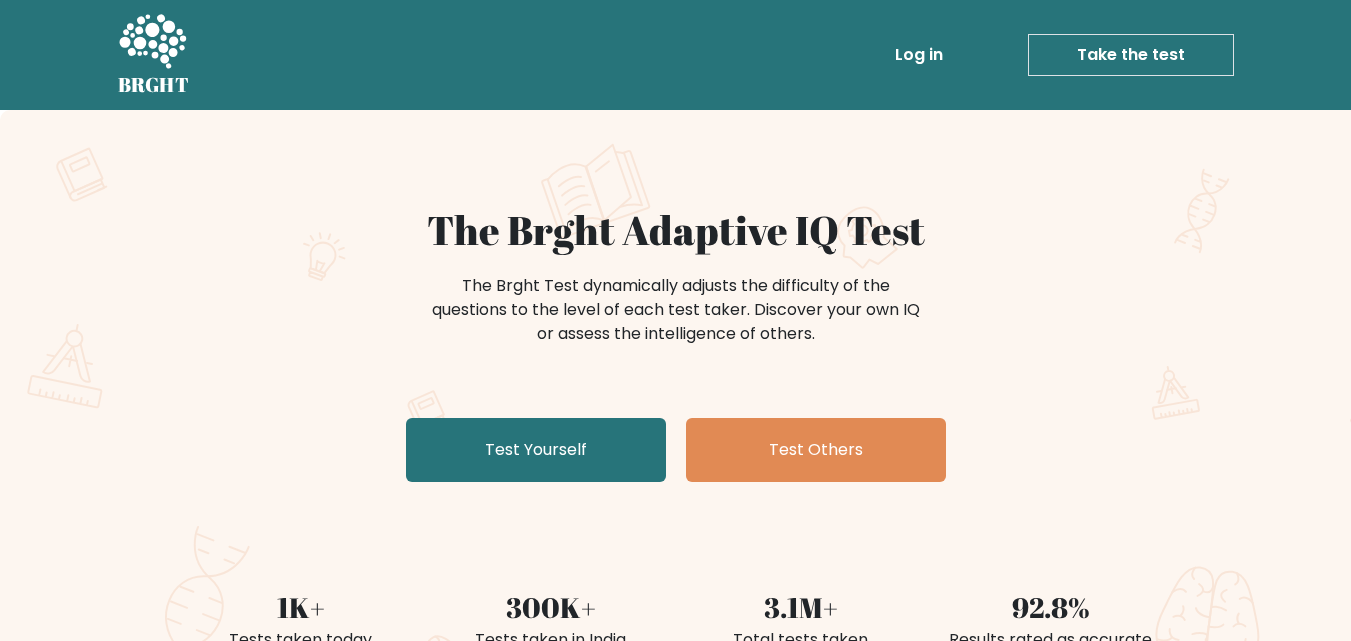 scroll, scrollTop: 0, scrollLeft: 0, axis: both 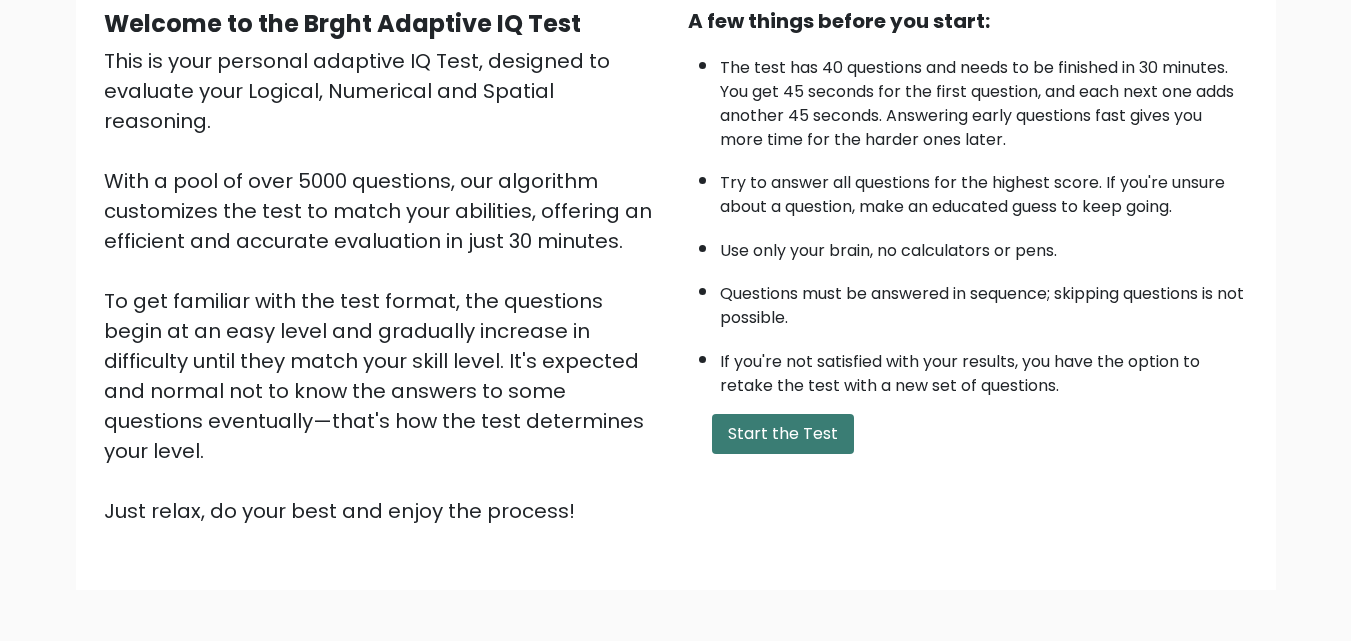 click on "Start the Test" at bounding box center [783, 434] 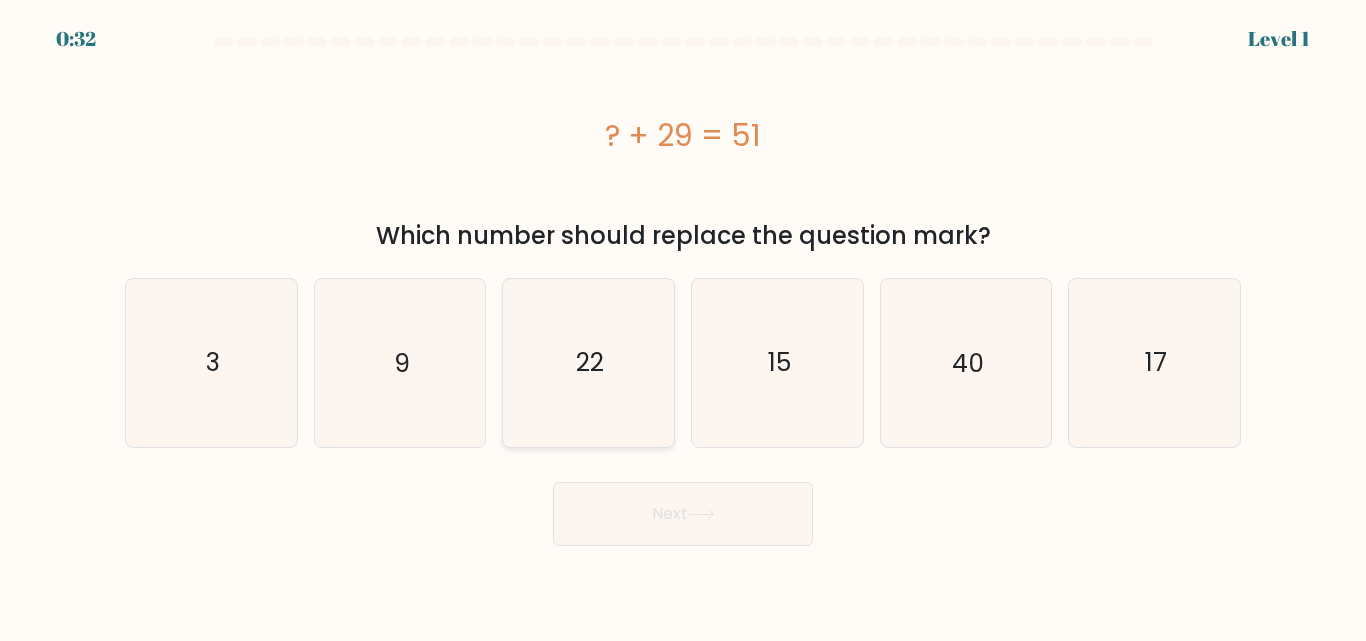 click on "22" at bounding box center [588, 362] 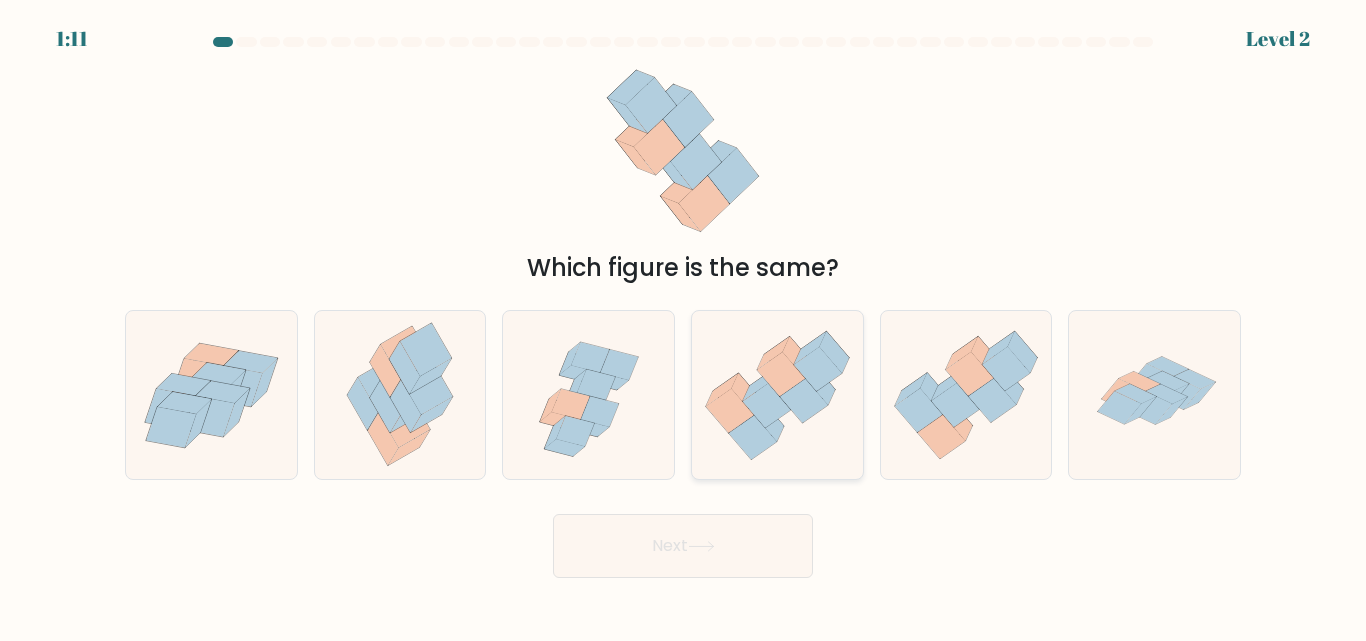 click at bounding box center (804, 400) 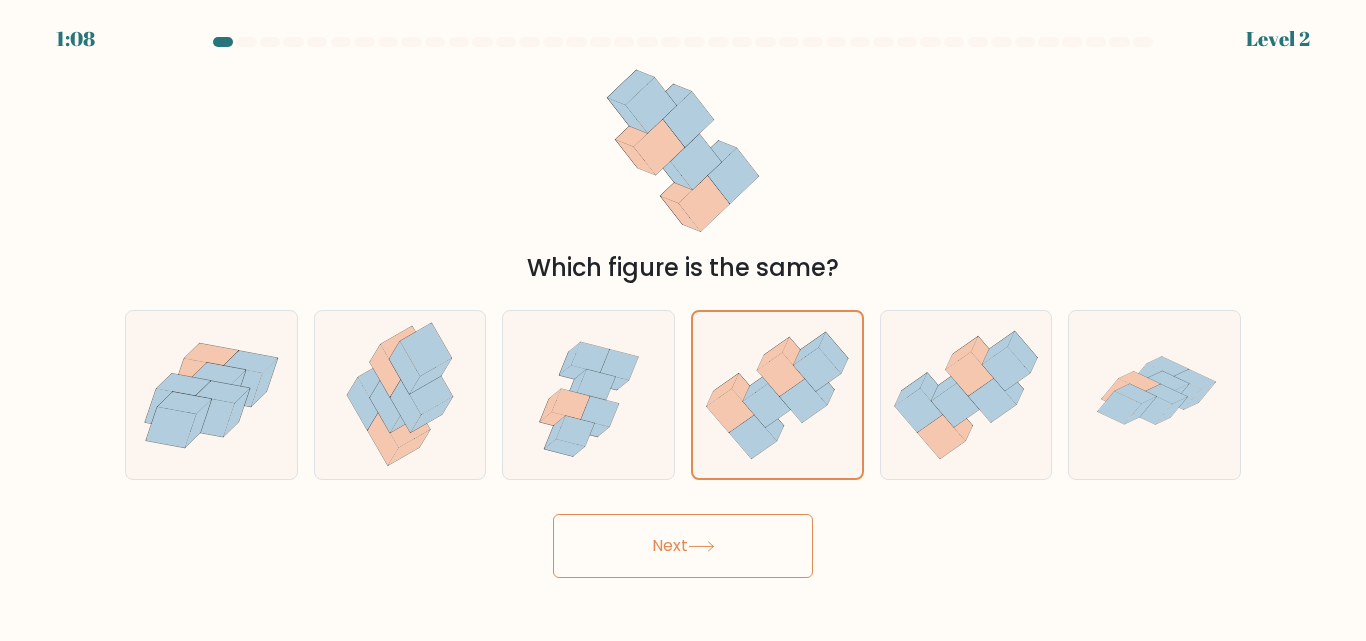 click at bounding box center [701, 546] 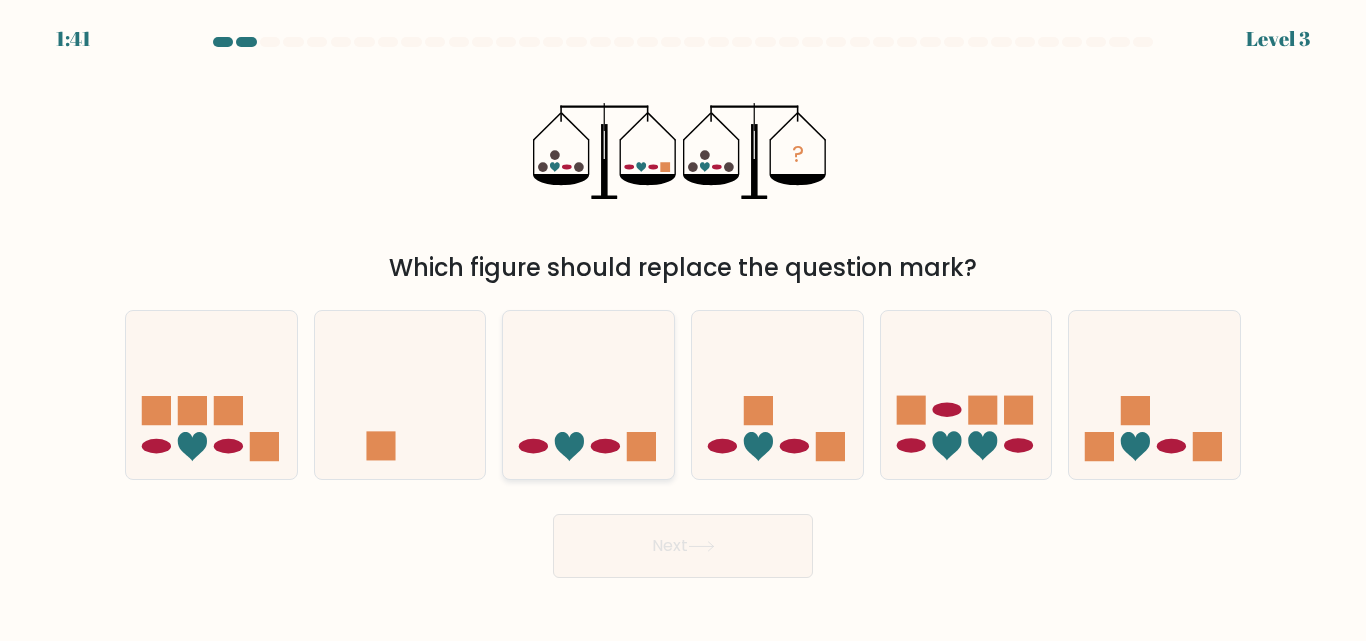 click at bounding box center (588, 394) 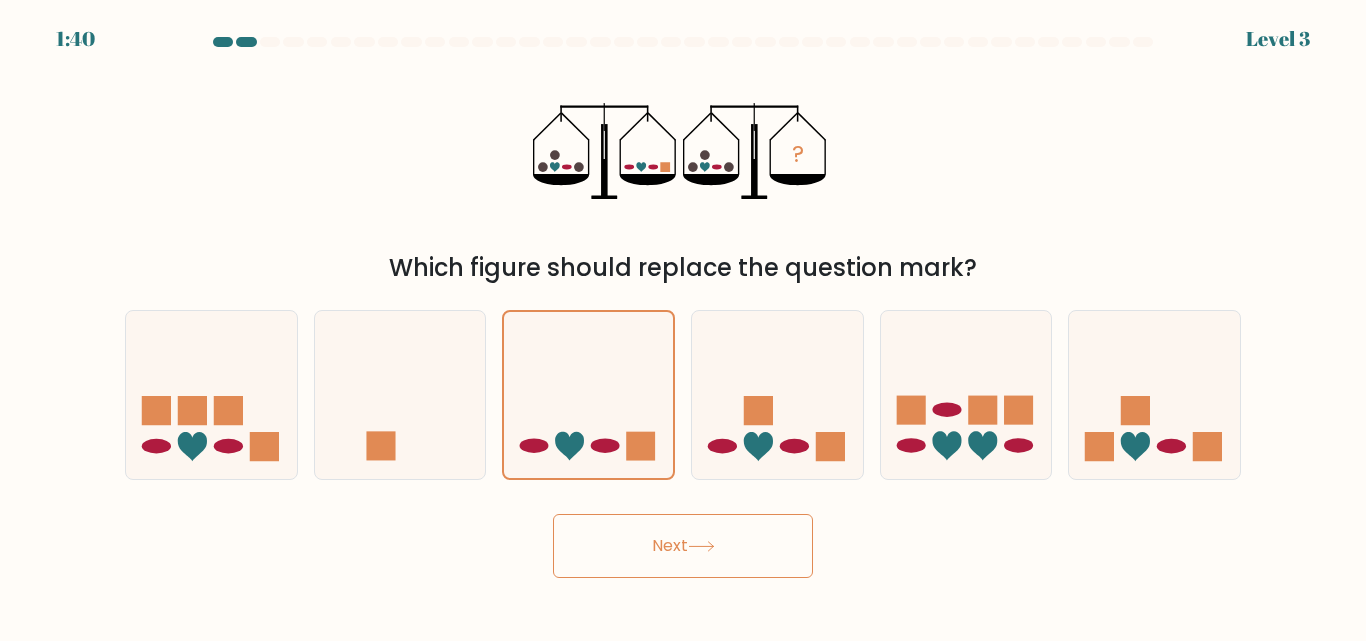 click on "Next" at bounding box center (683, 546) 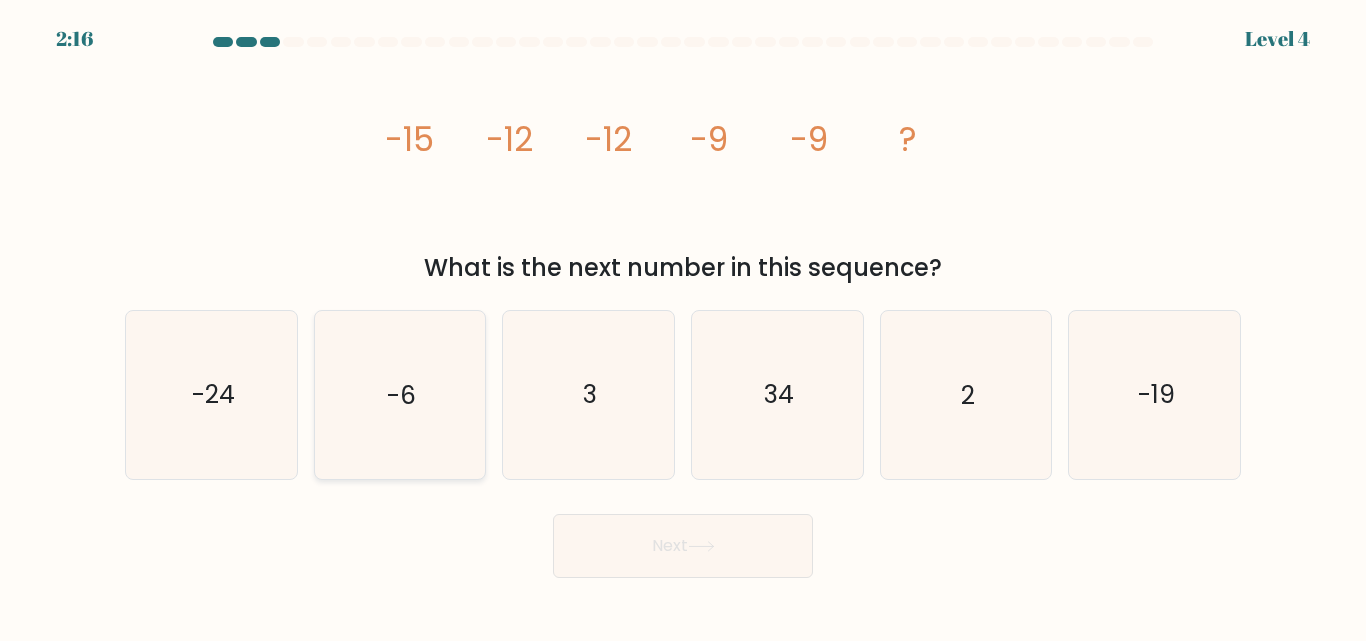 click on "-6" at bounding box center (399, 394) 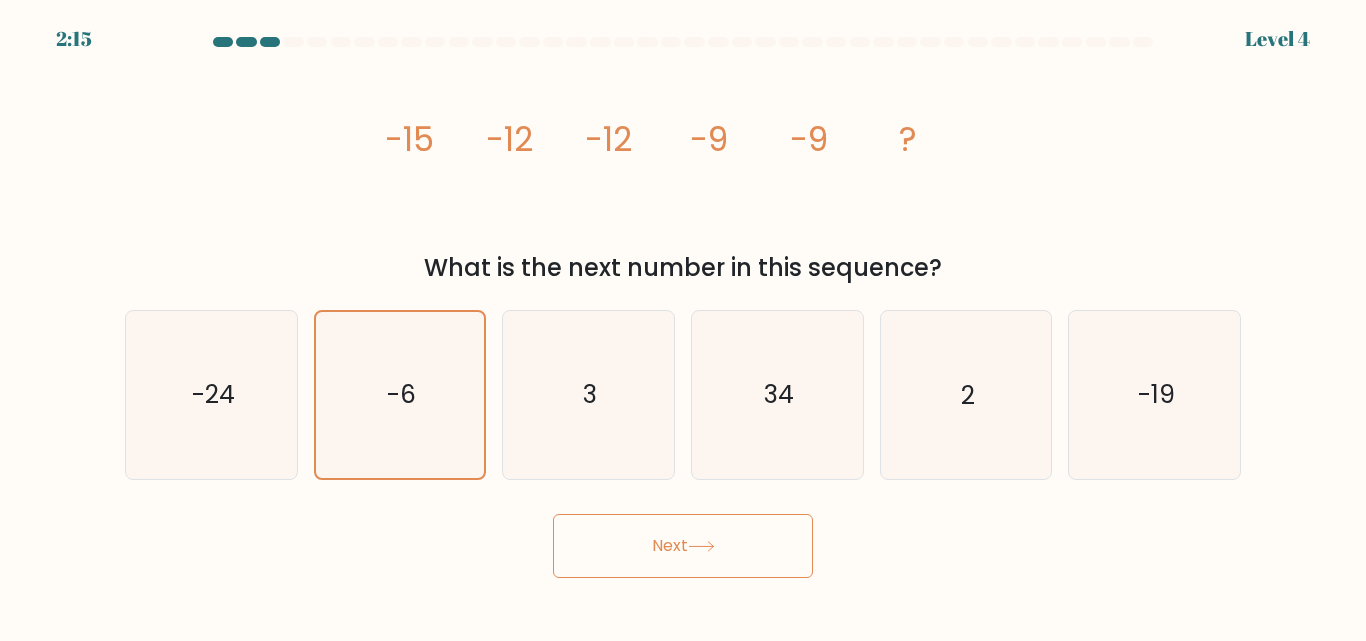 click on "Next" at bounding box center [683, 546] 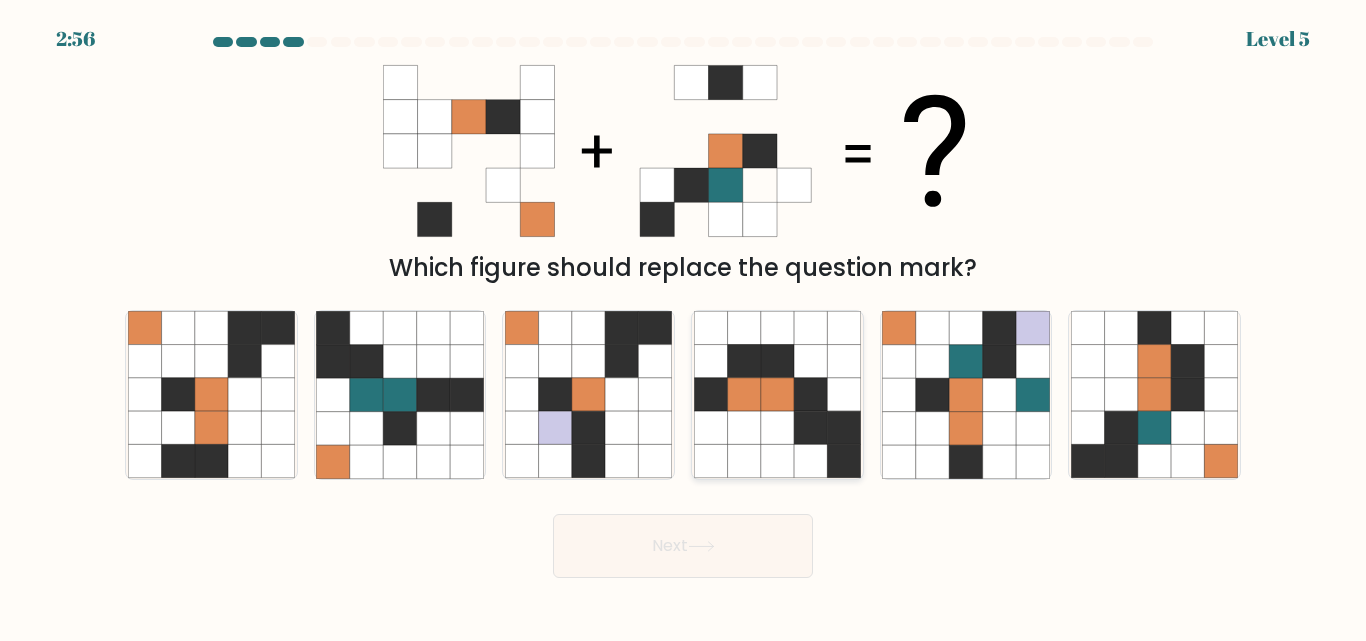 click at bounding box center [743, 361] 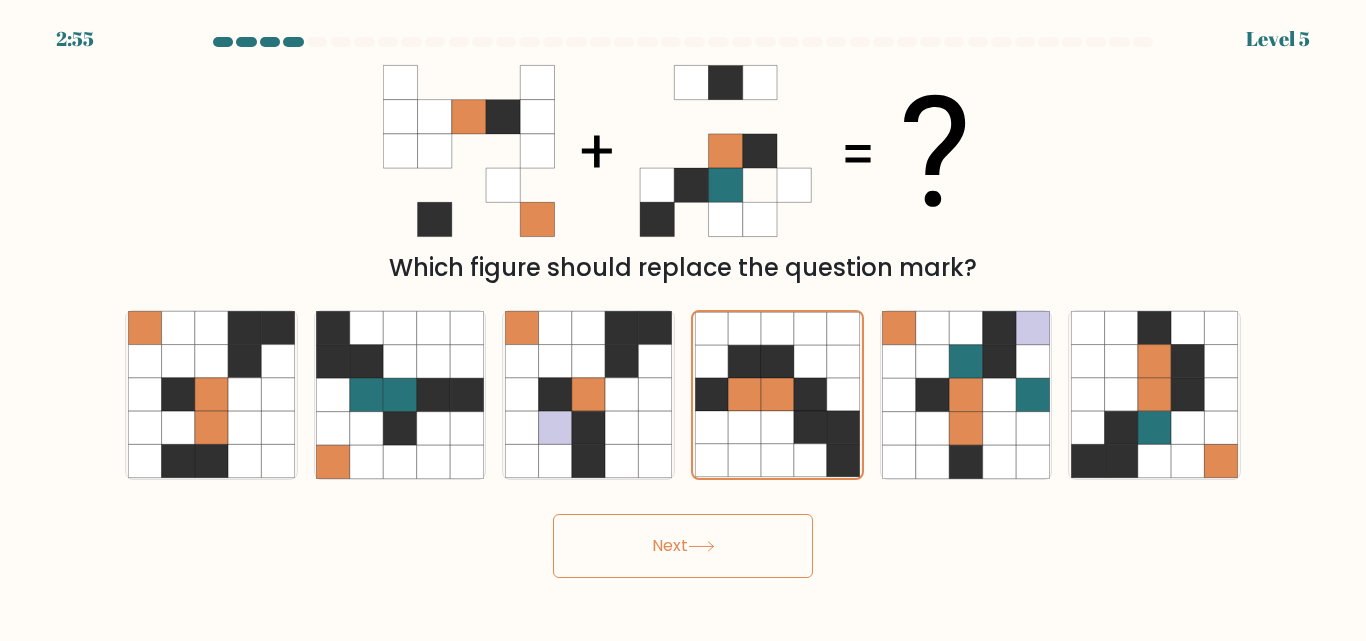 click on "Next" at bounding box center (683, 546) 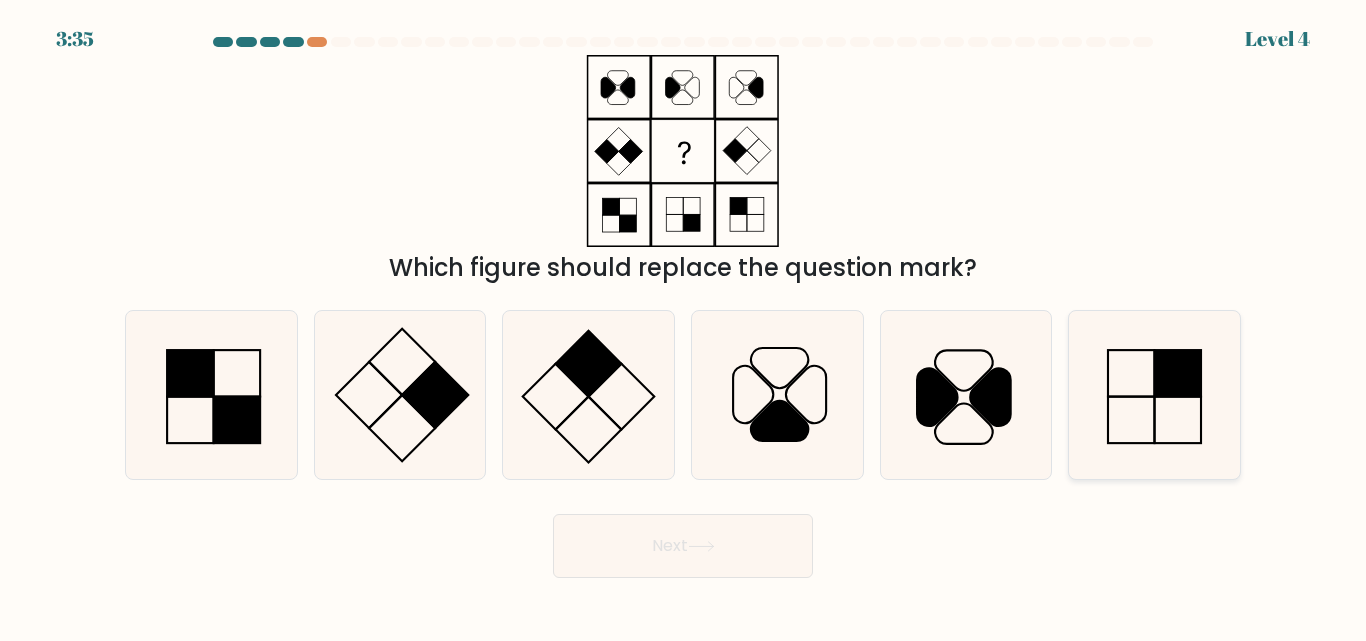 click at bounding box center [1154, 394] 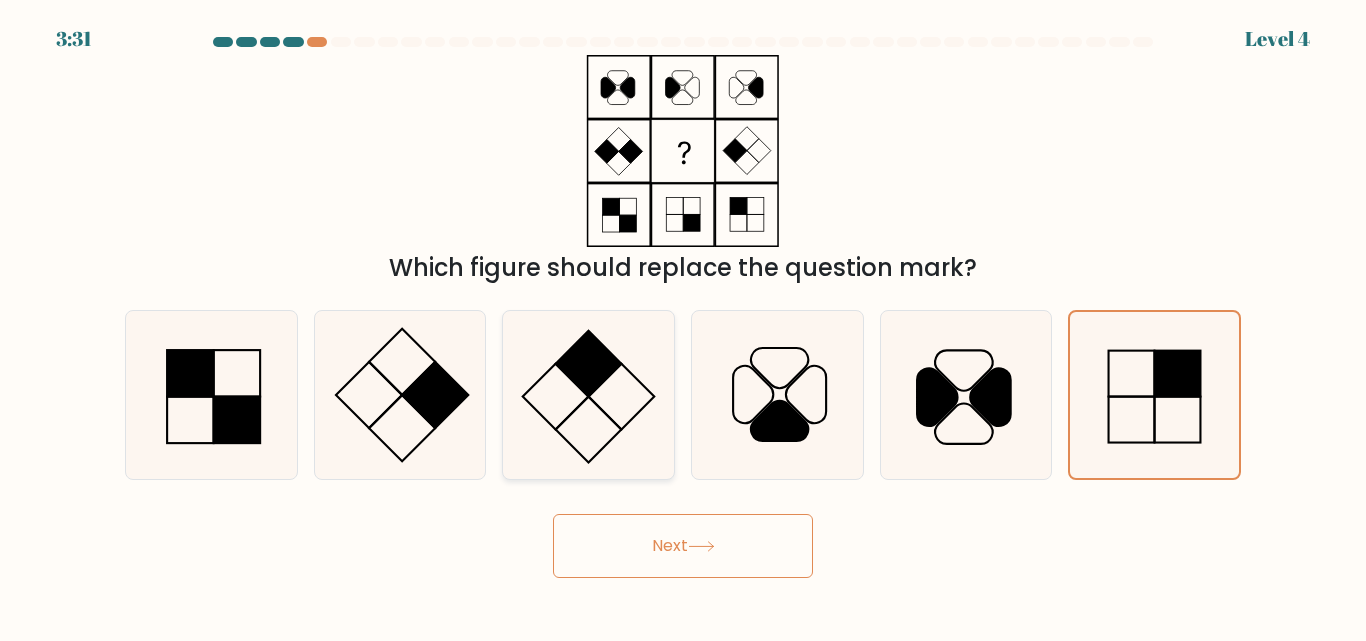 click at bounding box center [588, 394] 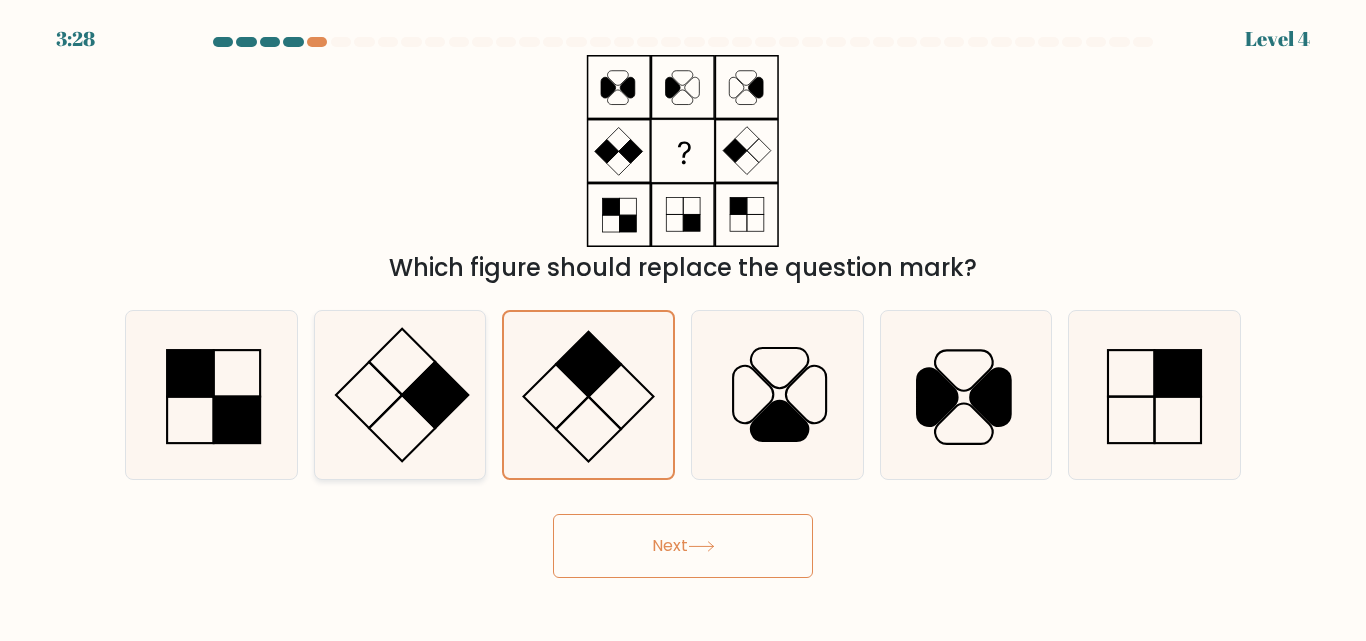click at bounding box center [399, 394] 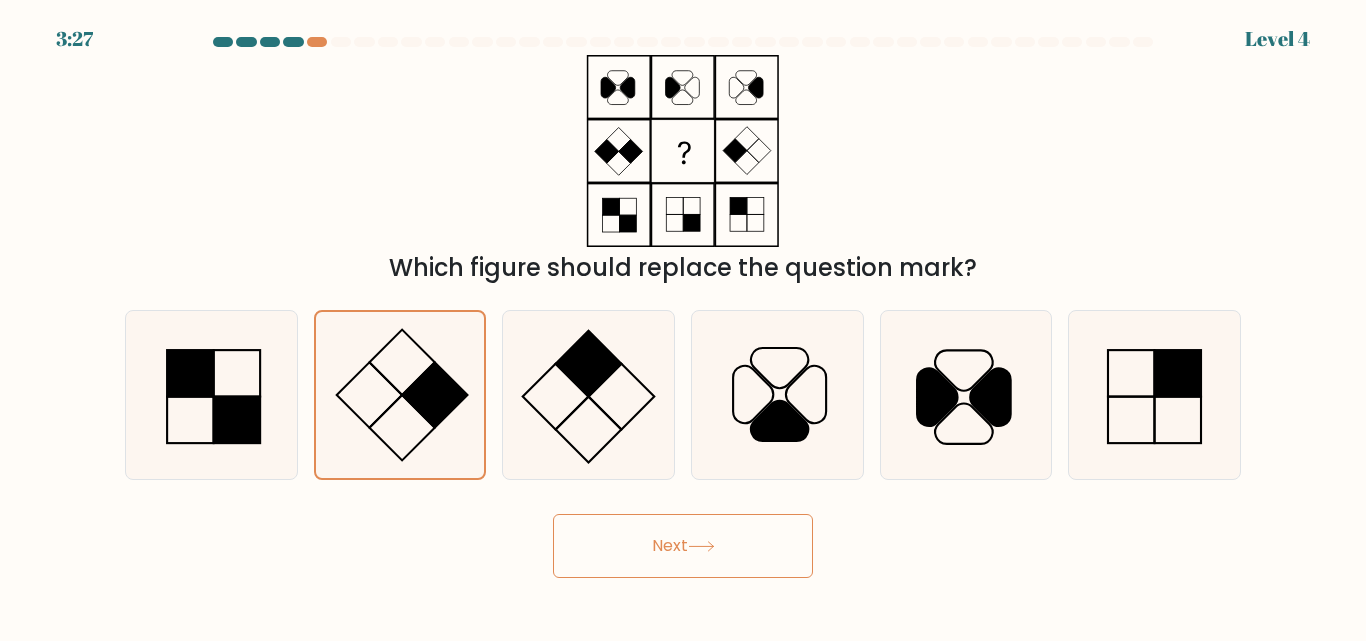 click on "Next" at bounding box center [683, 546] 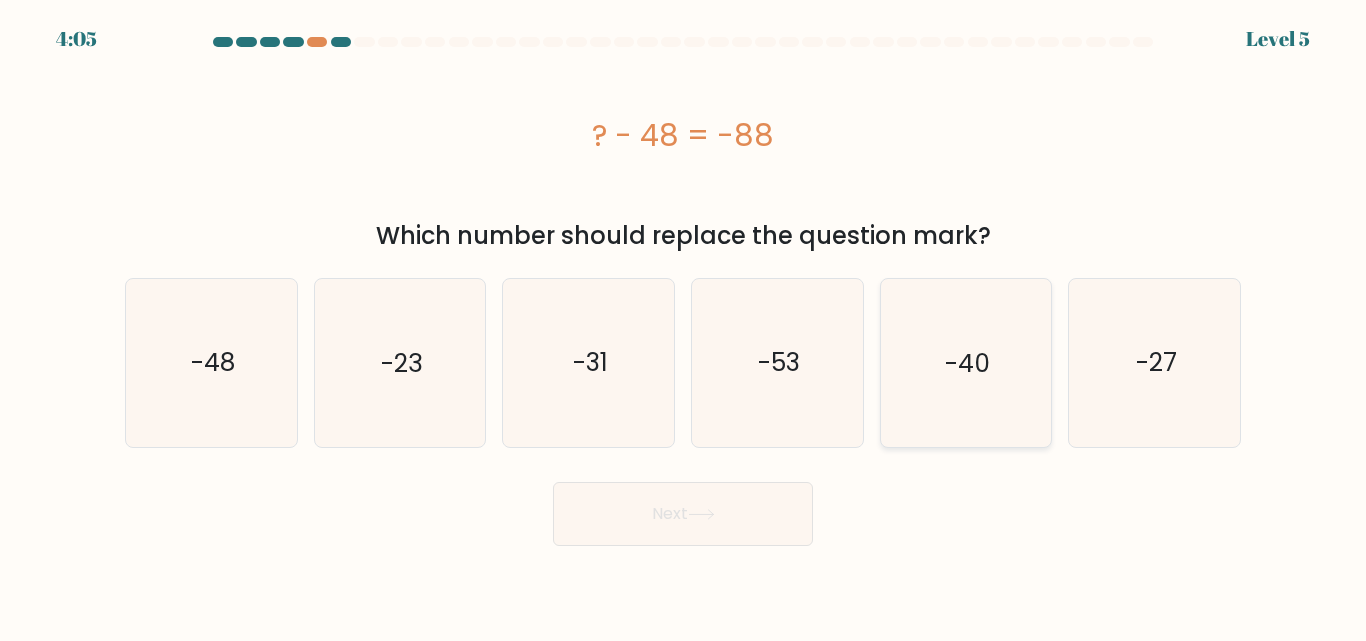click on "-40" at bounding box center (967, 362) 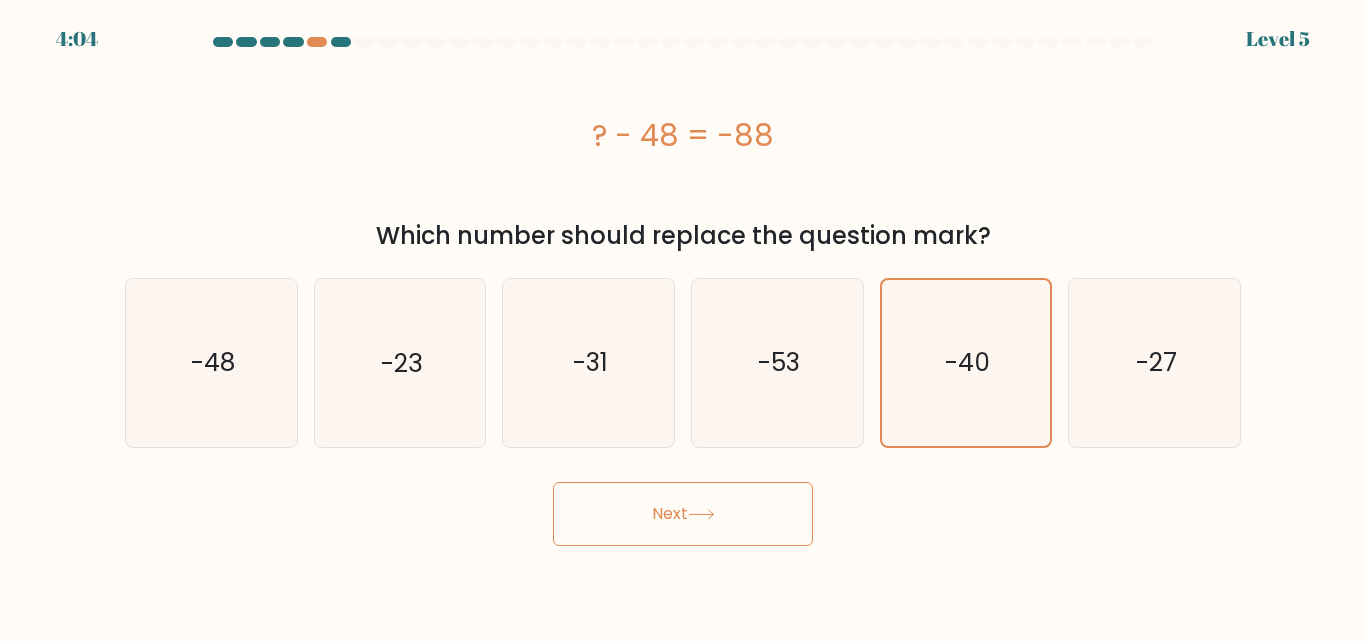 click on "Next" at bounding box center (683, 514) 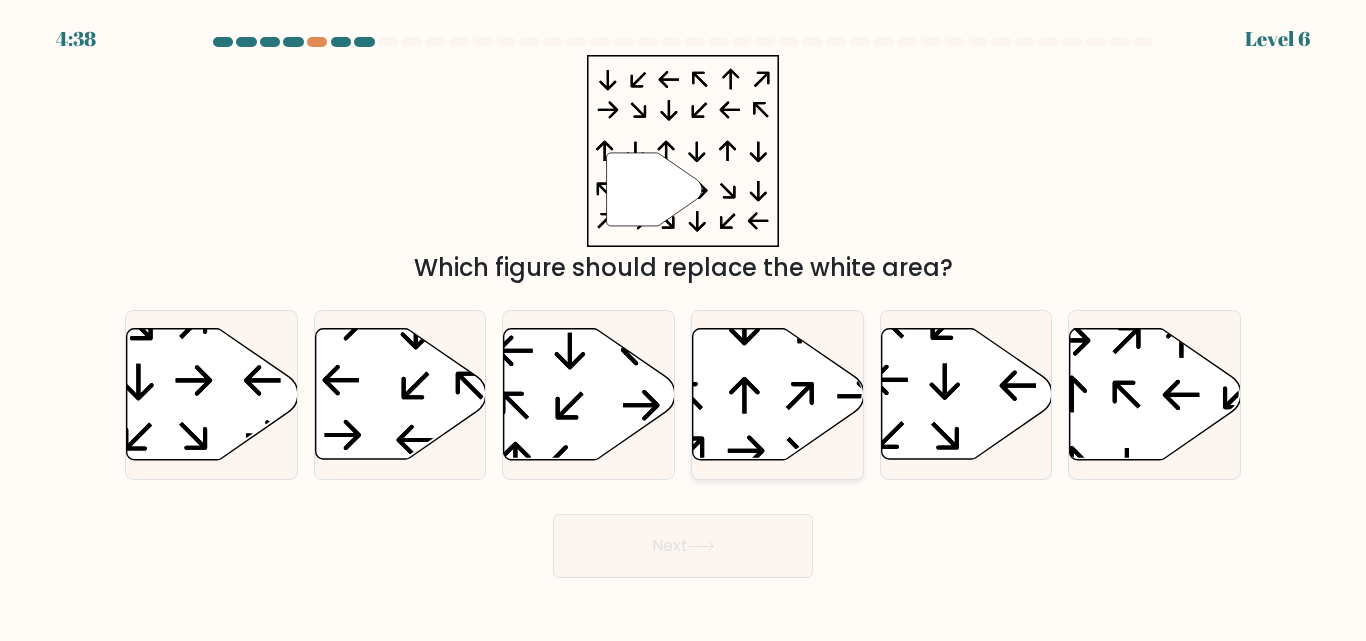 click at bounding box center (778, 394) 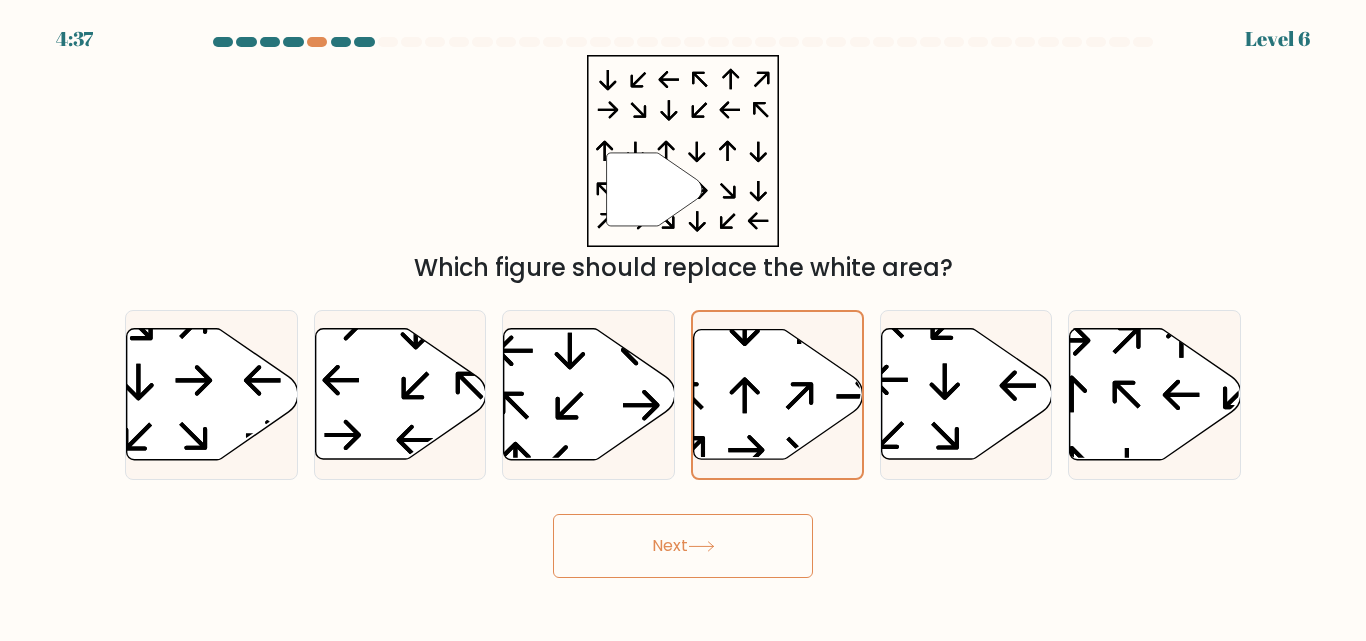 click on "Next" at bounding box center [683, 546] 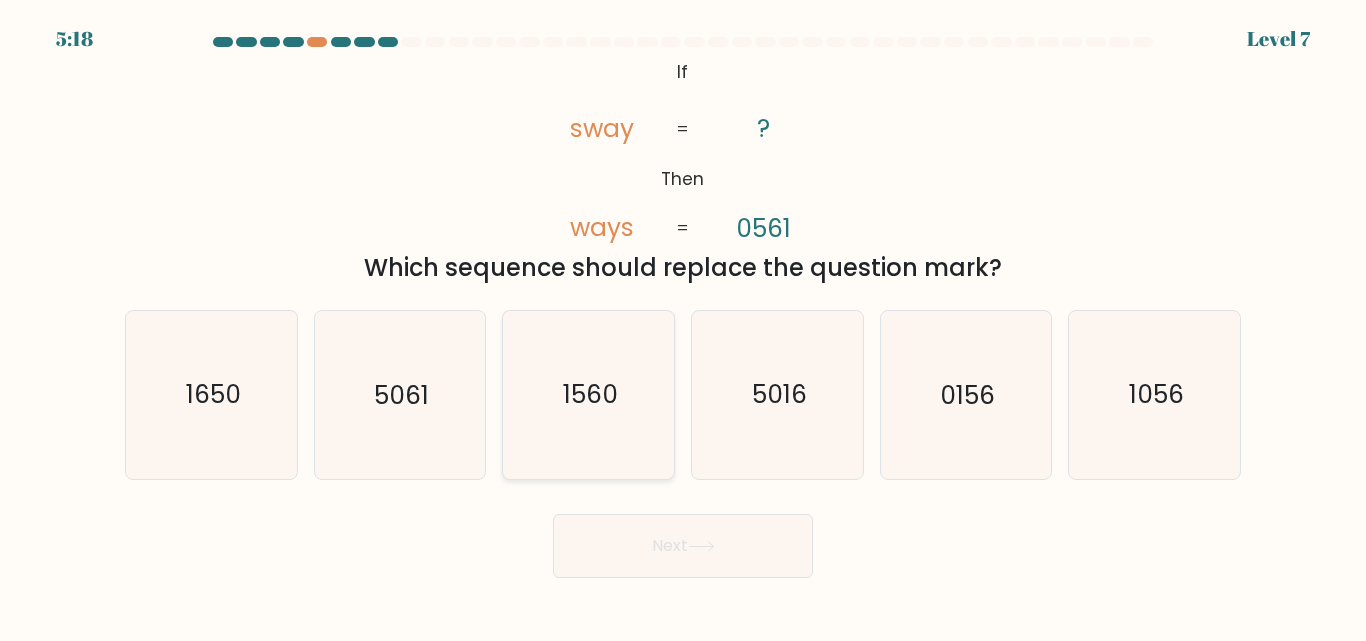 click on "1560" at bounding box center [588, 394] 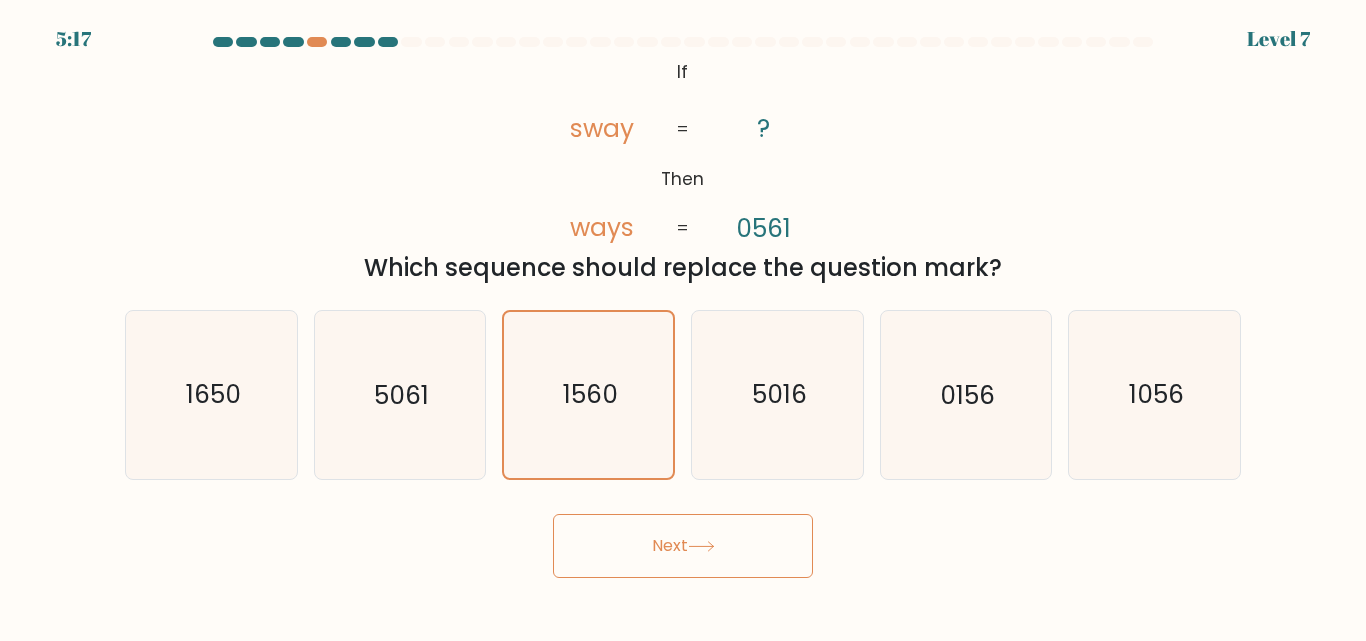 click on "Next" at bounding box center (683, 546) 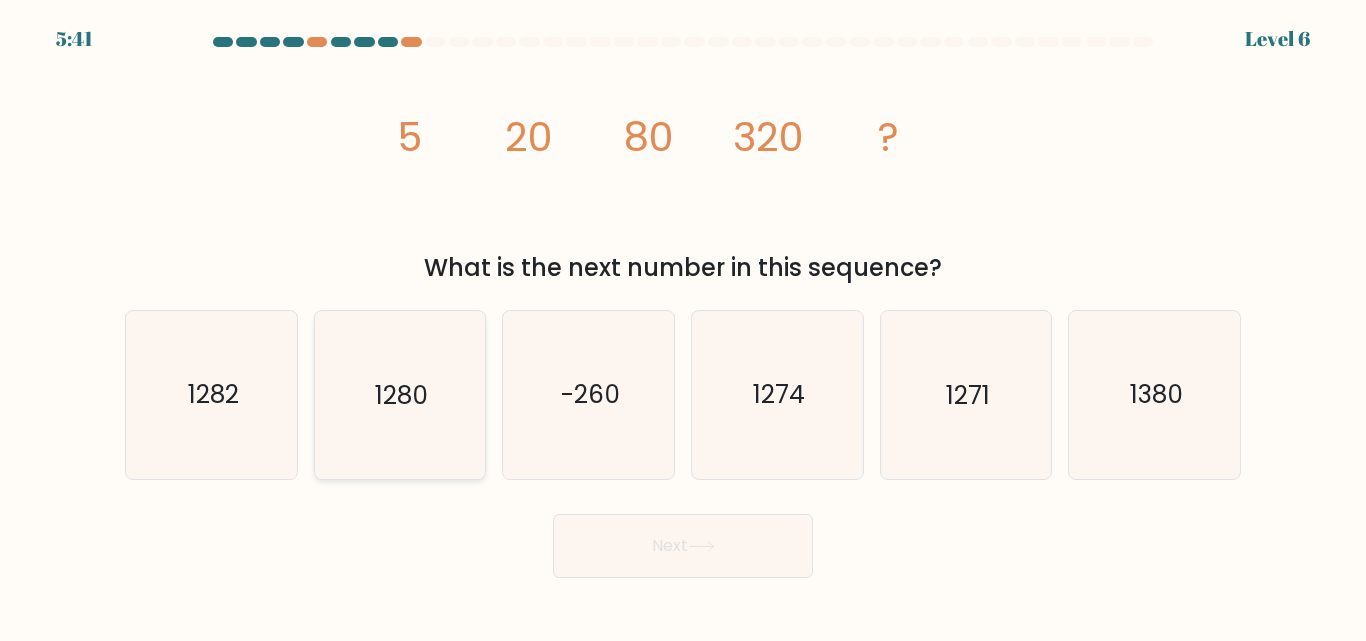 click on "1280" at bounding box center (399, 394) 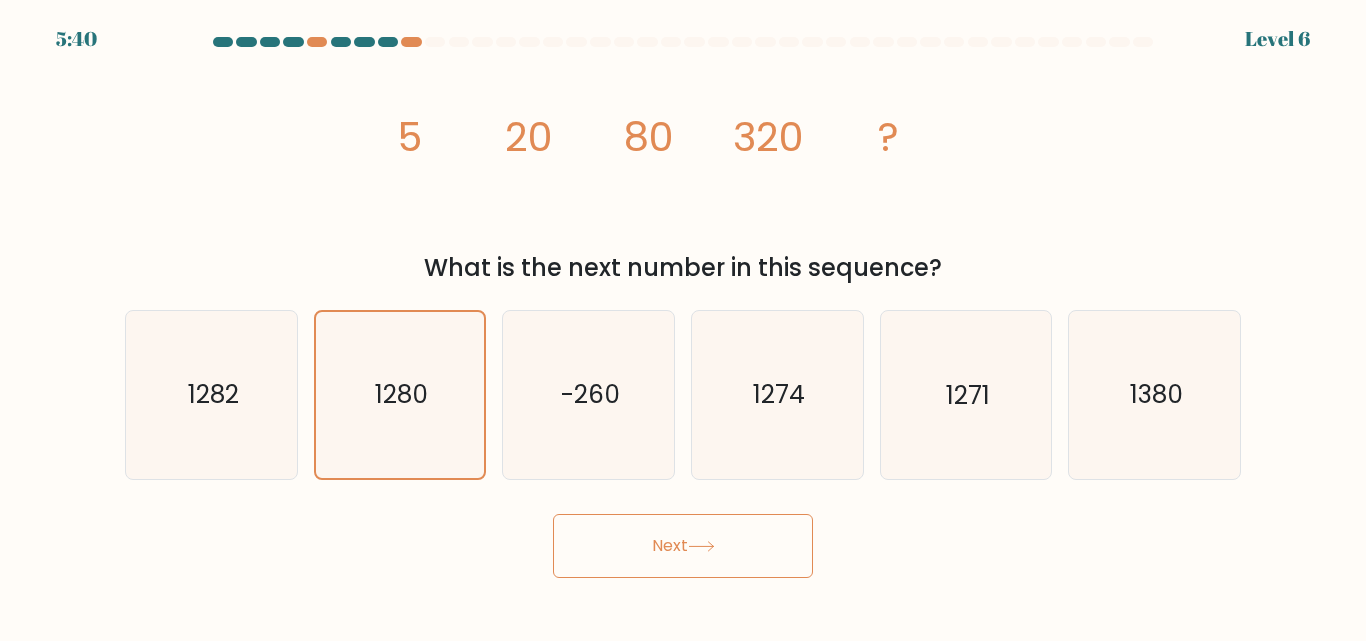 click on "Next" at bounding box center (683, 546) 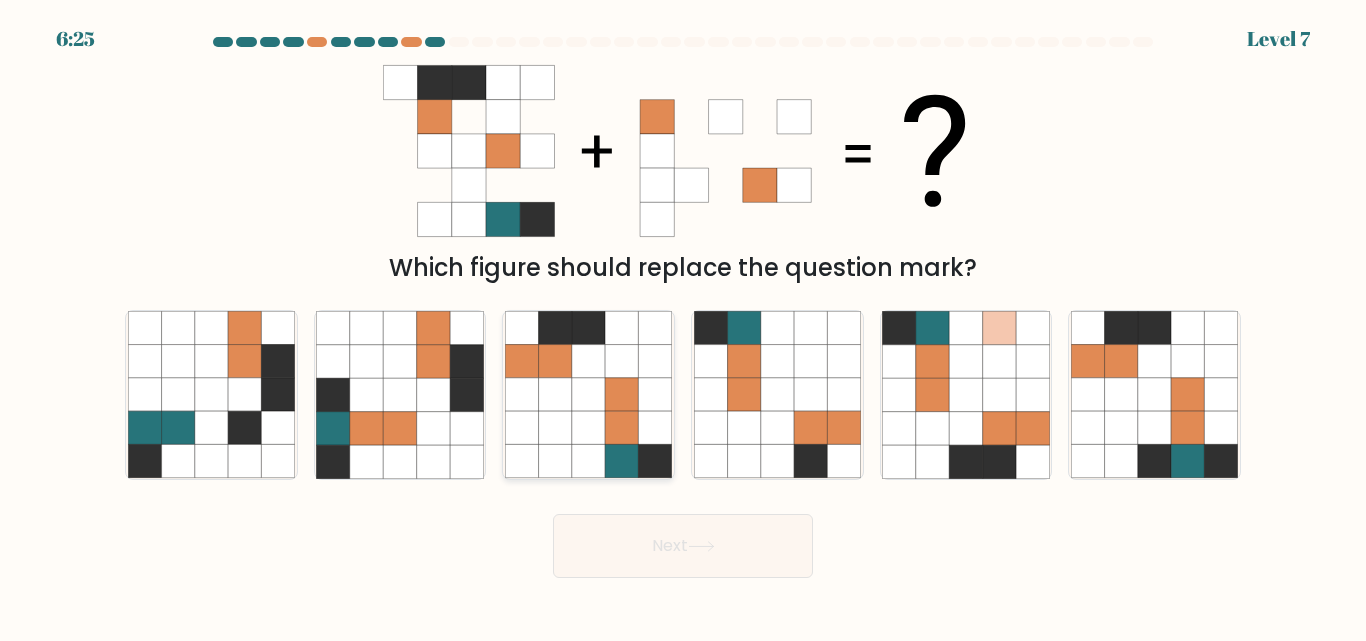 click at bounding box center [588, 361] 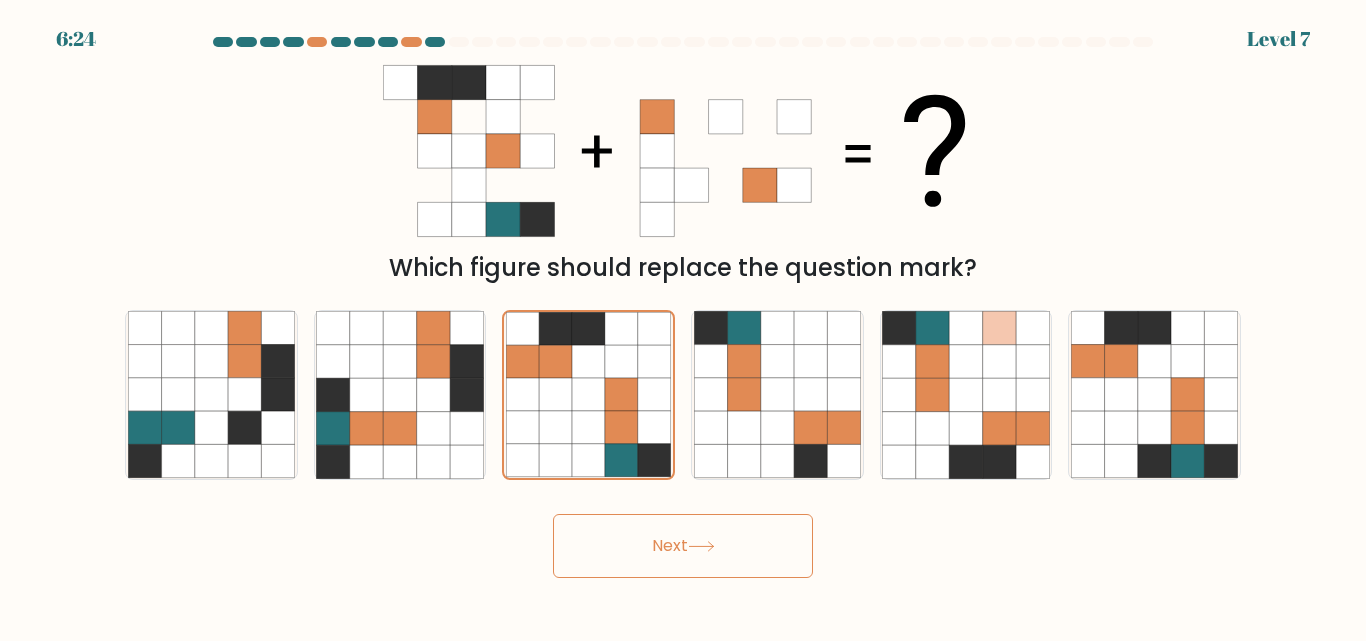 click on "Next" at bounding box center (683, 546) 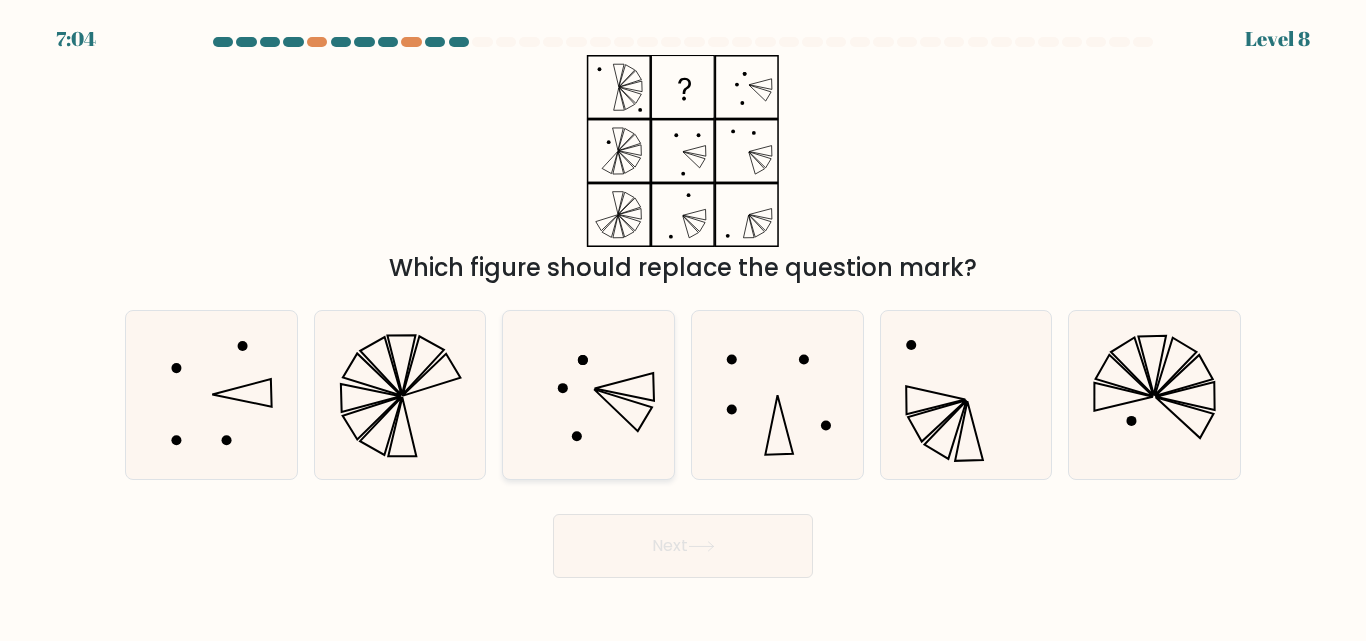 click at bounding box center (588, 394) 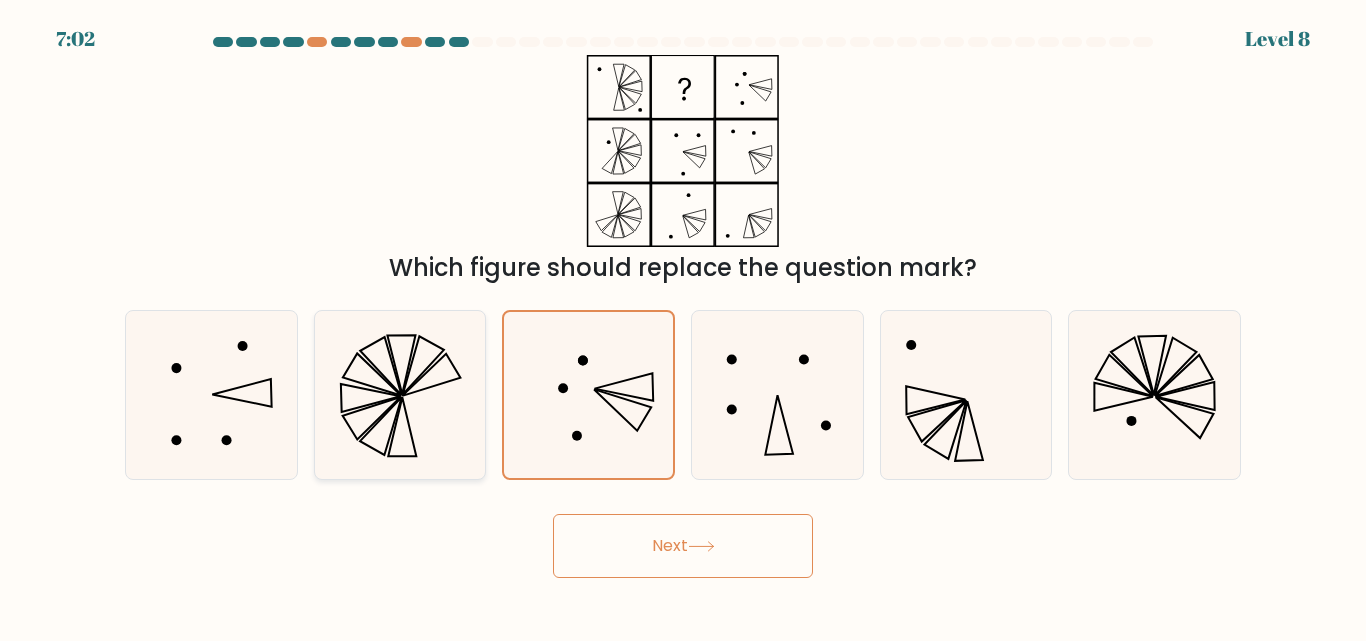 click at bounding box center [399, 394] 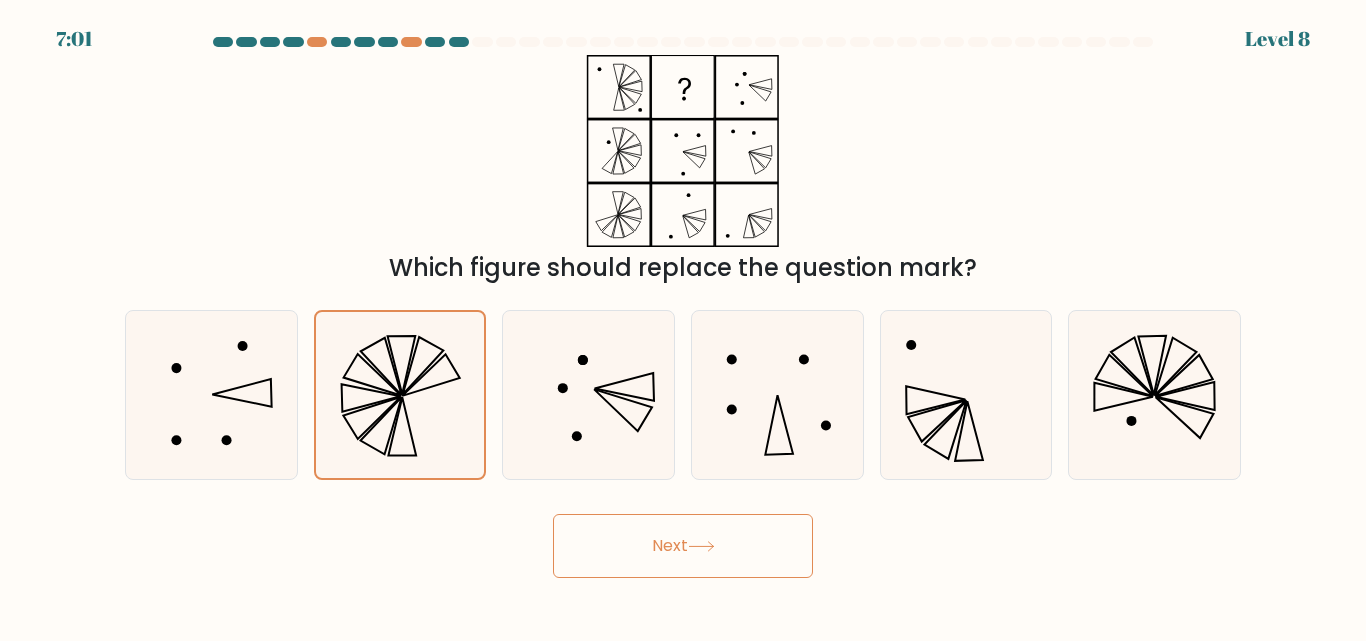 click on "Next" at bounding box center (683, 546) 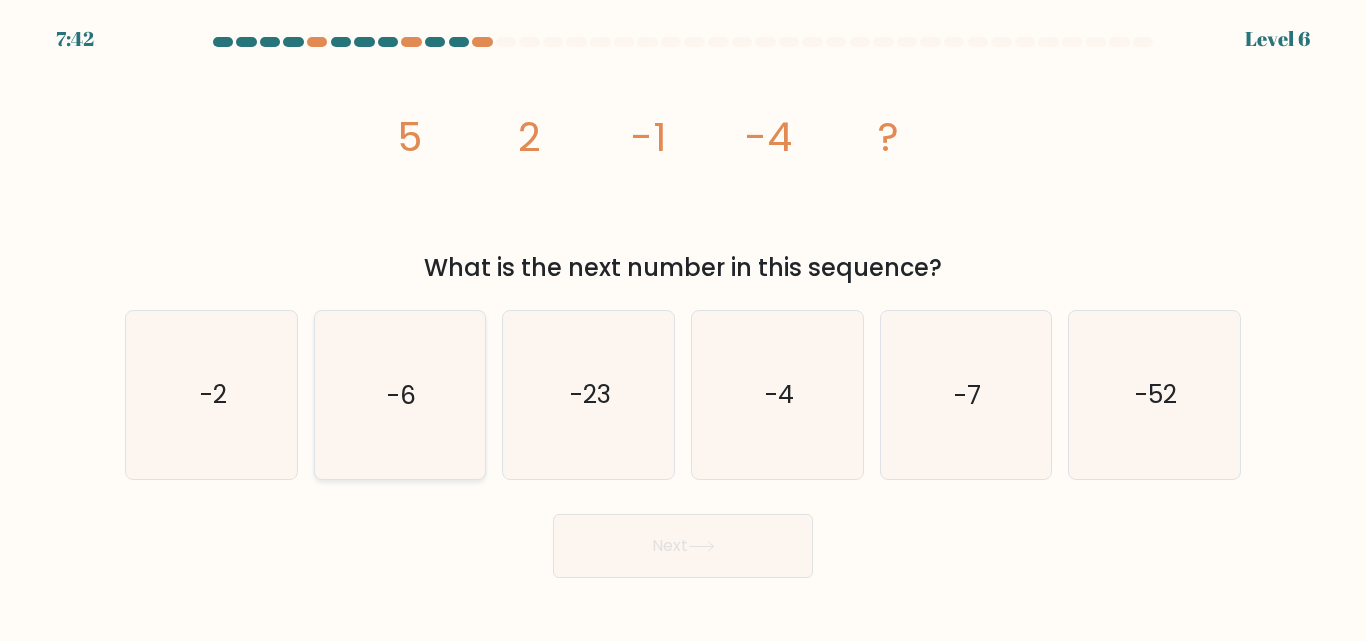 click on "-6" at bounding box center [401, 395] 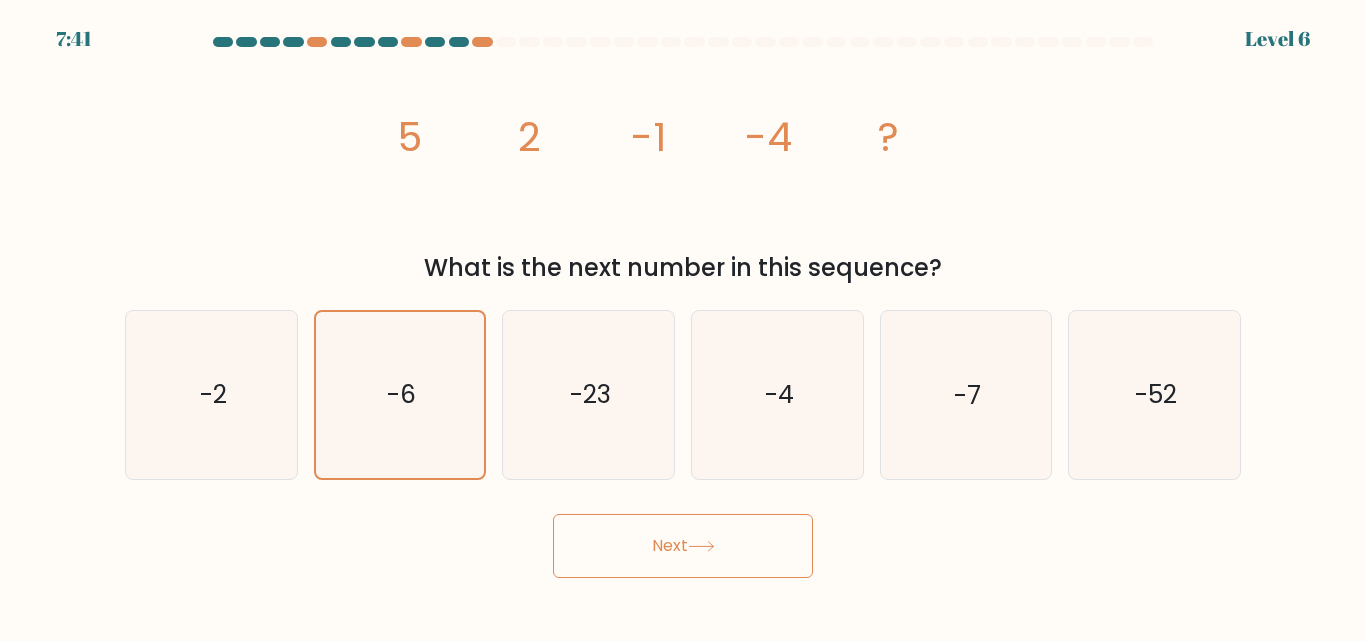 click on "Next" at bounding box center (683, 546) 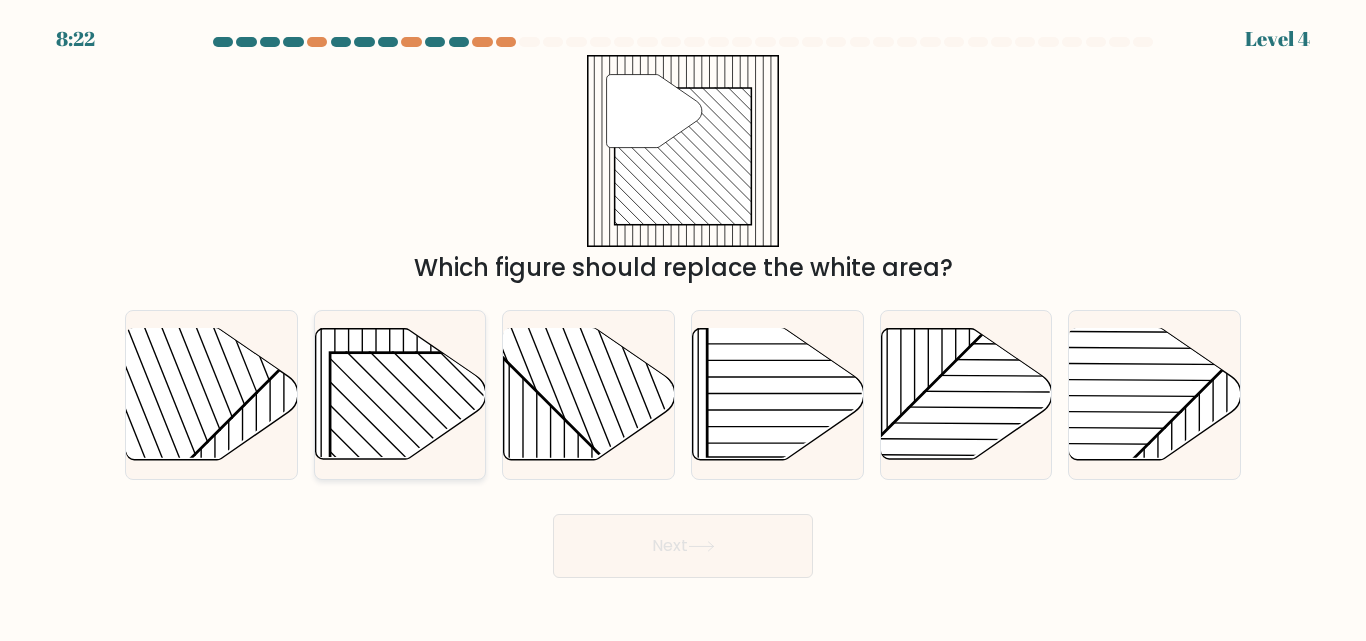 click at bounding box center (452, 475) 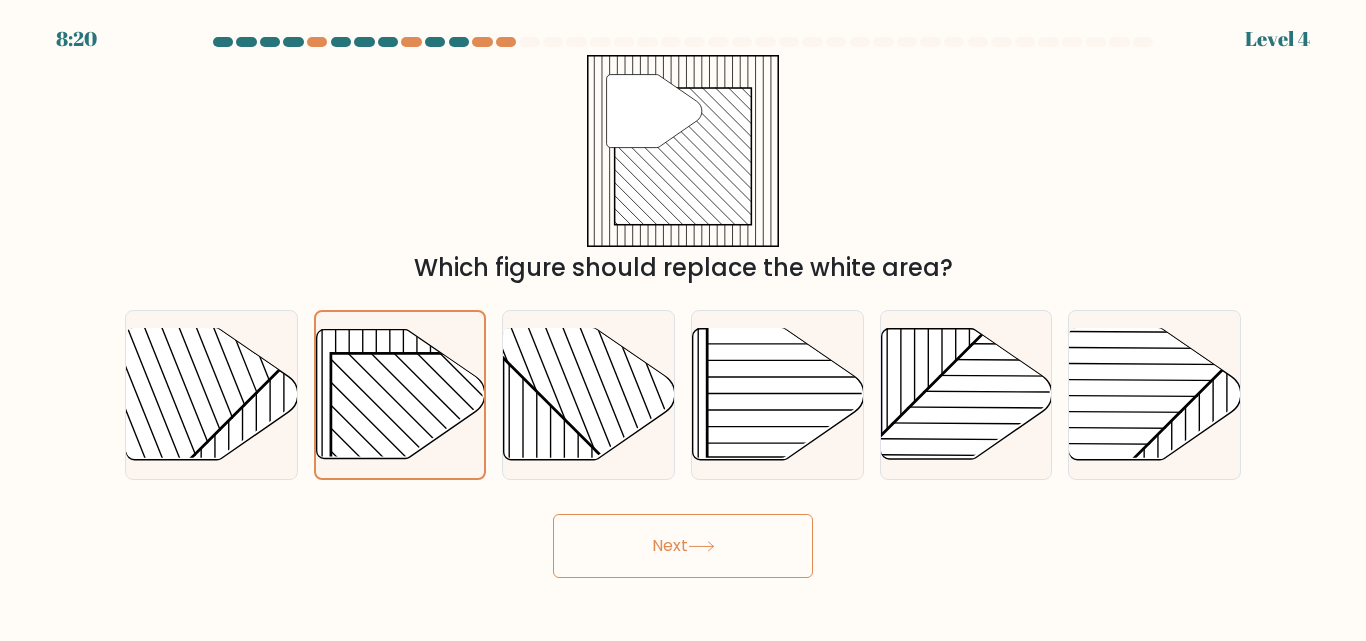 click on "Next" at bounding box center (683, 546) 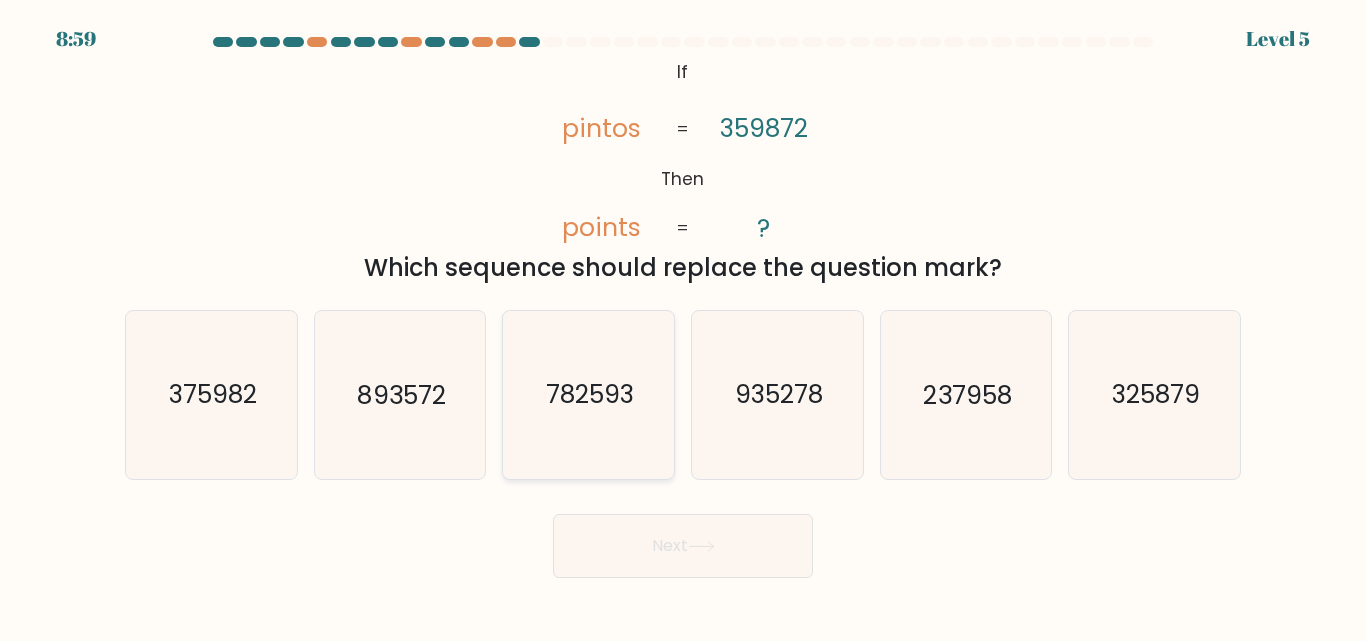 click on "782593" at bounding box center (590, 395) 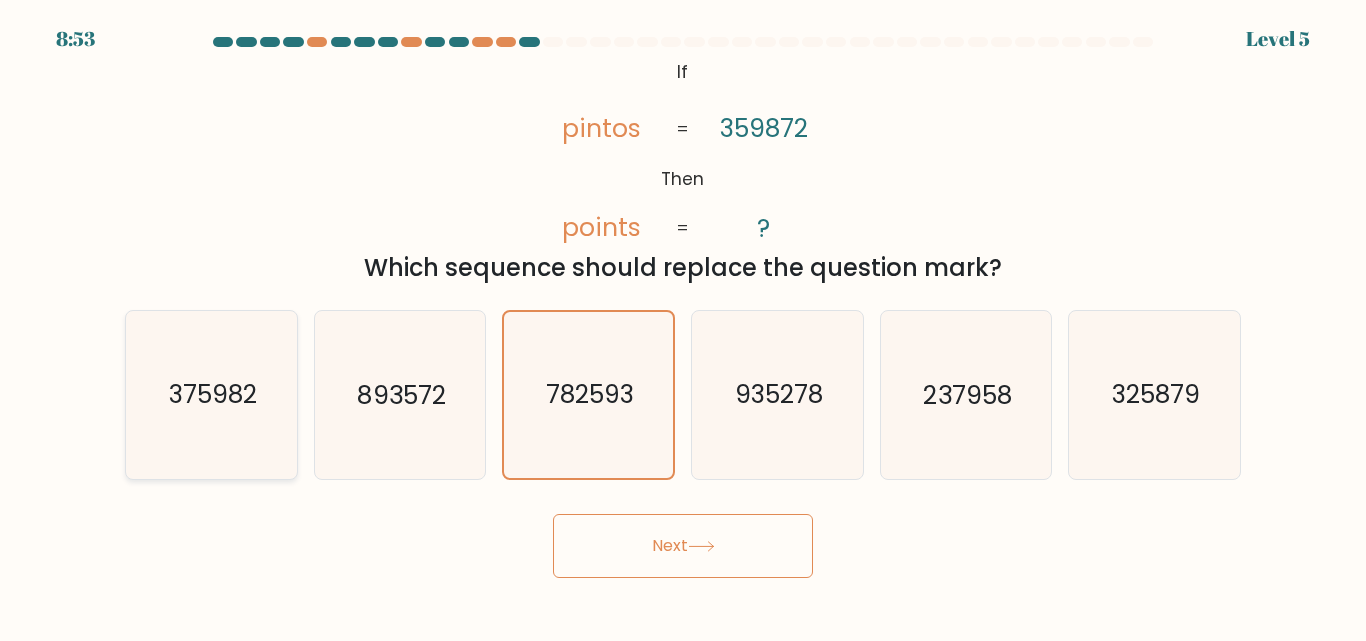 click on "375982" at bounding box center (211, 394) 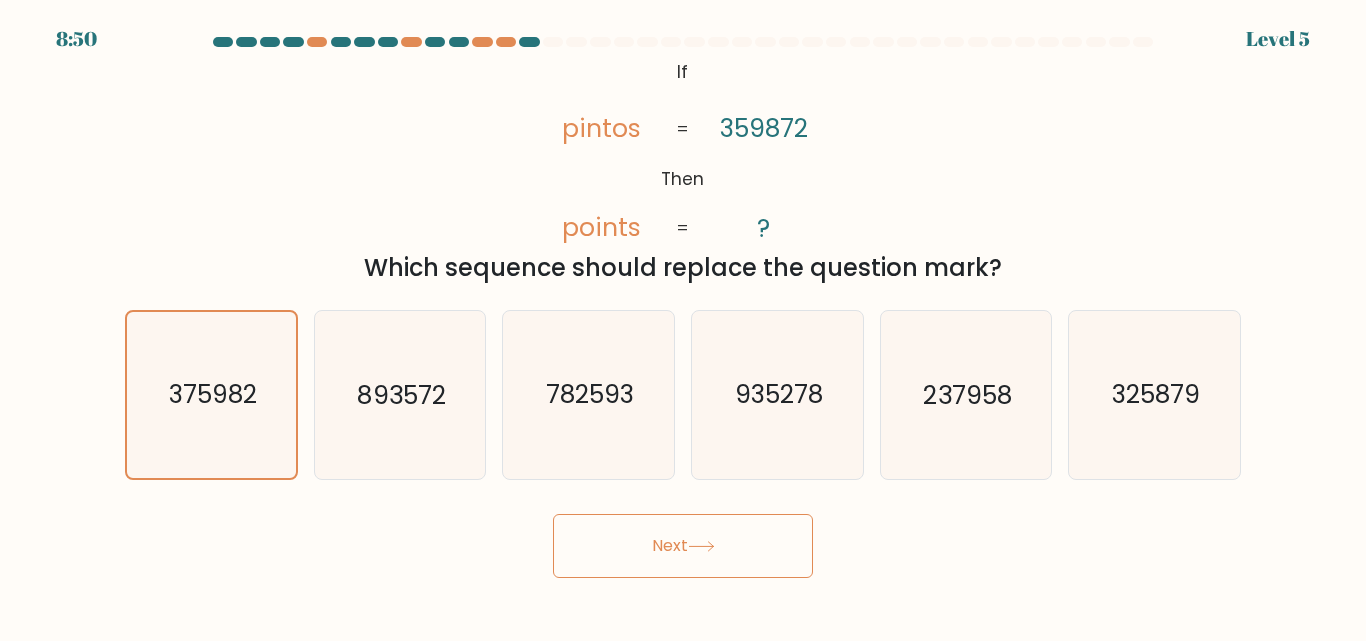 click on "Next" at bounding box center (683, 546) 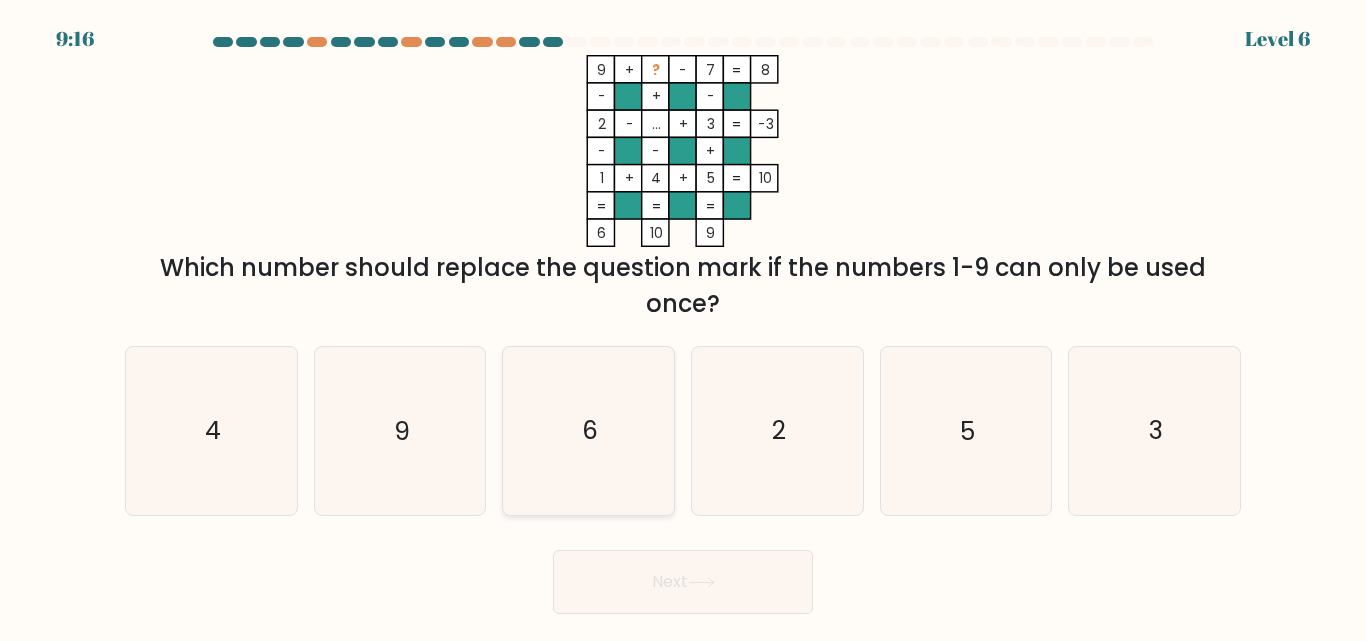 click on "6" at bounding box center [588, 430] 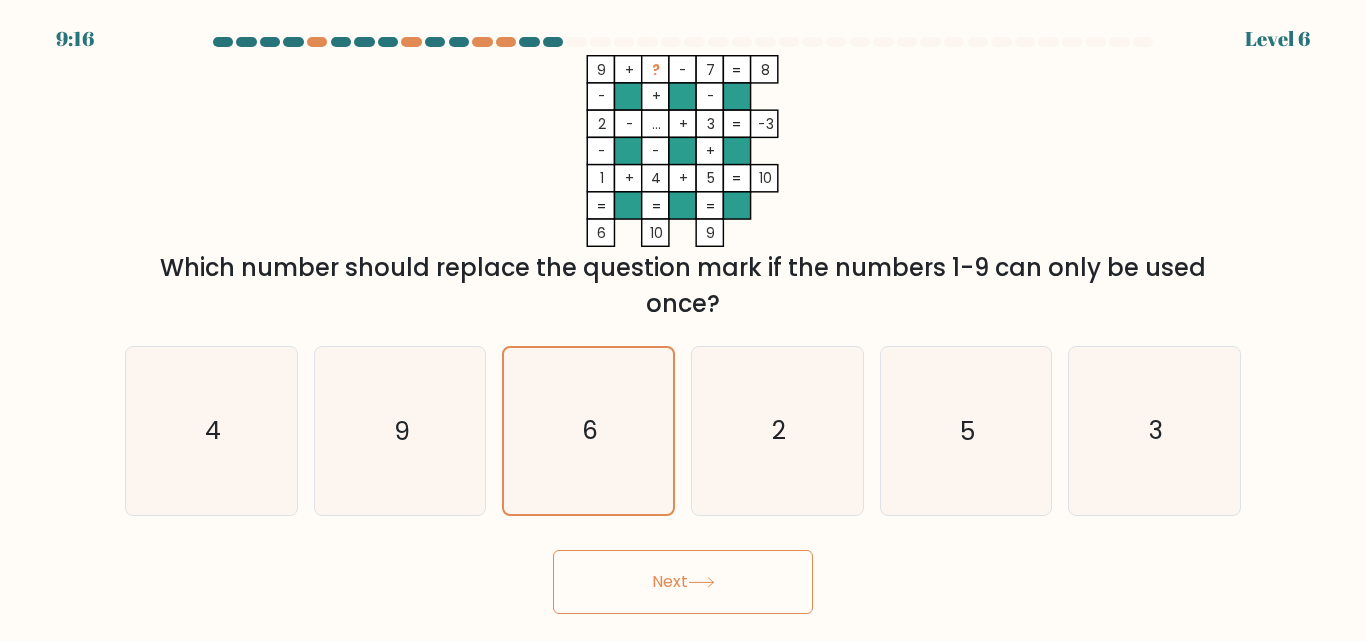click on "Next" at bounding box center (683, 582) 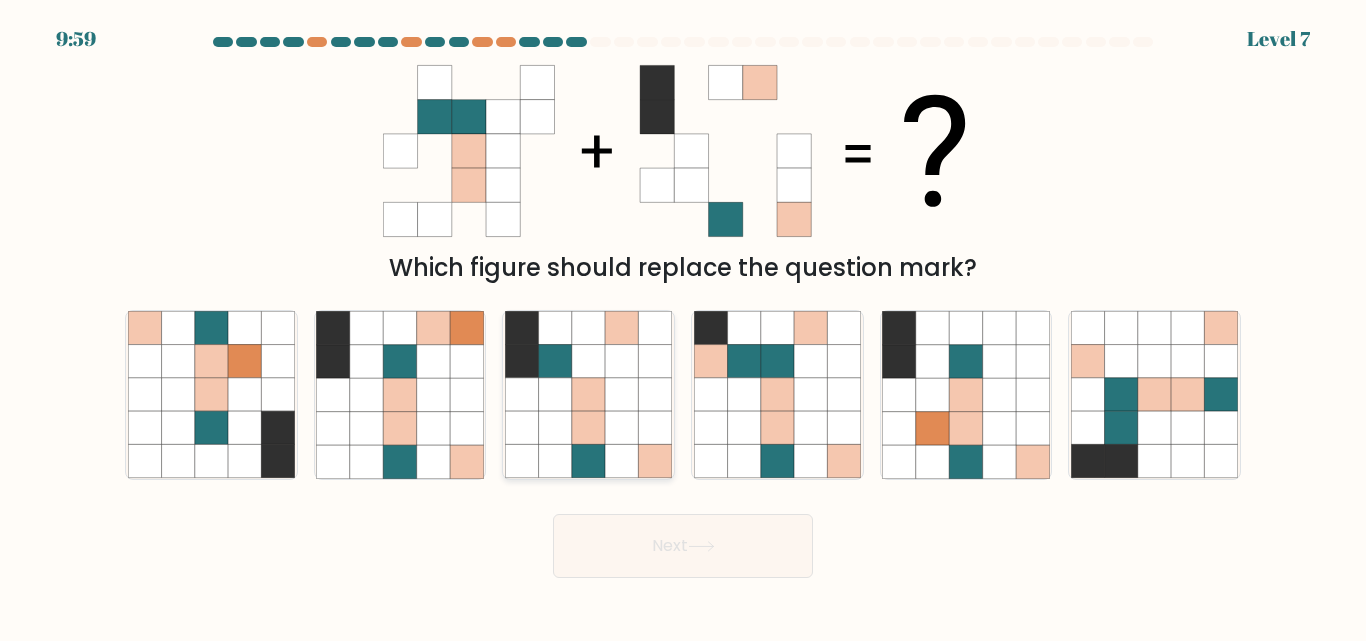 click at bounding box center (555, 395) 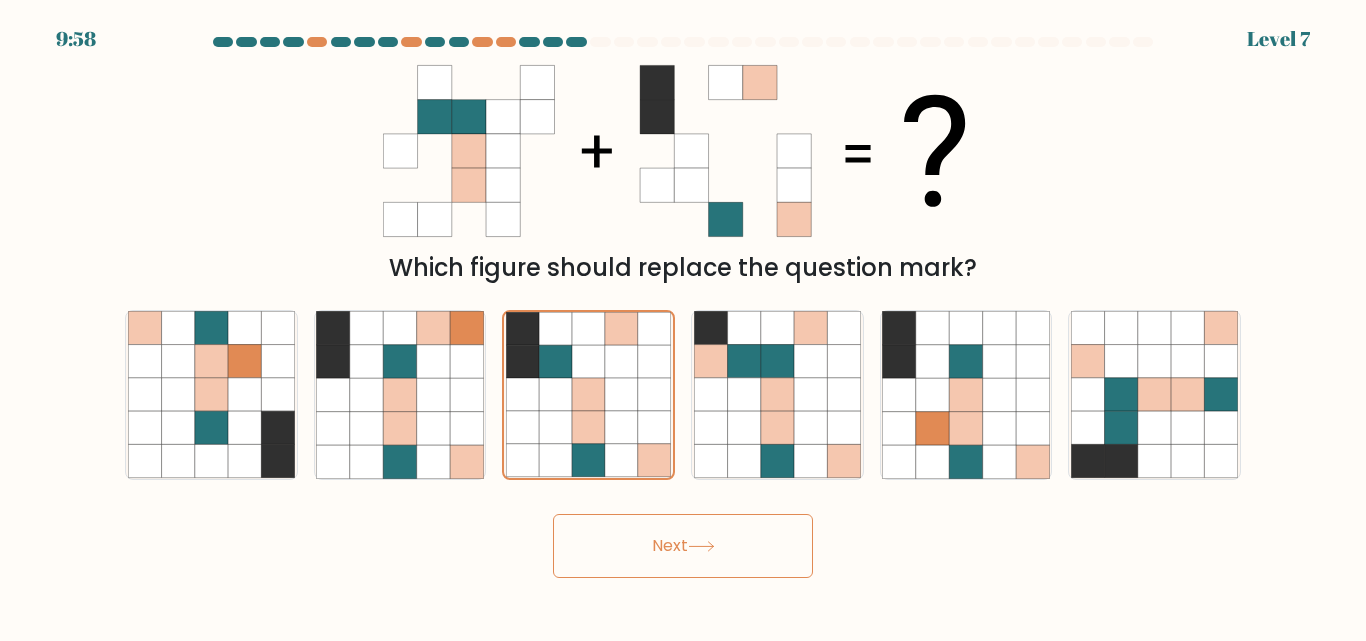 click at bounding box center (701, 546) 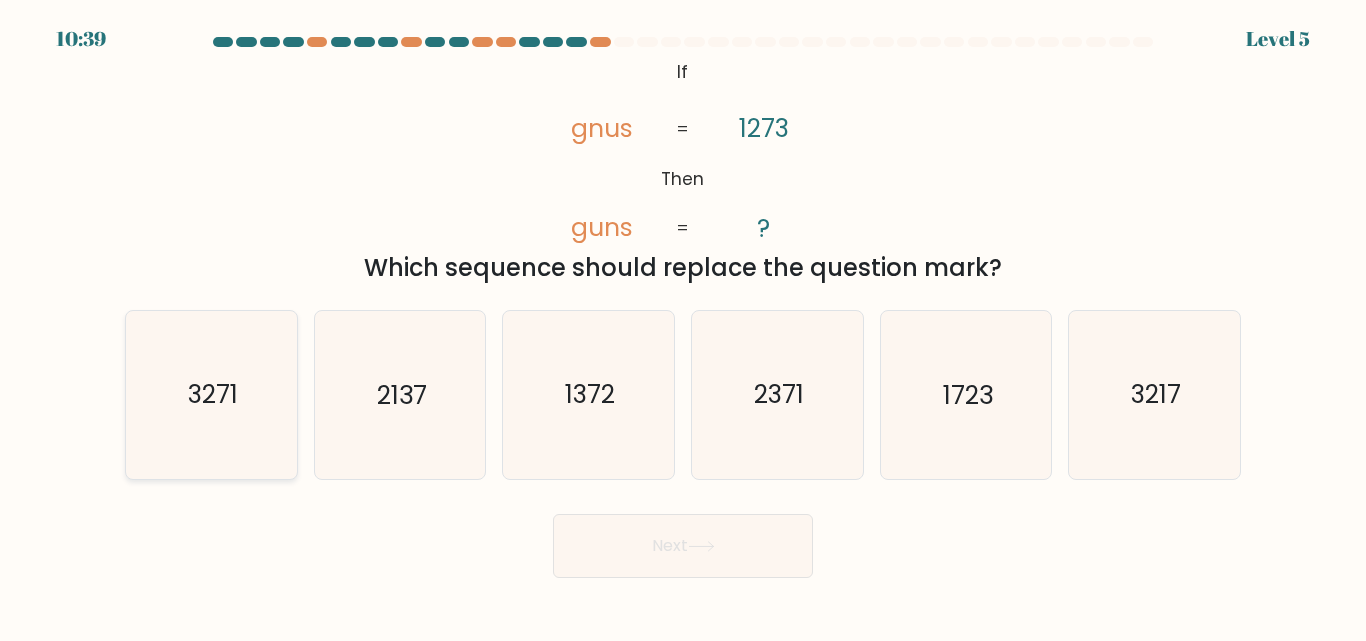 click on "3271" at bounding box center (211, 394) 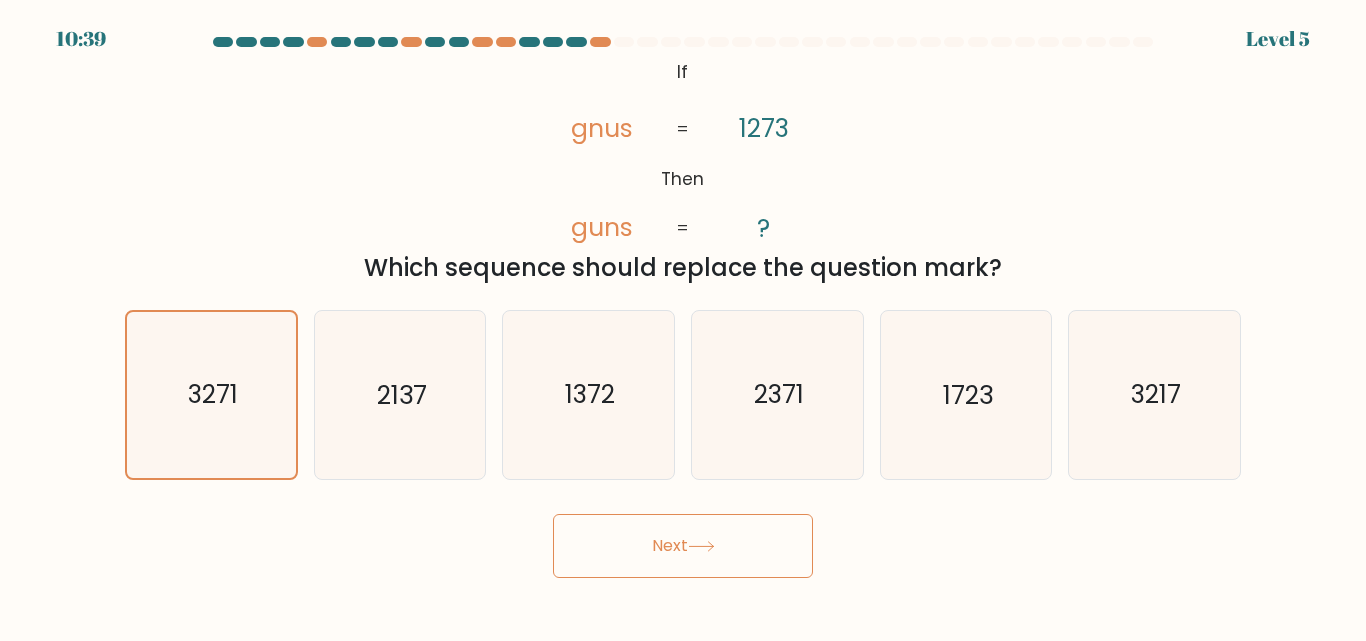 click on "Next" at bounding box center (683, 546) 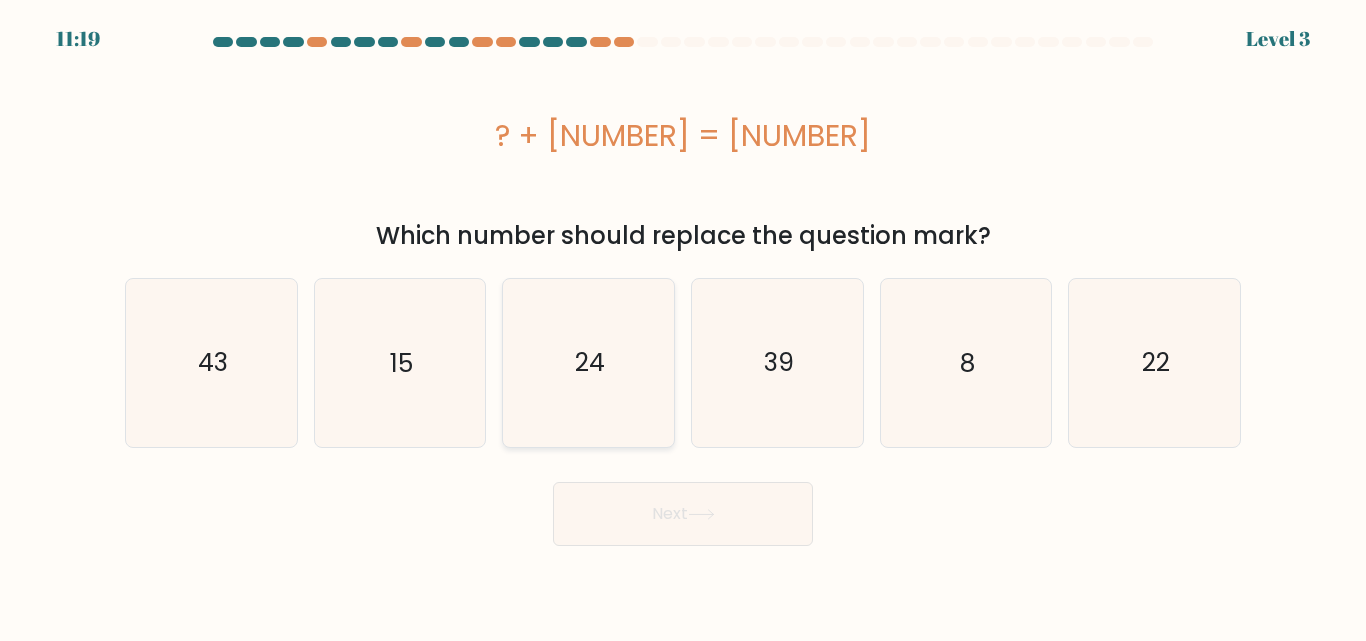 click on "24" at bounding box center (588, 362) 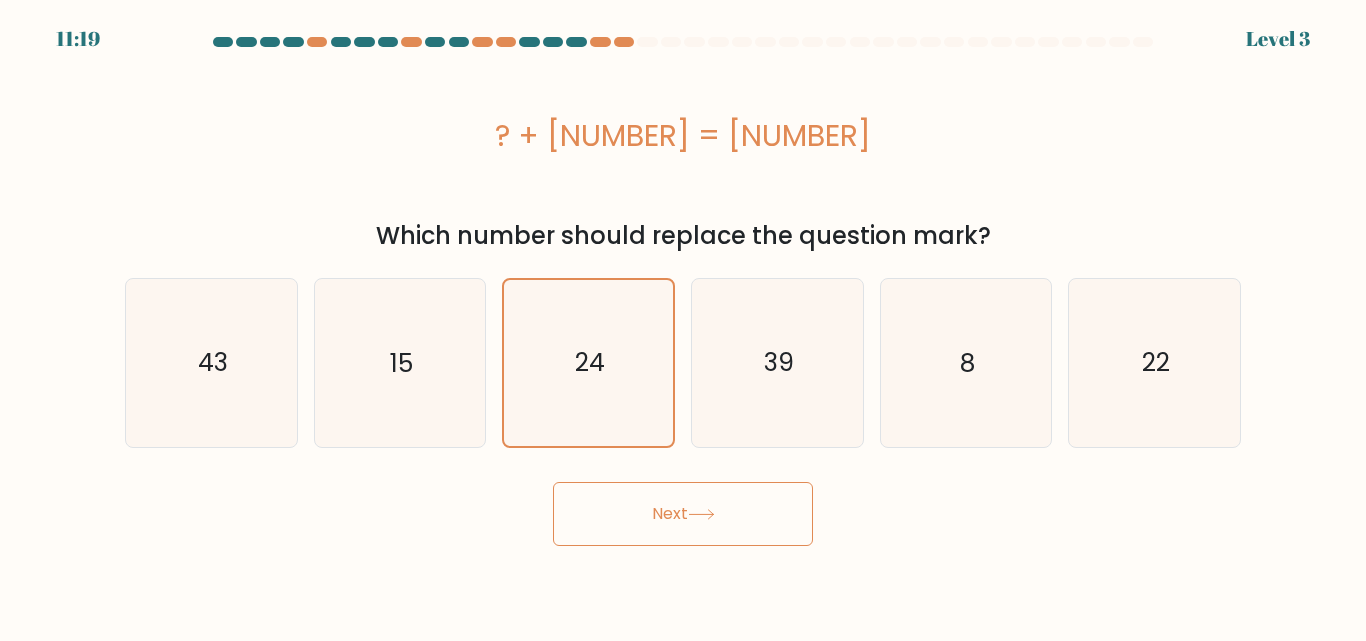 click on "Next" at bounding box center (683, 514) 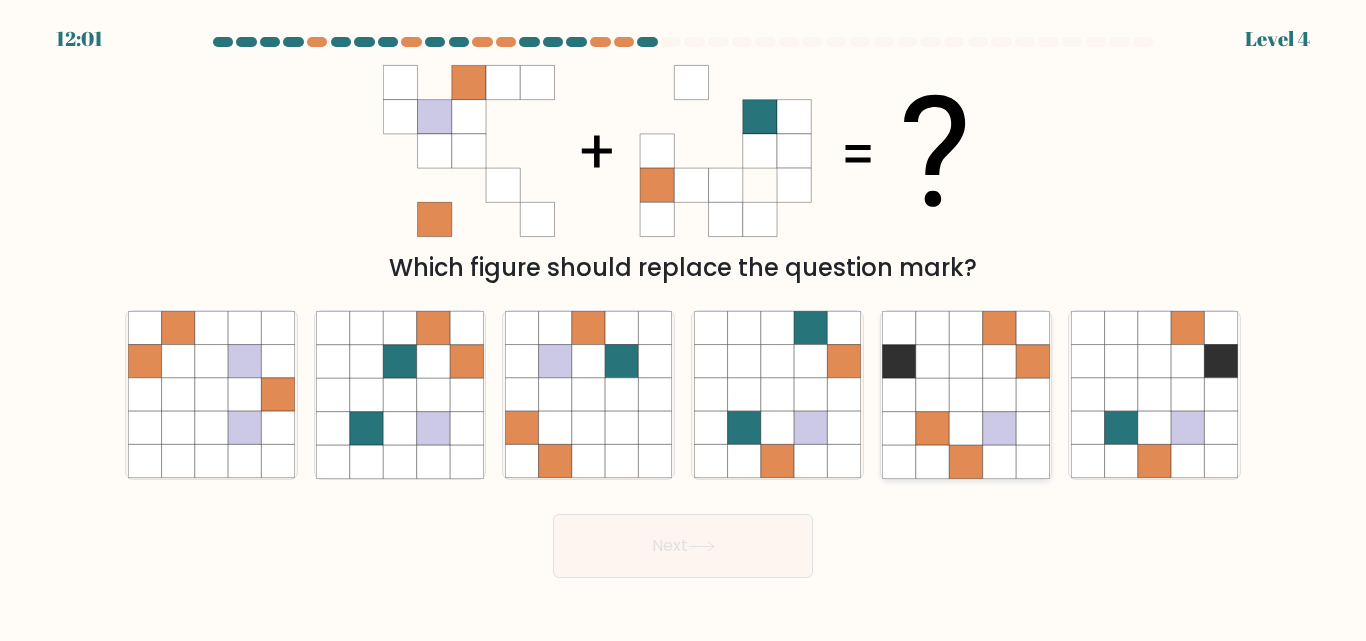 click at bounding box center (932, 428) 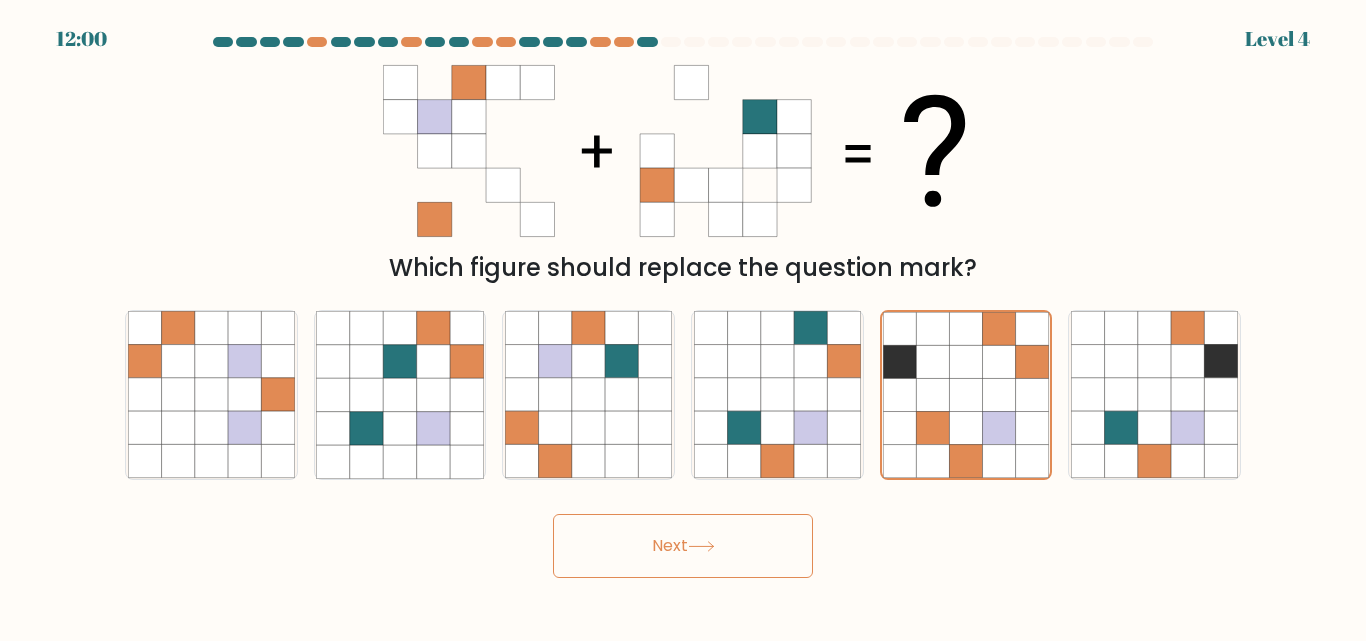 click on "Next" at bounding box center (683, 546) 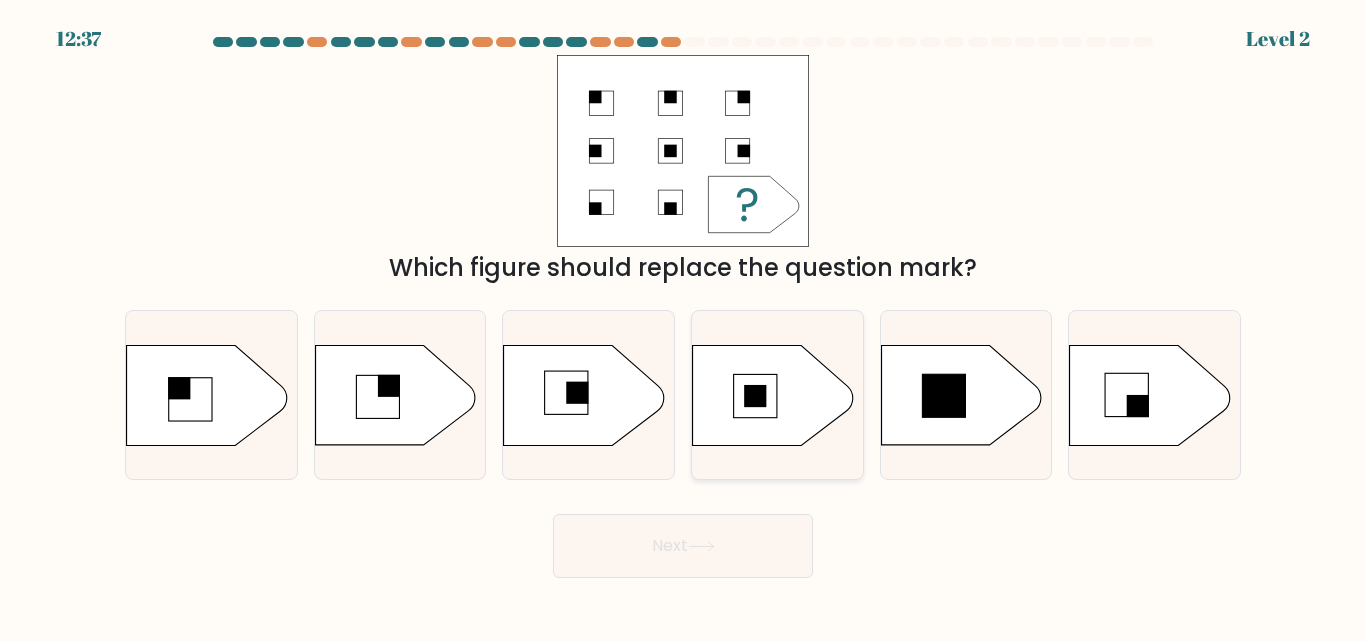 click at bounding box center (773, 395) 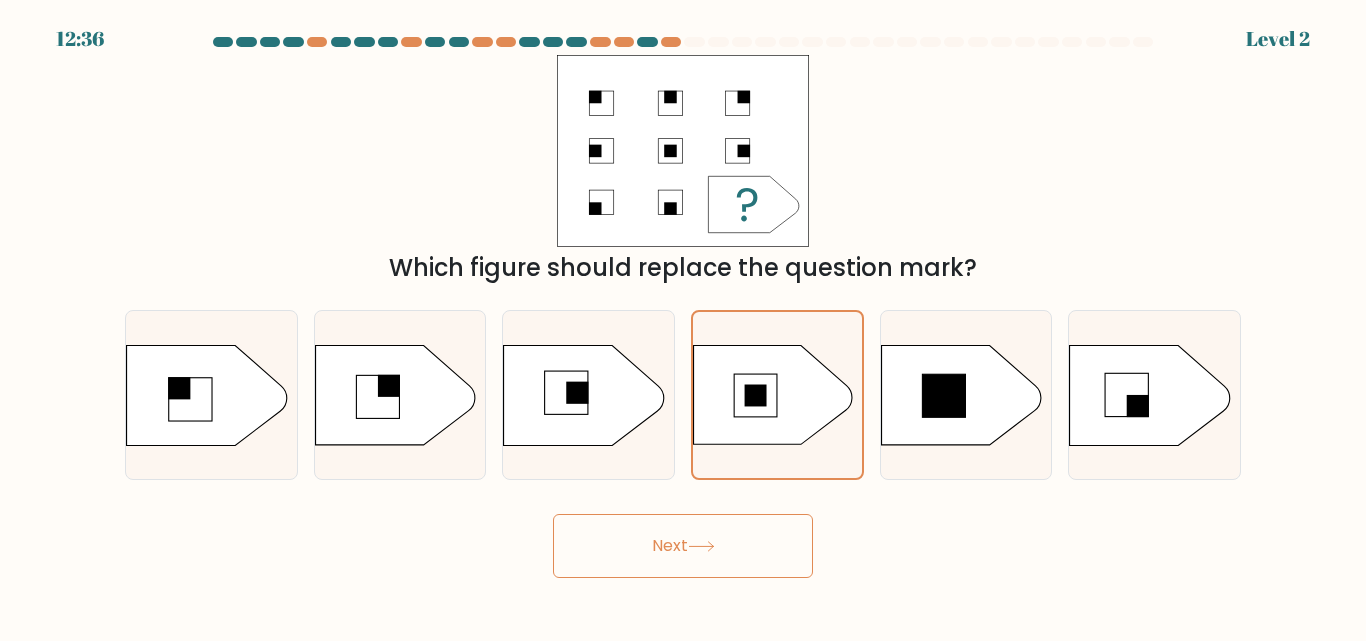 click on "Next" at bounding box center [683, 546] 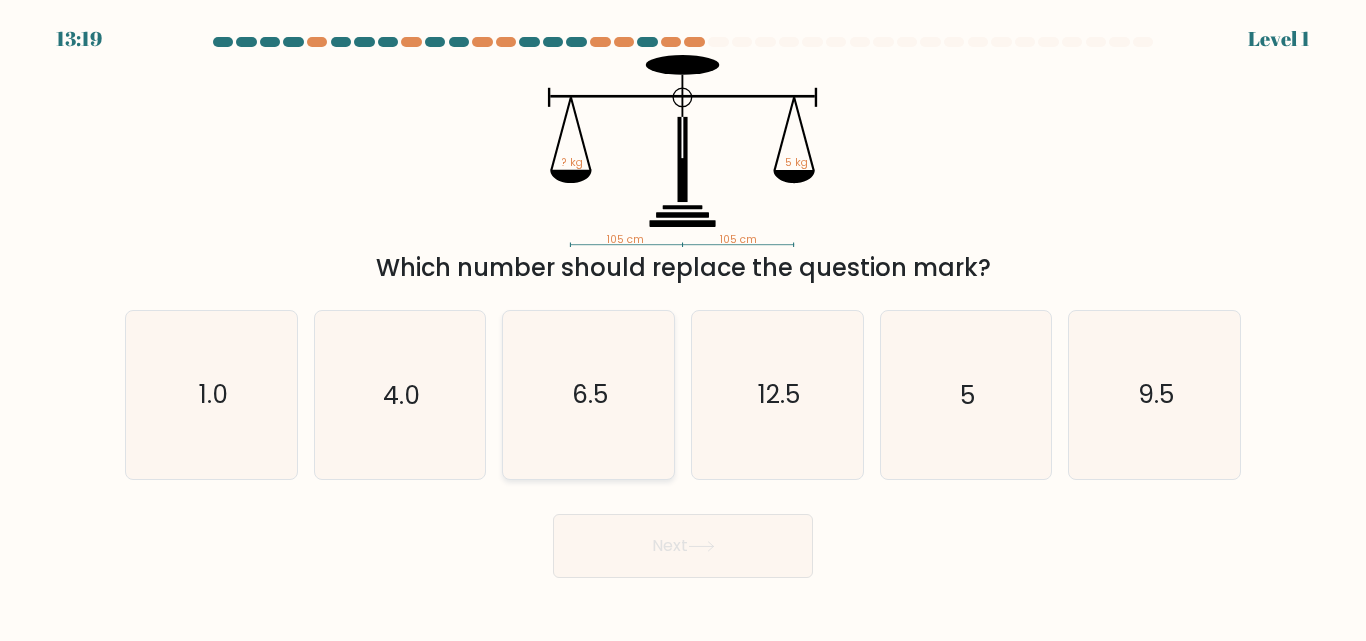 click on "6.5" at bounding box center [588, 394] 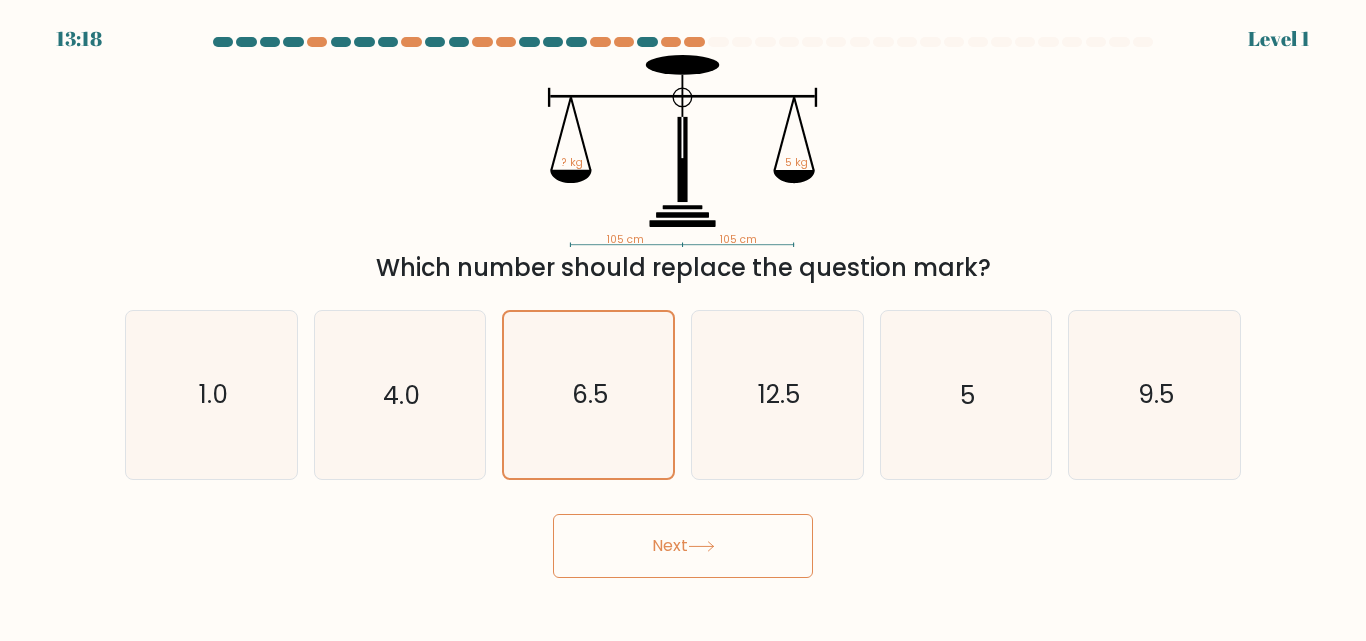 click on "Next" at bounding box center (683, 546) 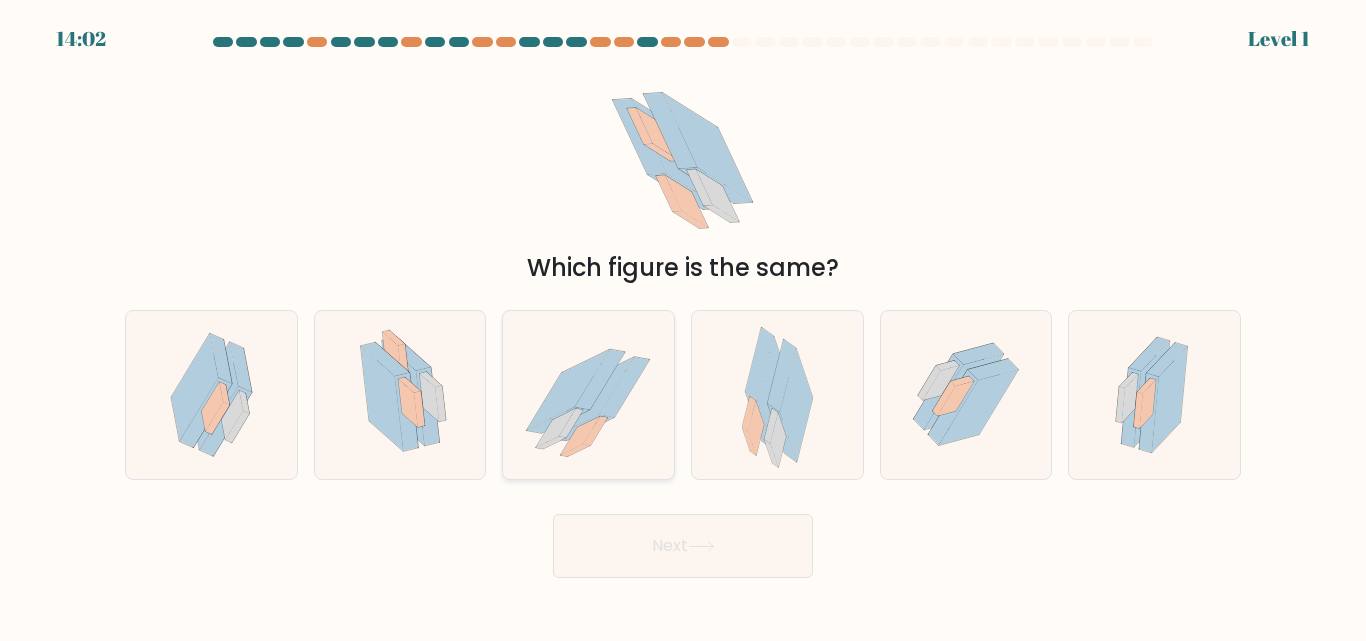 click at bounding box center [593, 397] 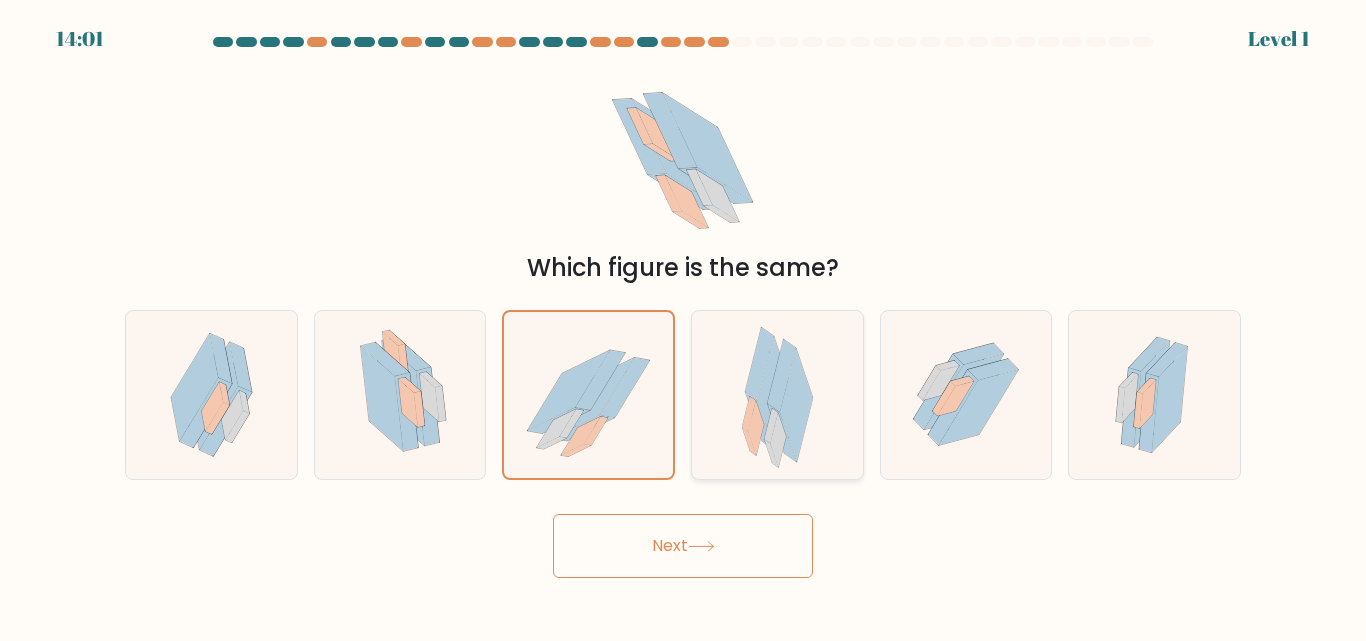 click at bounding box center (771, 426) 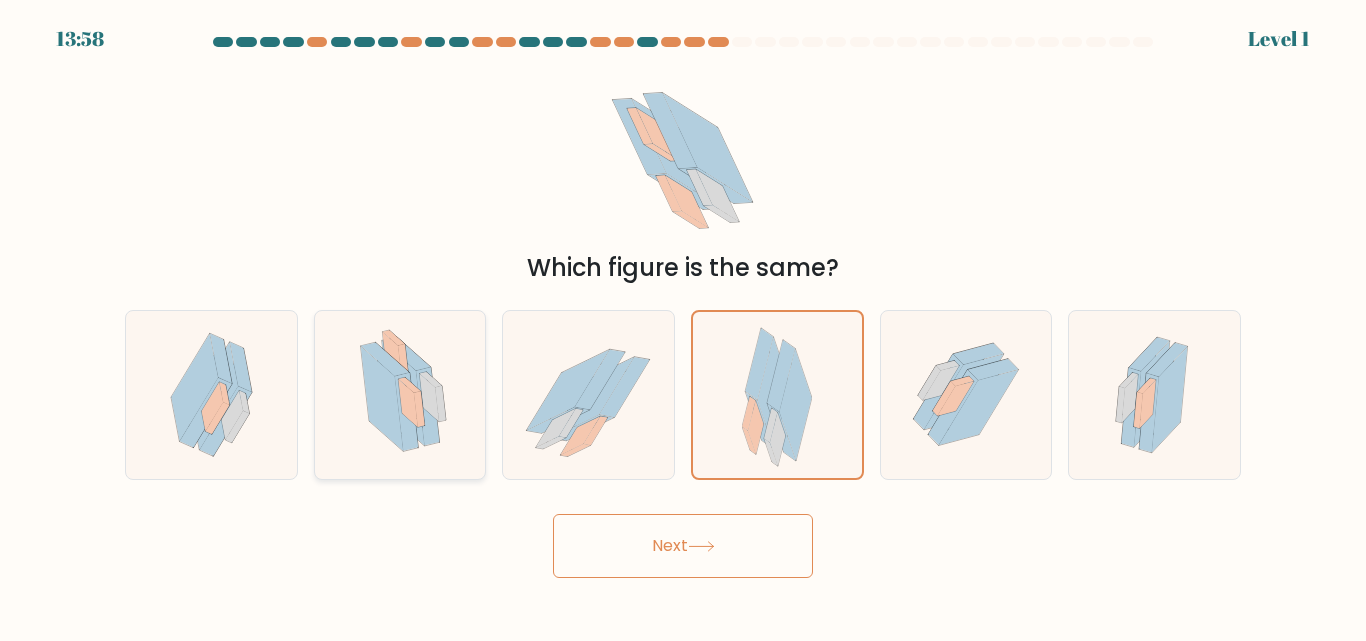 click at bounding box center (385, 359) 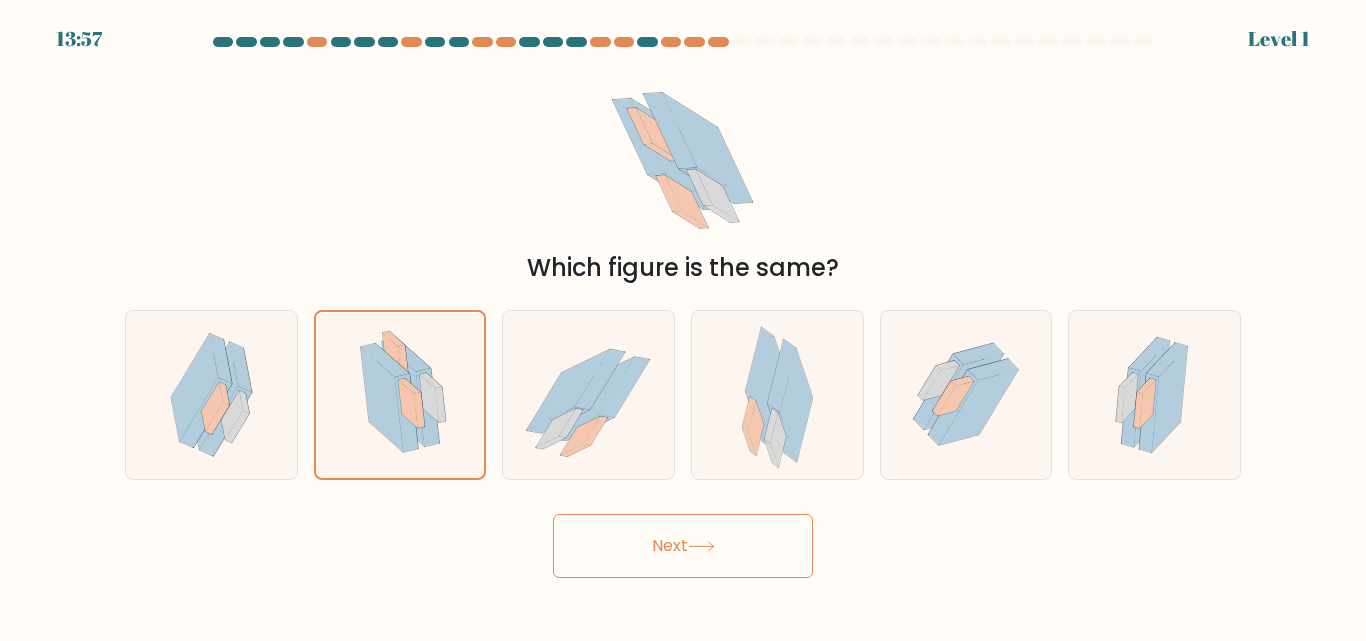 click on "Next" at bounding box center (683, 546) 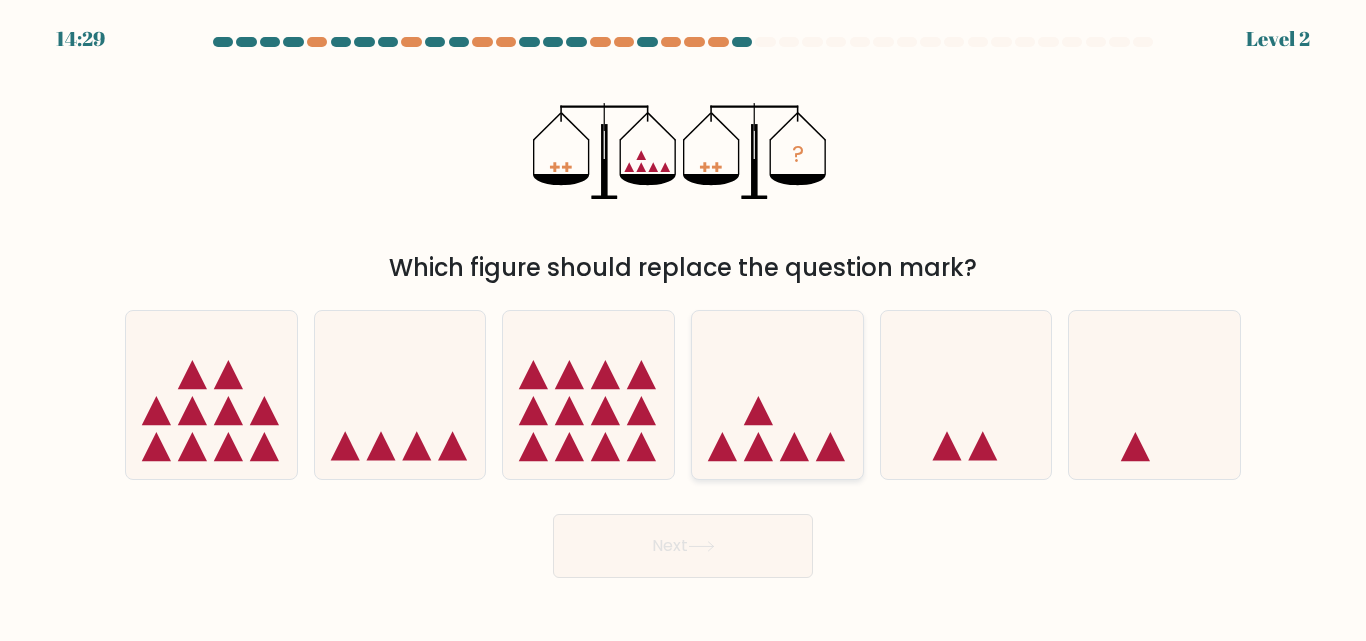 click at bounding box center (758, 446) 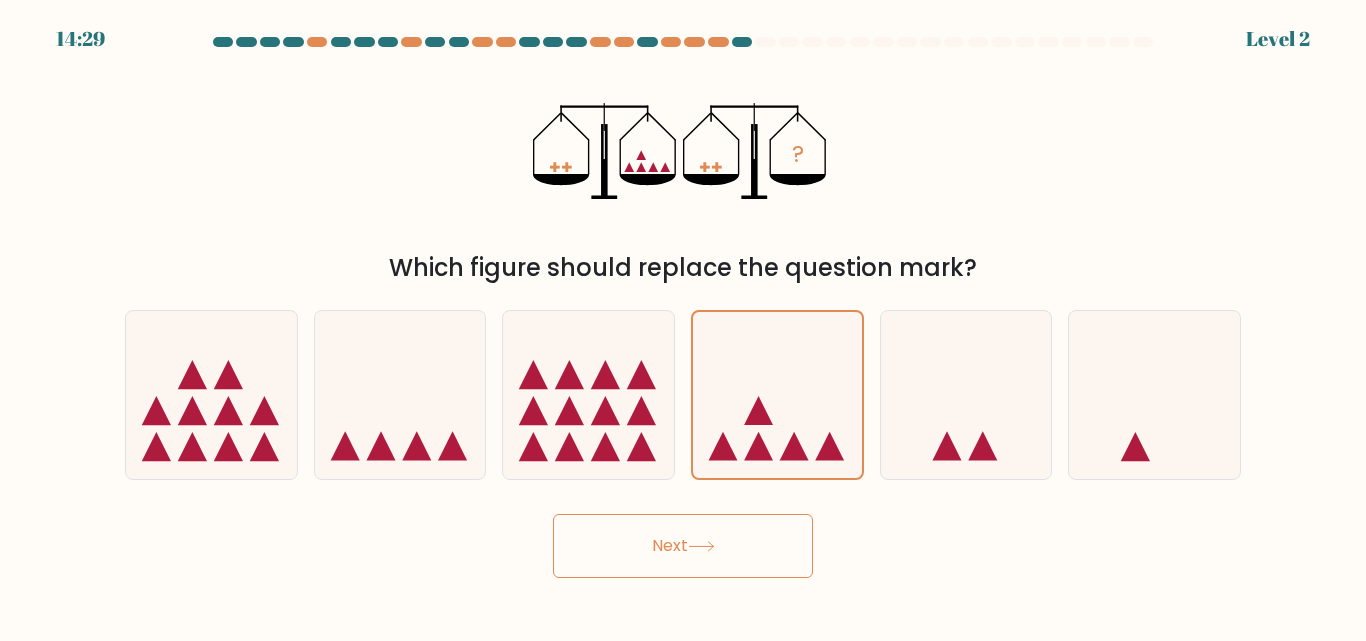click on "Next" at bounding box center [683, 546] 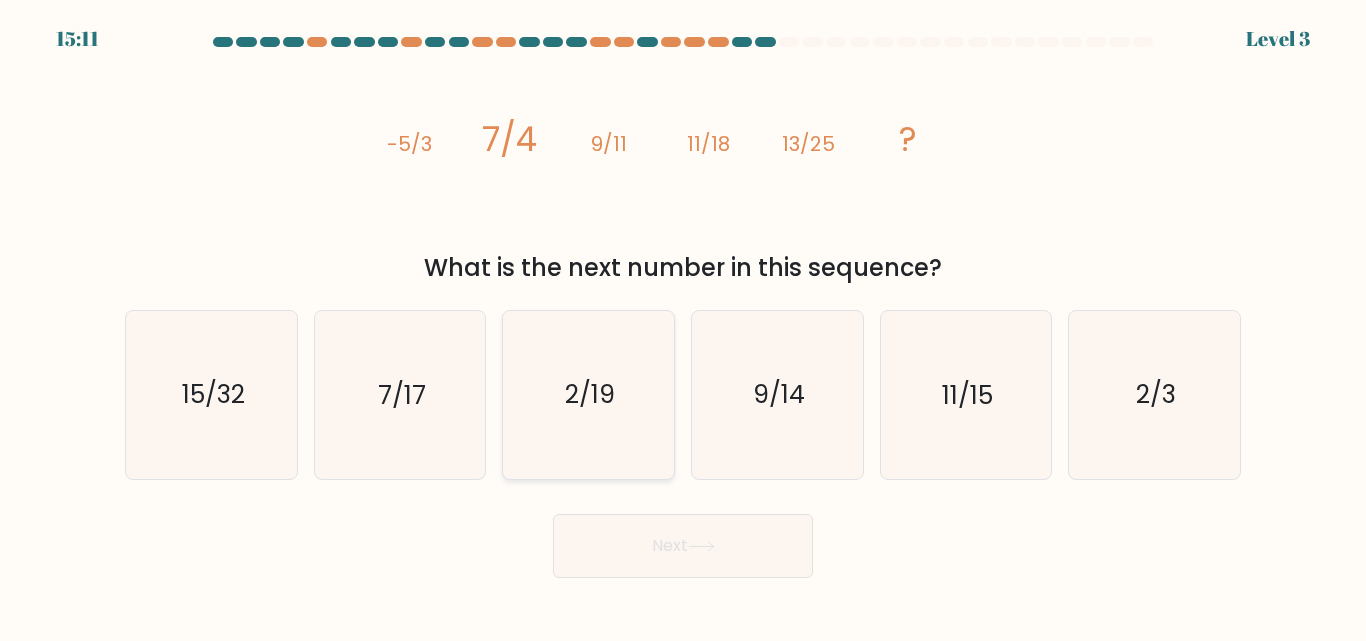 click on "2/19" at bounding box center [588, 394] 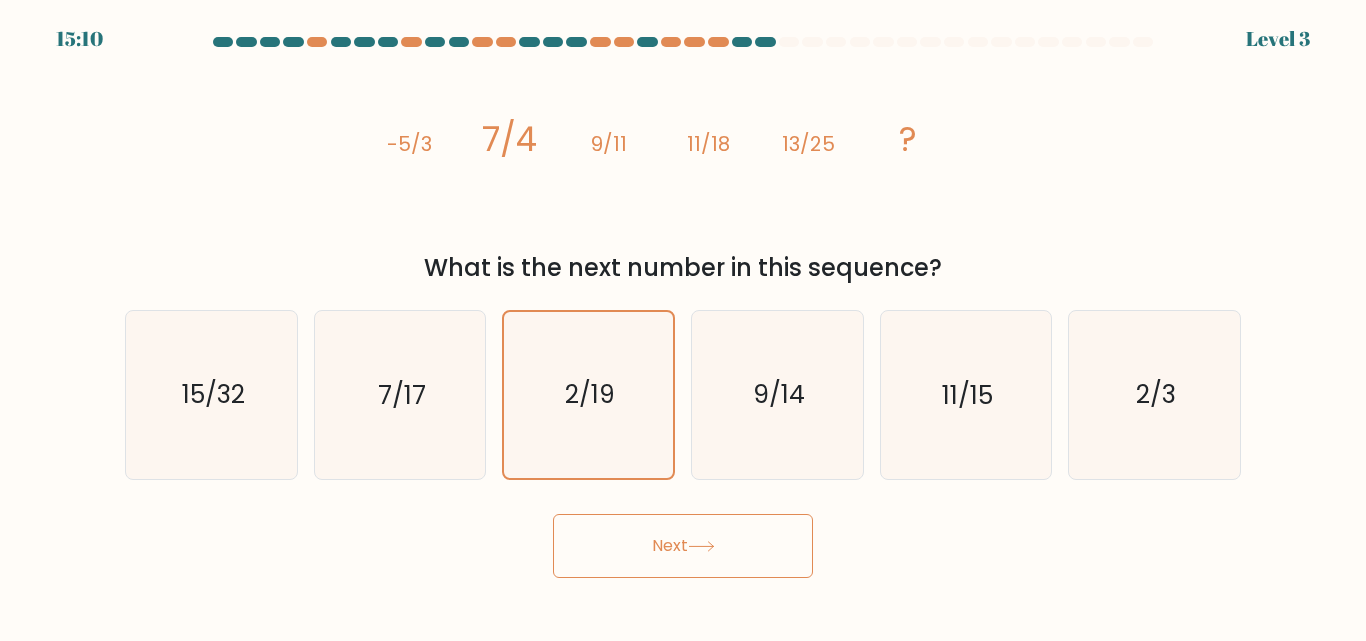 click on "Next" at bounding box center (683, 546) 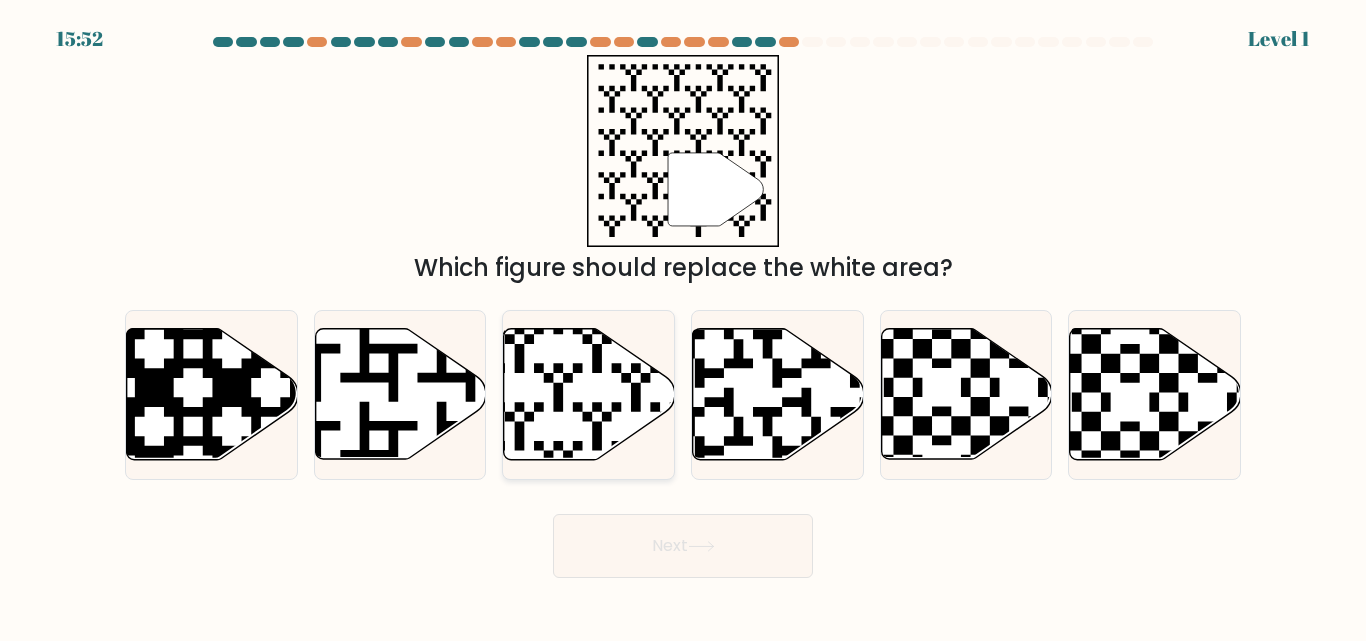 click at bounding box center (589, 394) 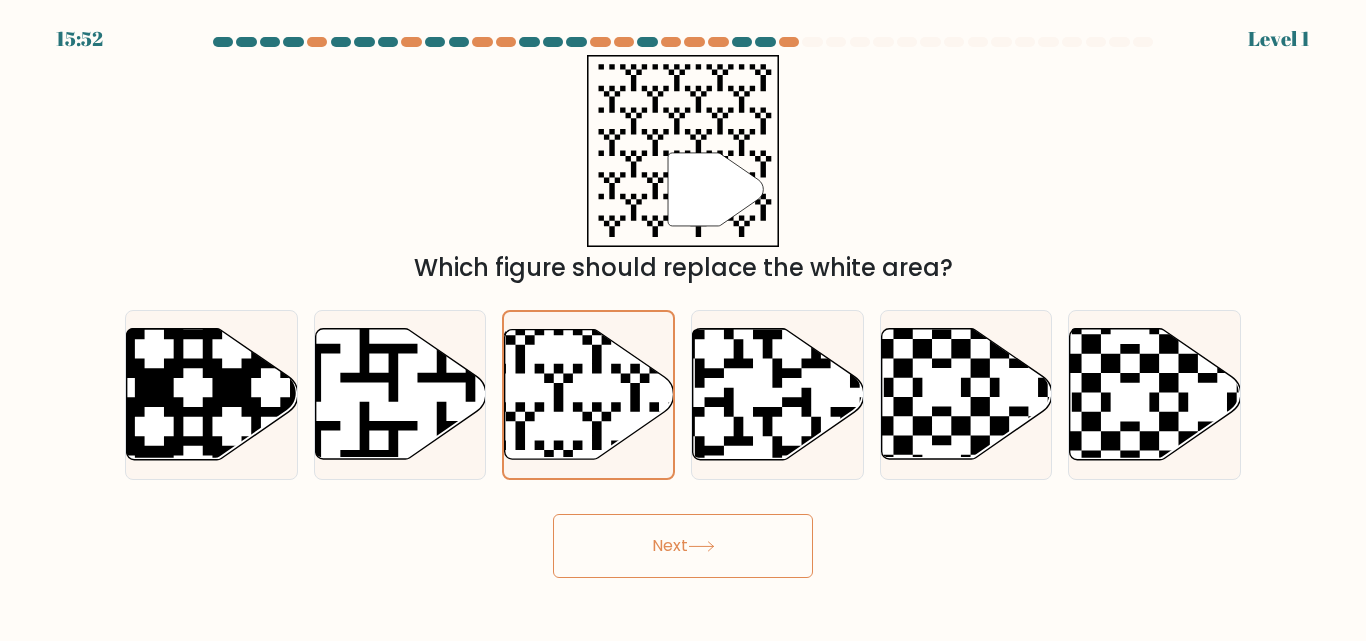 click at bounding box center [701, 546] 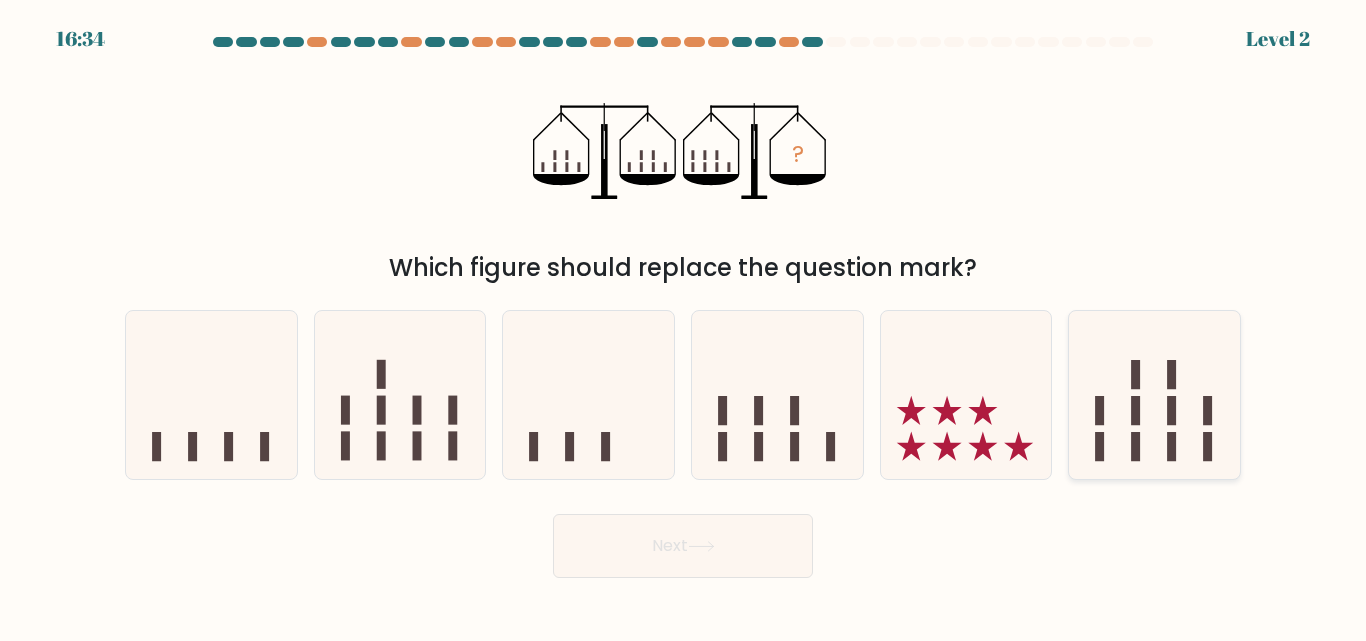 click at bounding box center [1154, 394] 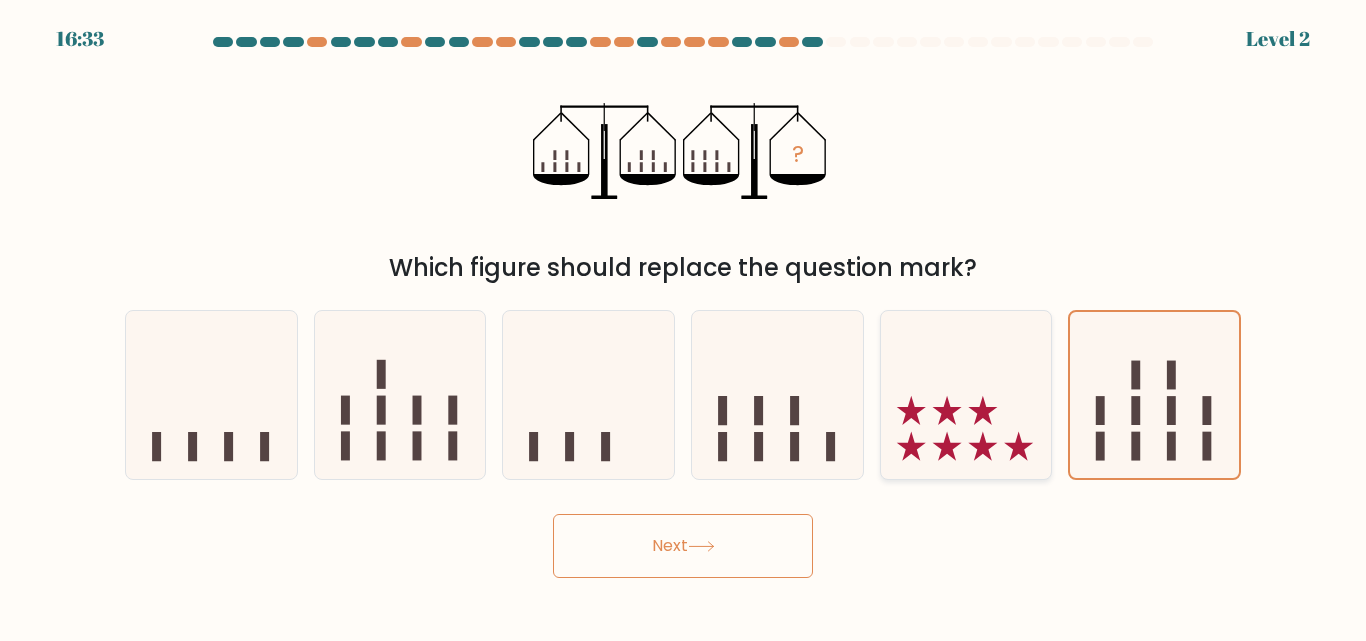 click at bounding box center (966, 394) 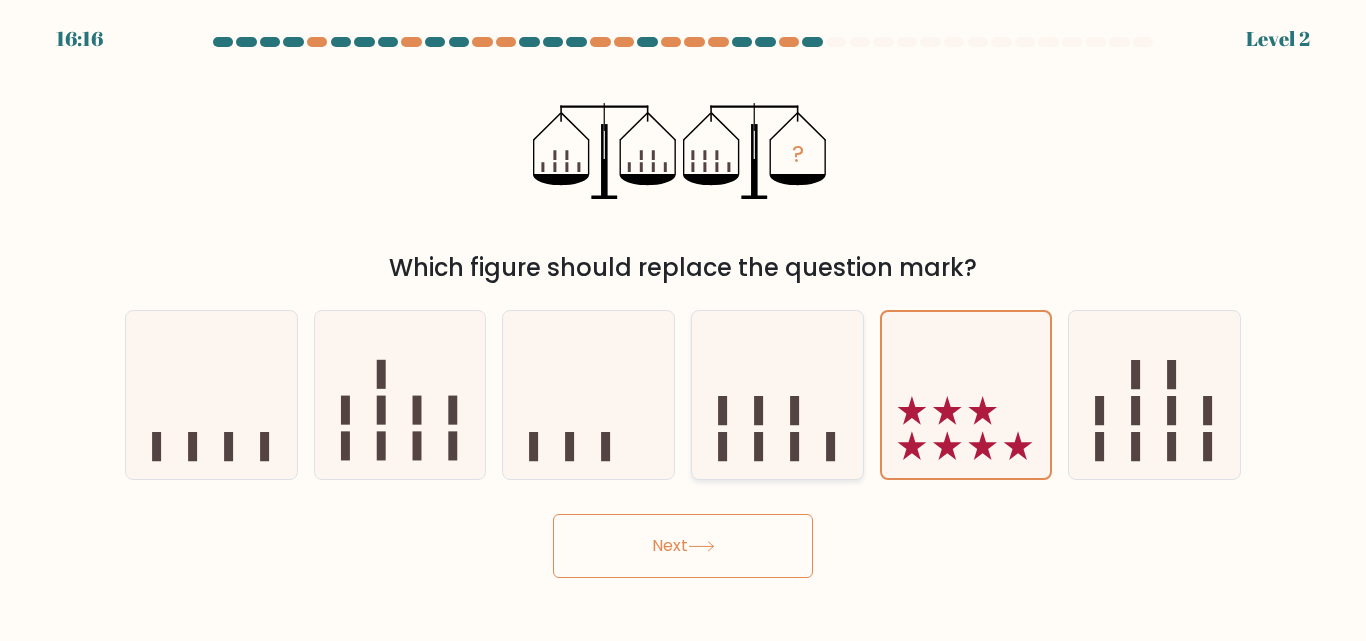click at bounding box center (777, 394) 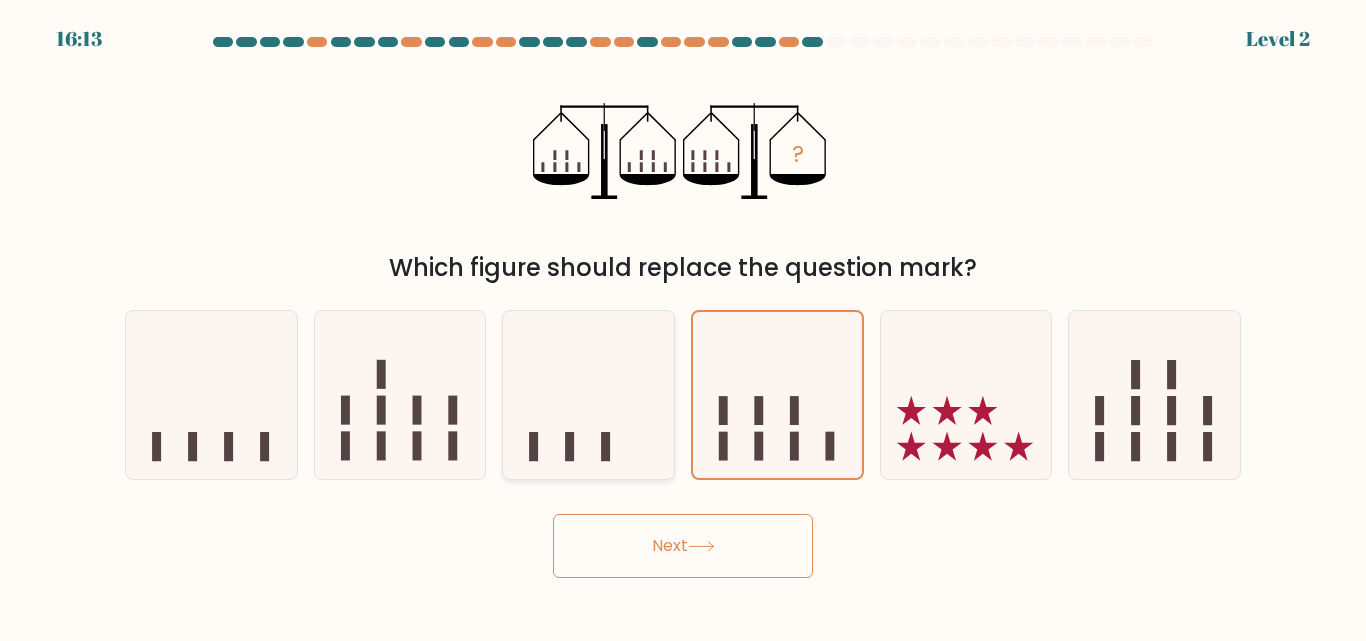 click at bounding box center [569, 446] 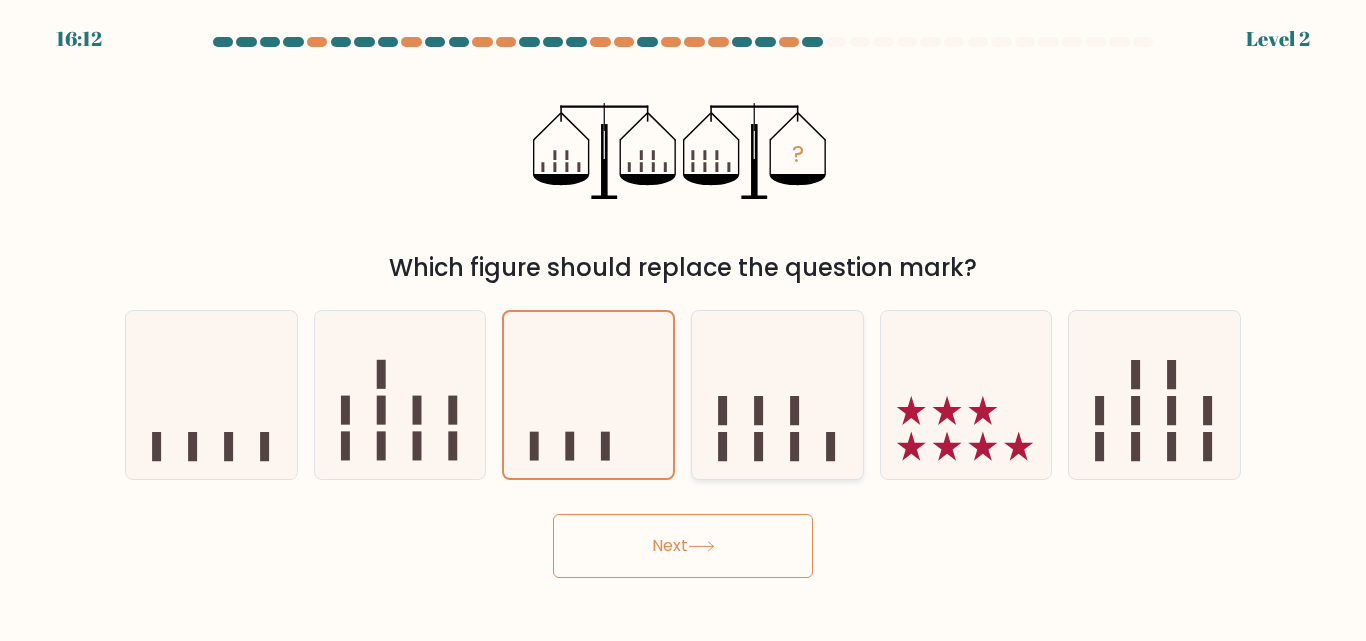 click at bounding box center (758, 446) 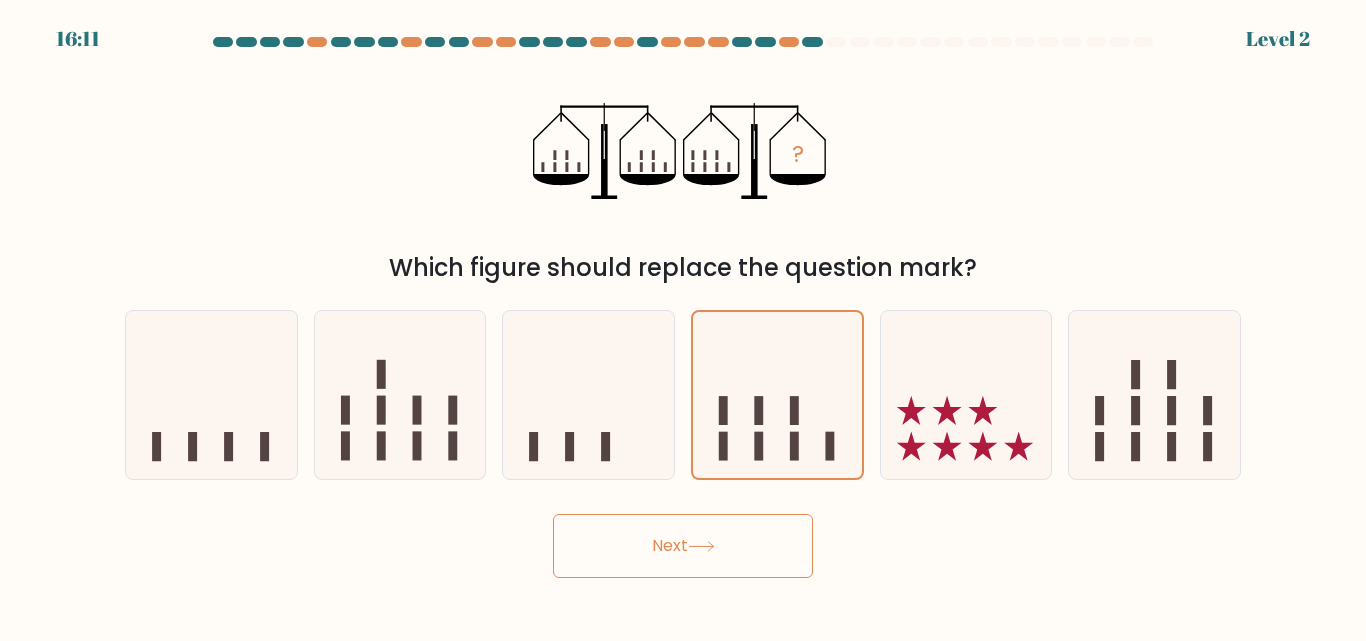 click on "Next" at bounding box center (683, 546) 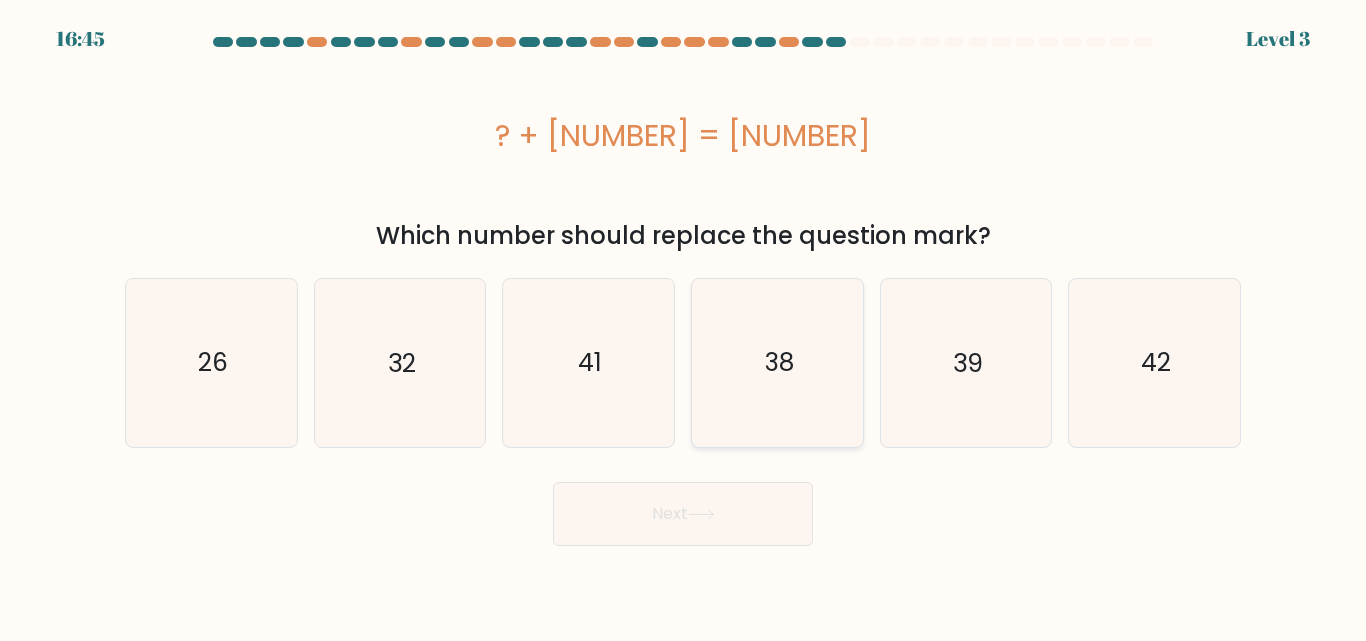 click on "38" at bounding box center [777, 362] 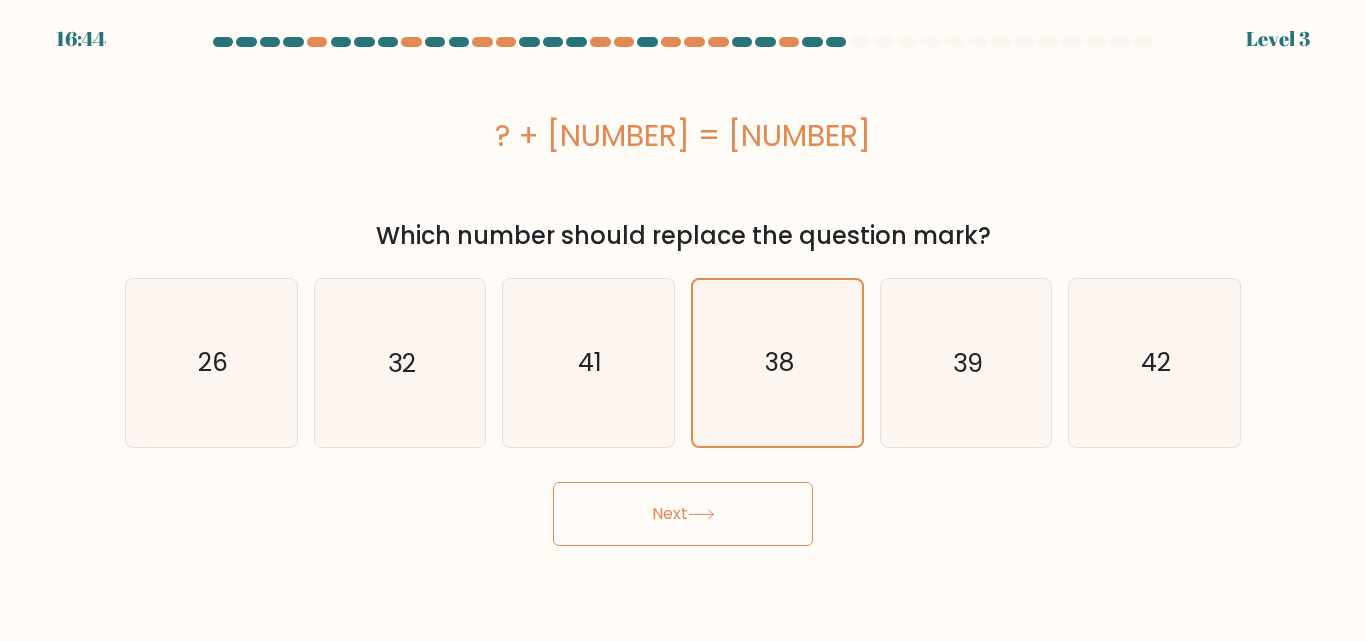 click on "Next" at bounding box center (683, 514) 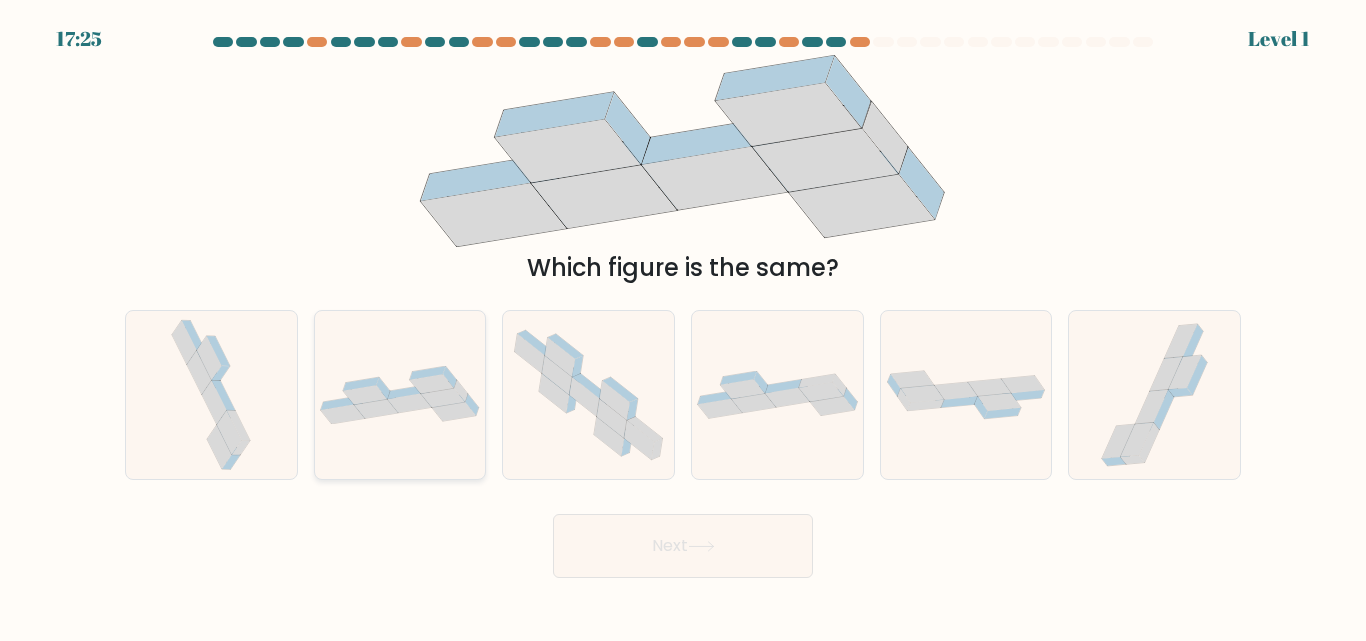click at bounding box center (410, 403) 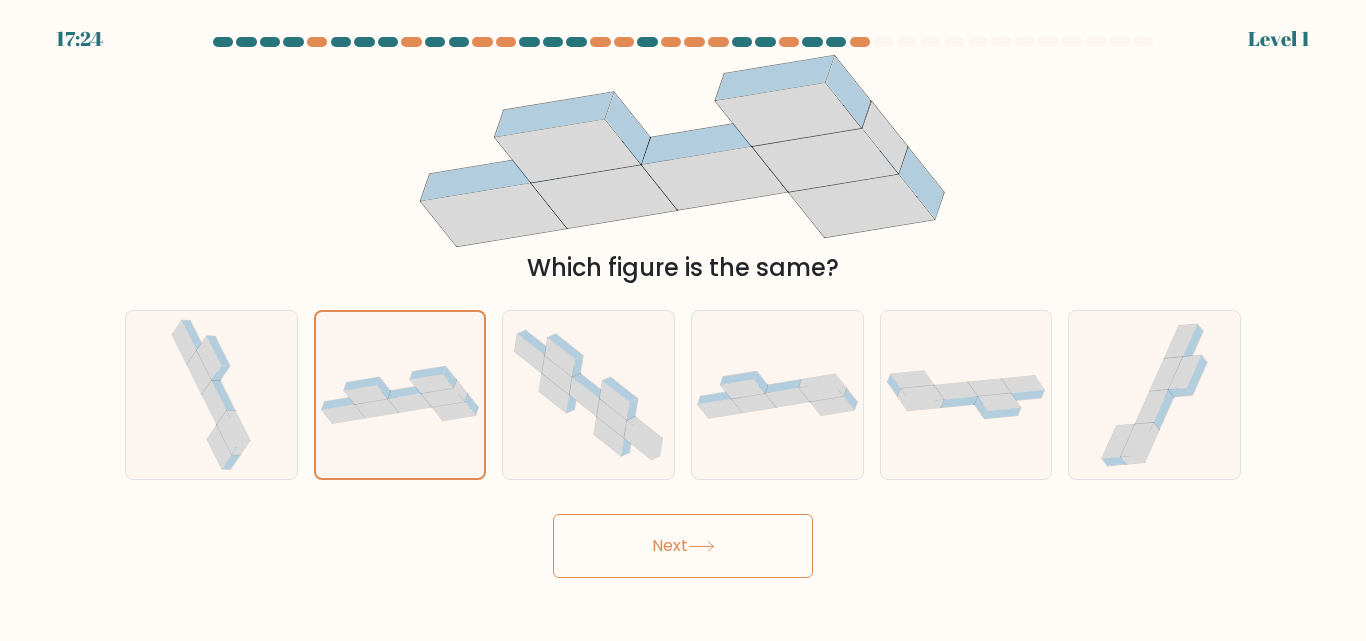 click at bounding box center (701, 546) 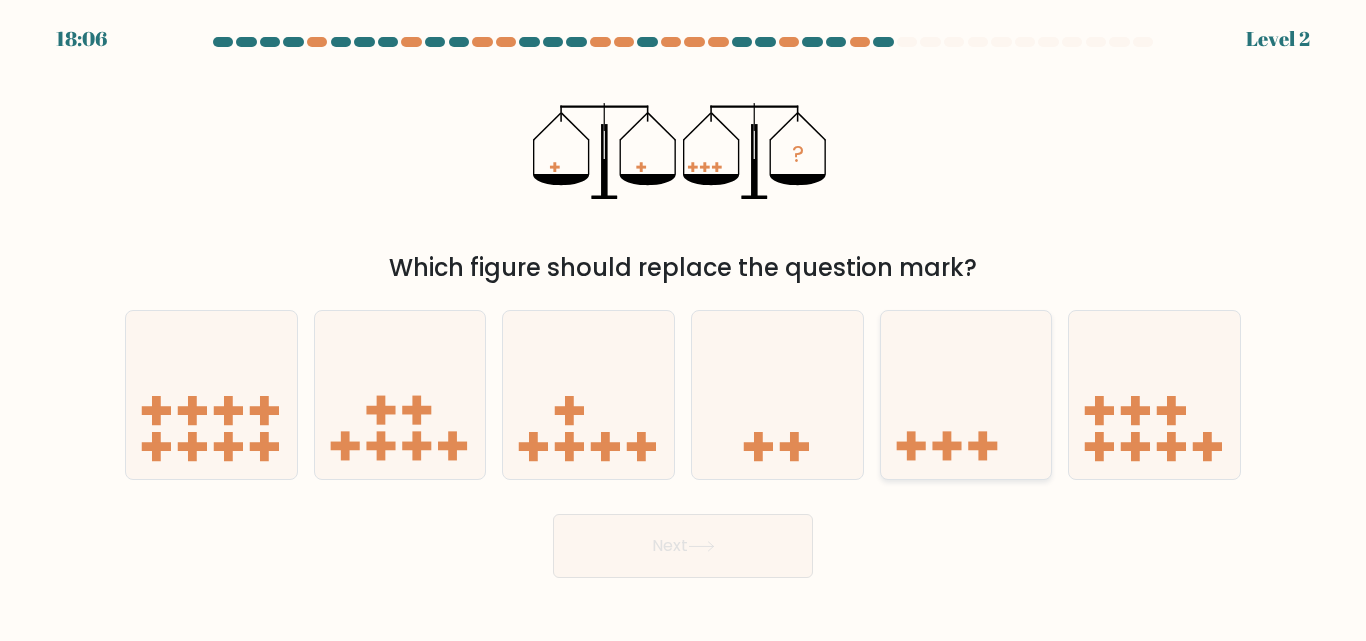 click at bounding box center [966, 394] 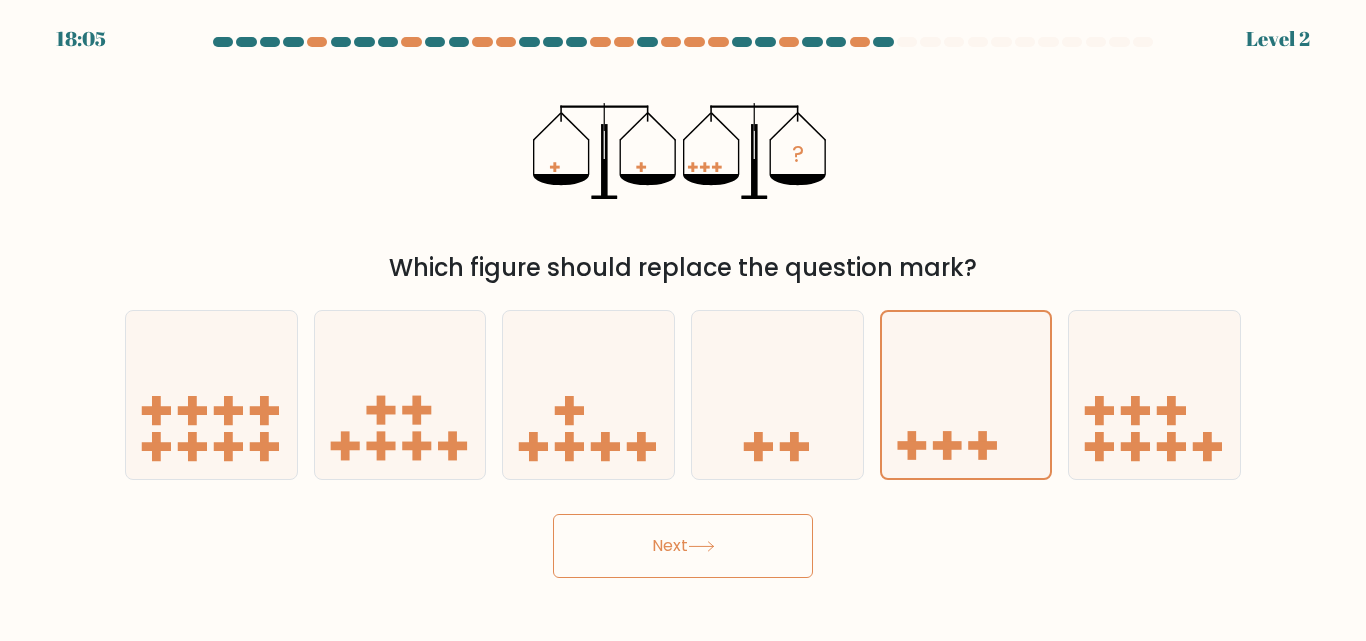 click on "Next" at bounding box center [683, 546] 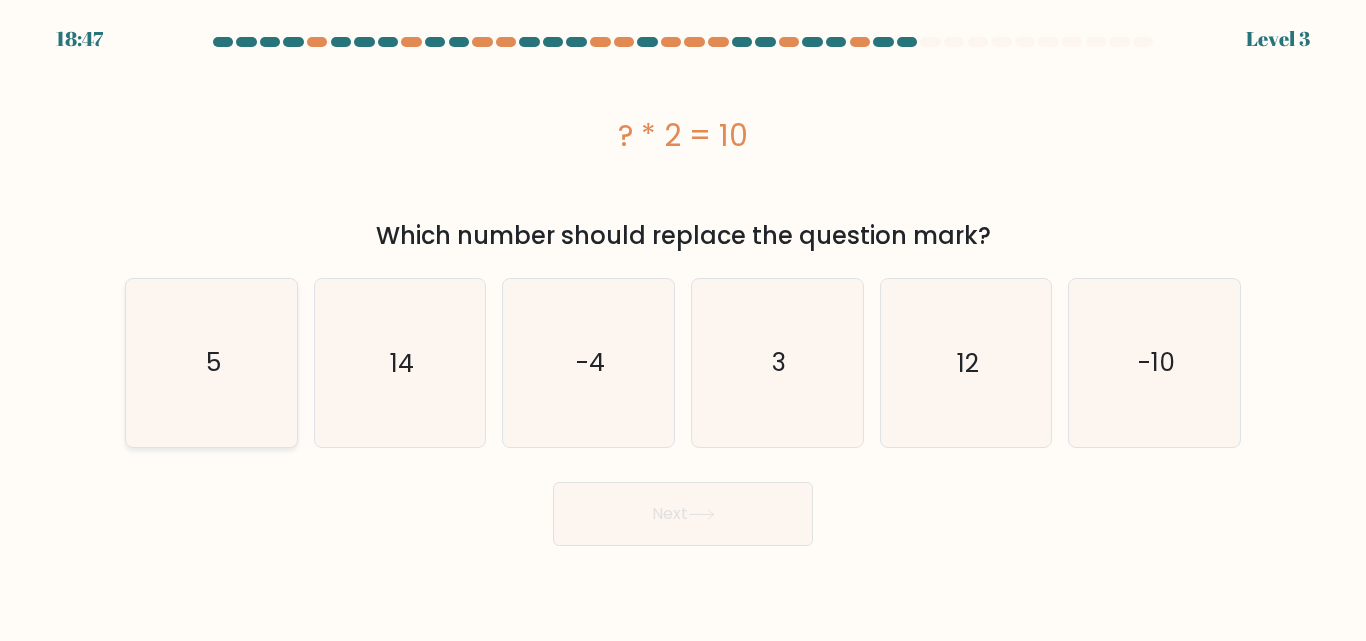 click on "5" at bounding box center (211, 362) 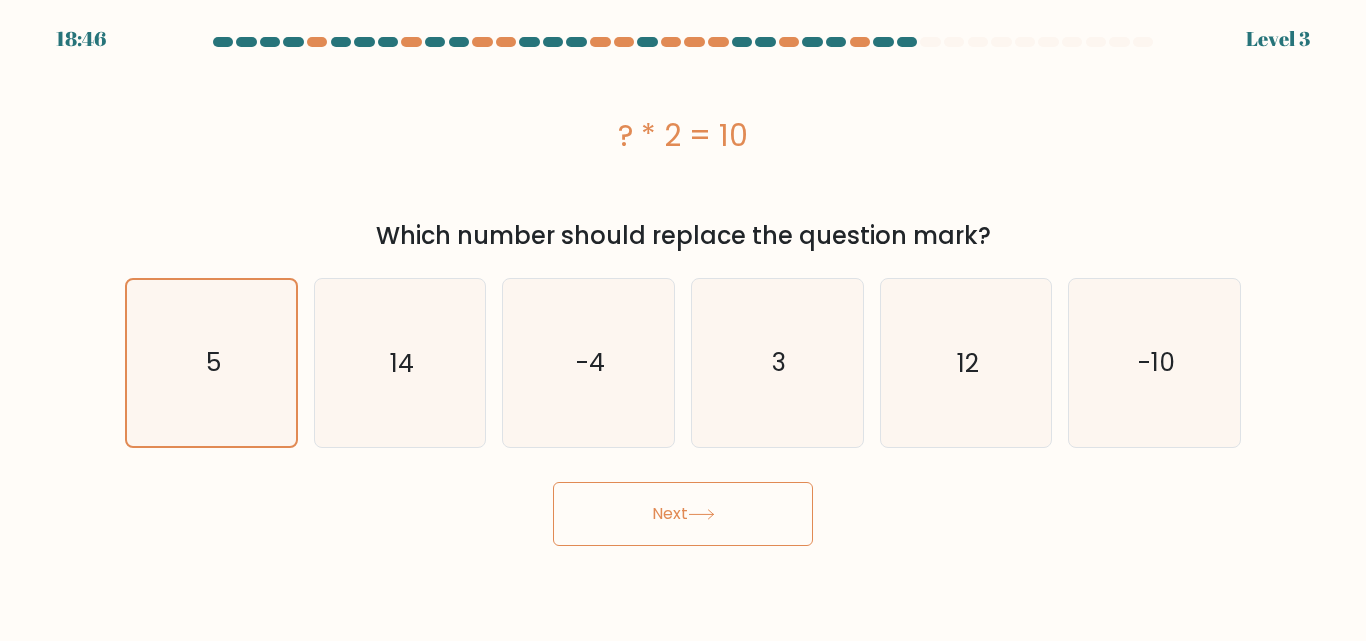 click on "Next" at bounding box center (683, 514) 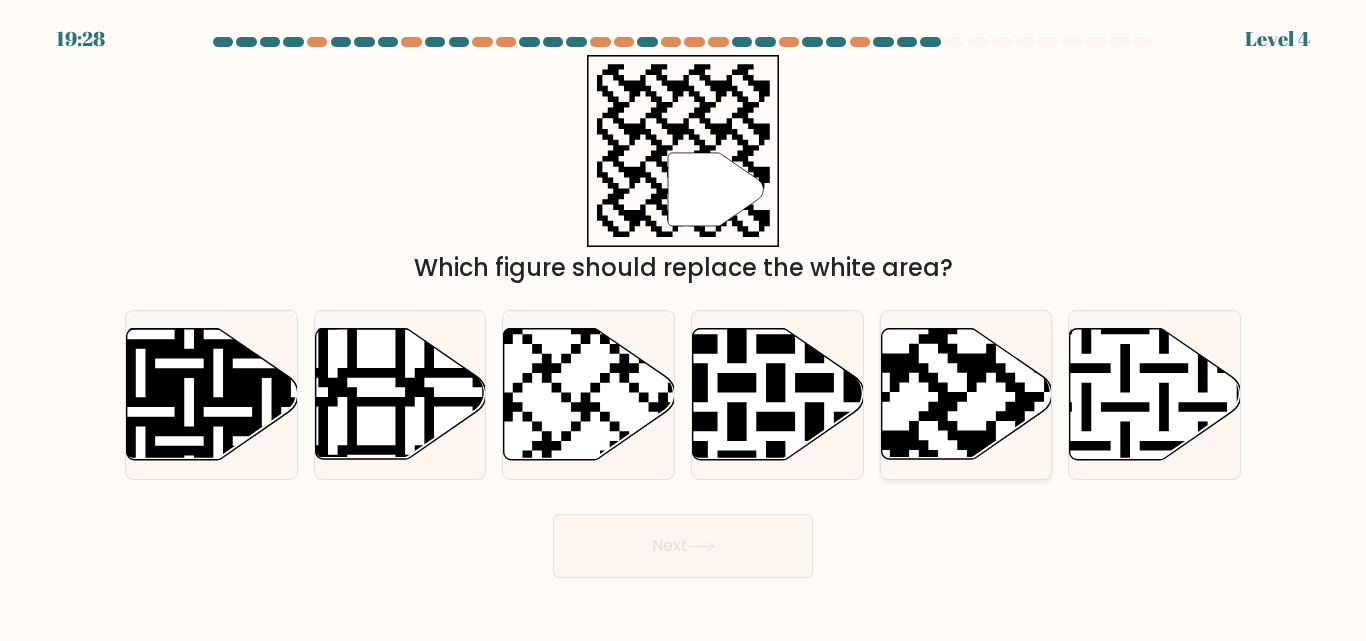 click at bounding box center (909, 325) 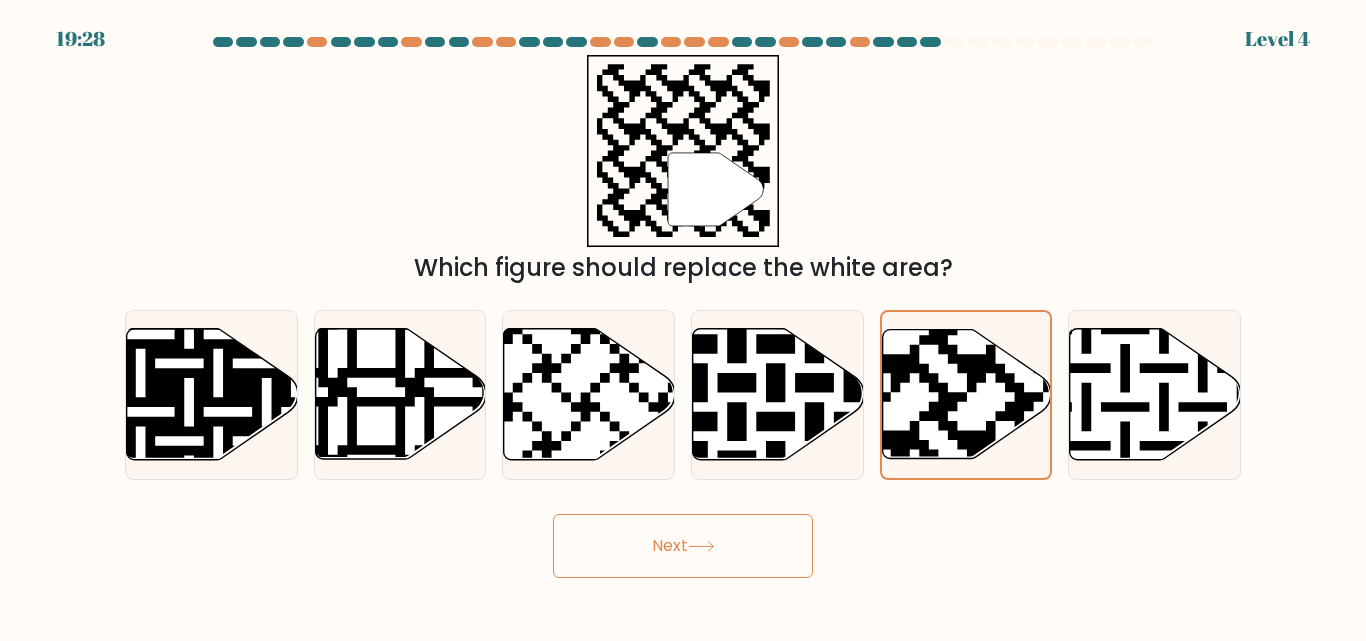 click at bounding box center [701, 546] 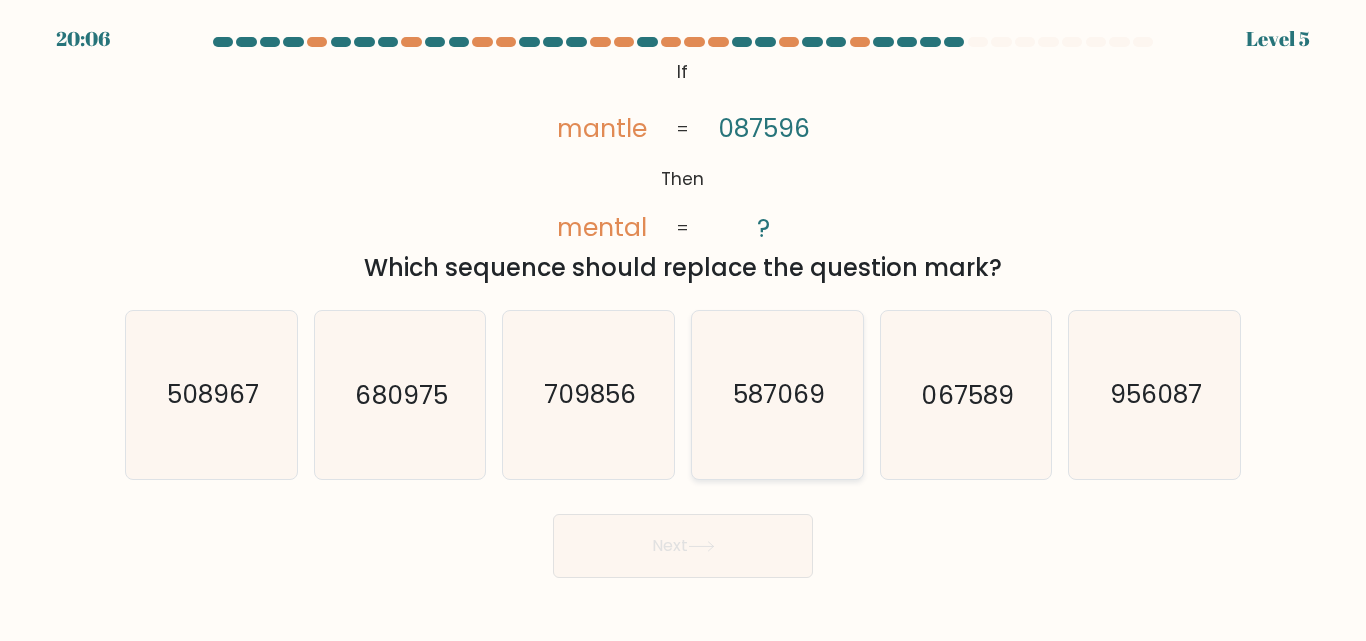 click on "587069" at bounding box center (777, 394) 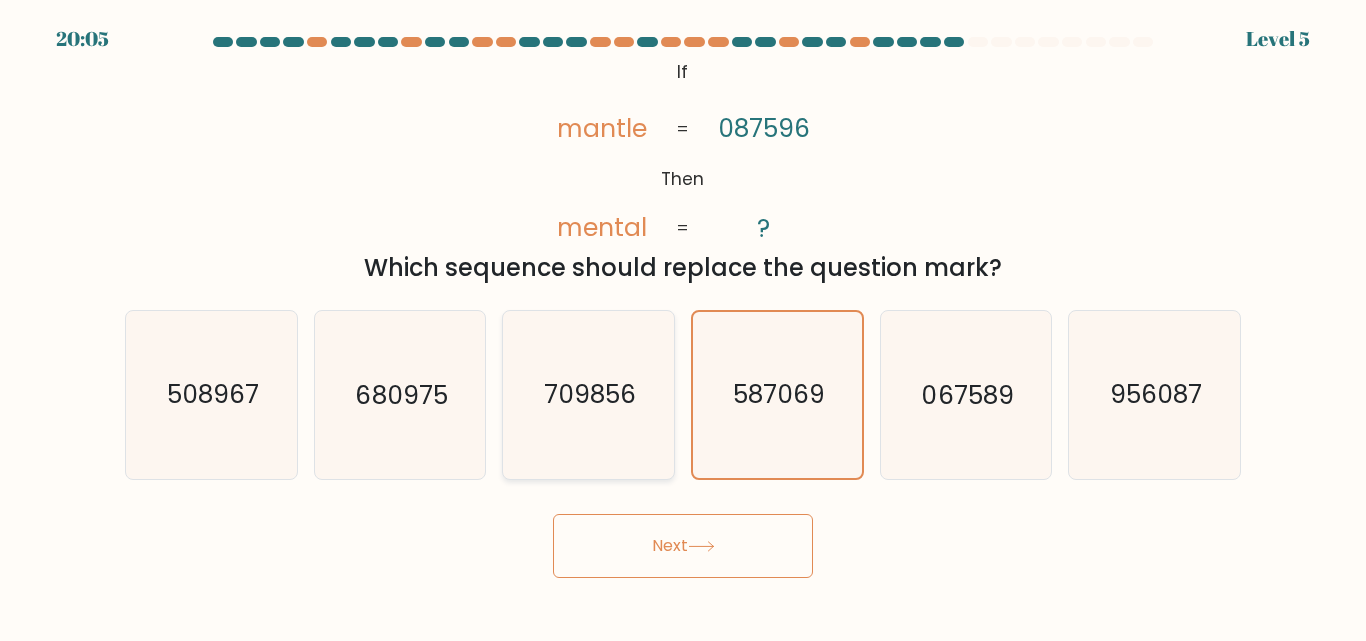 click on "709856" at bounding box center [588, 394] 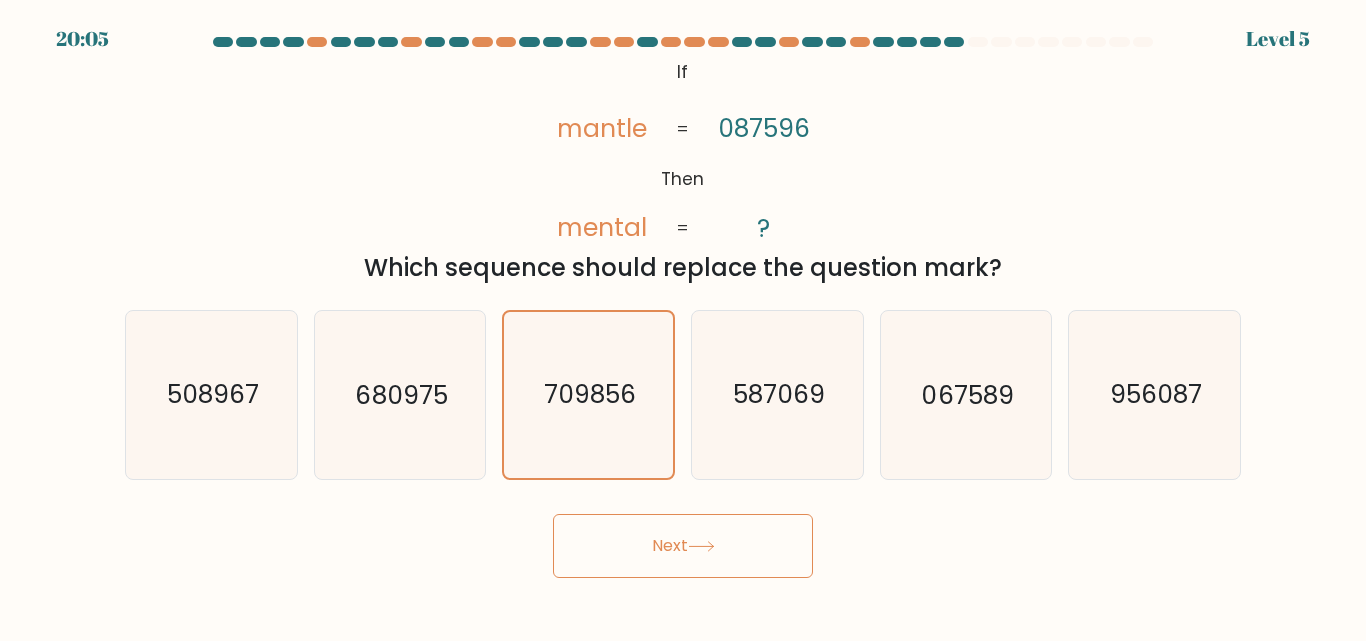 click on "Next" at bounding box center (683, 546) 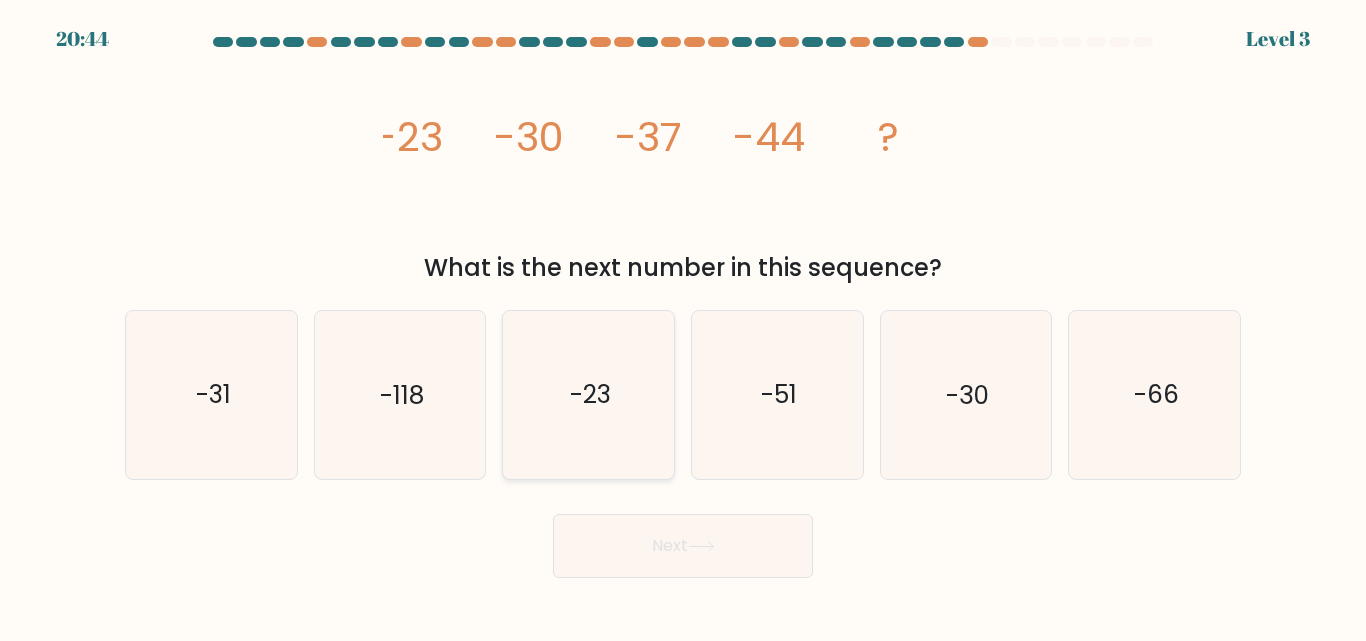 click on "-23" at bounding box center (590, 395) 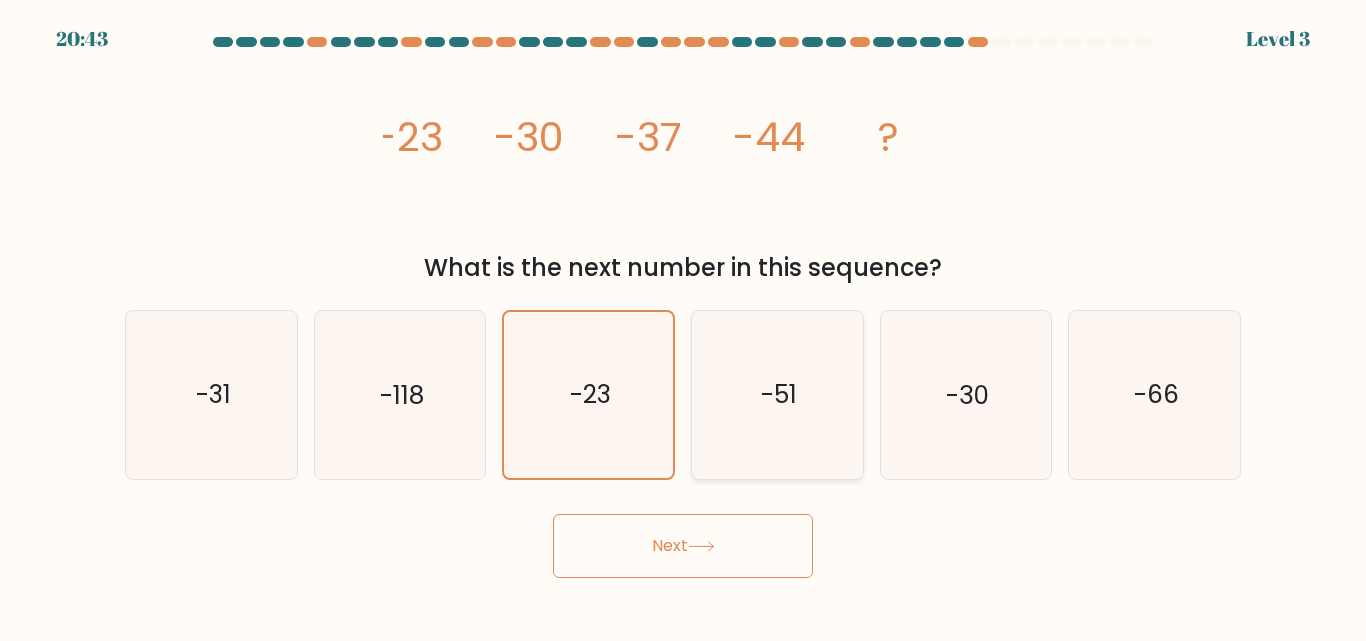 click on "-51" at bounding box center (777, 394) 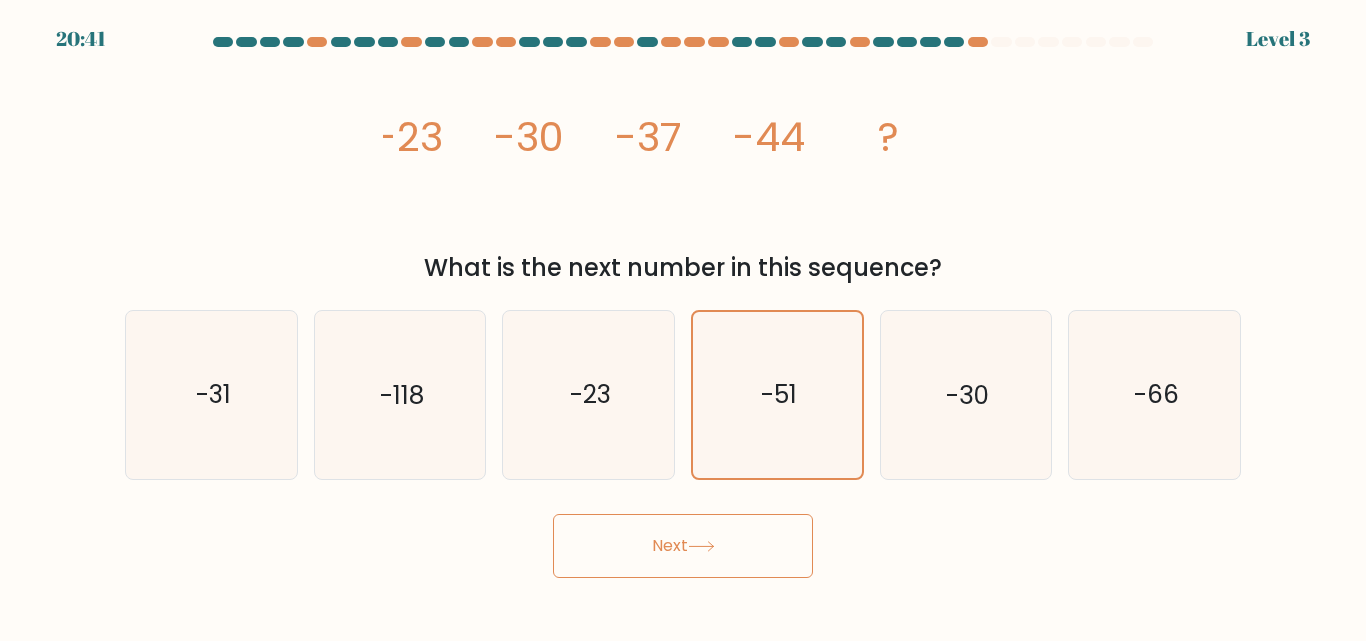 click on "Next" at bounding box center (683, 546) 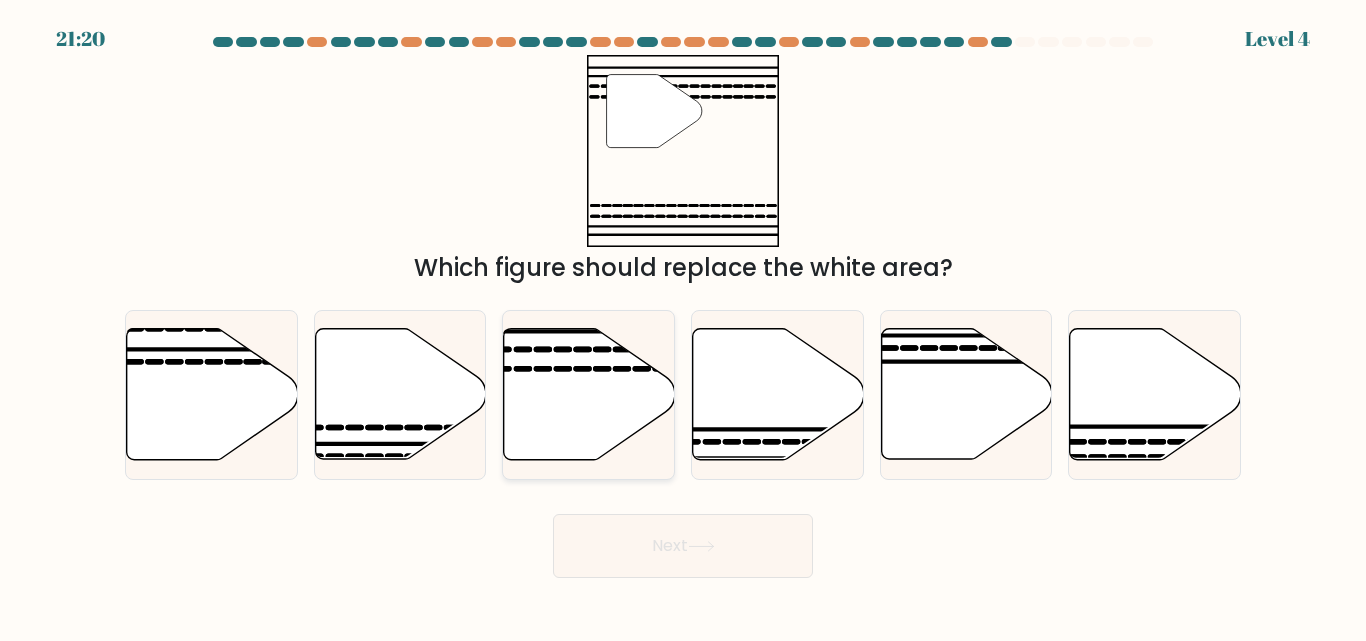 click at bounding box center (589, 394) 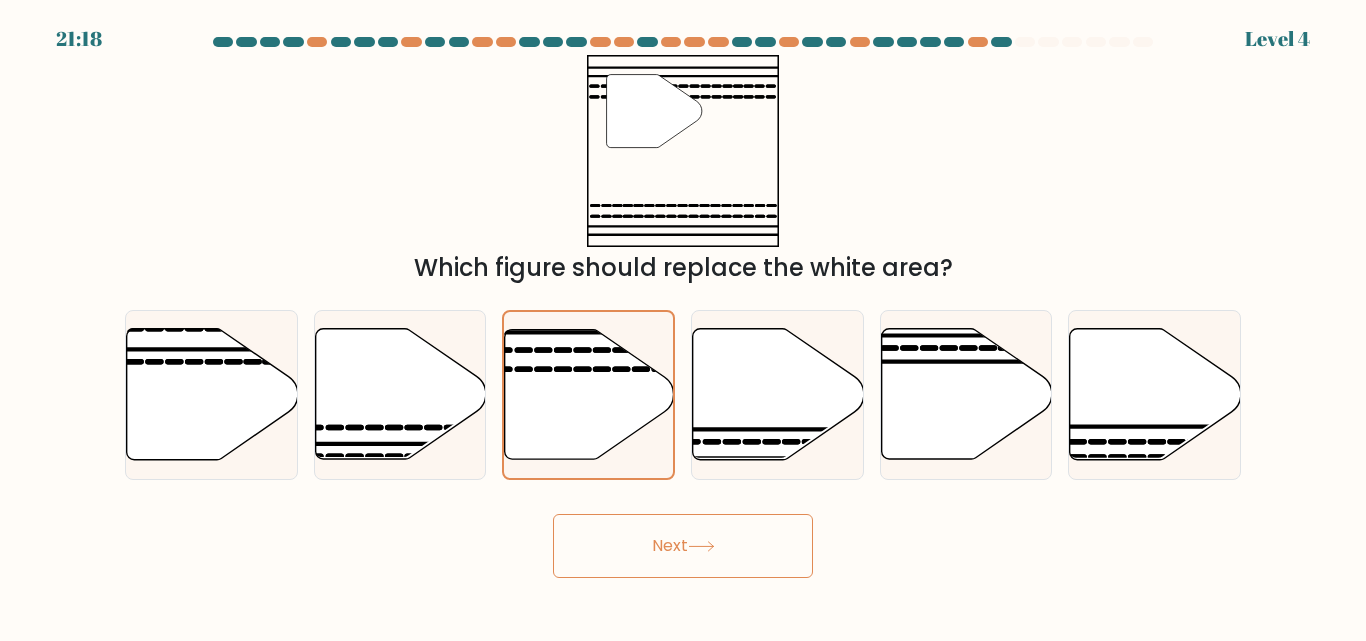 click on "Next" at bounding box center [683, 546] 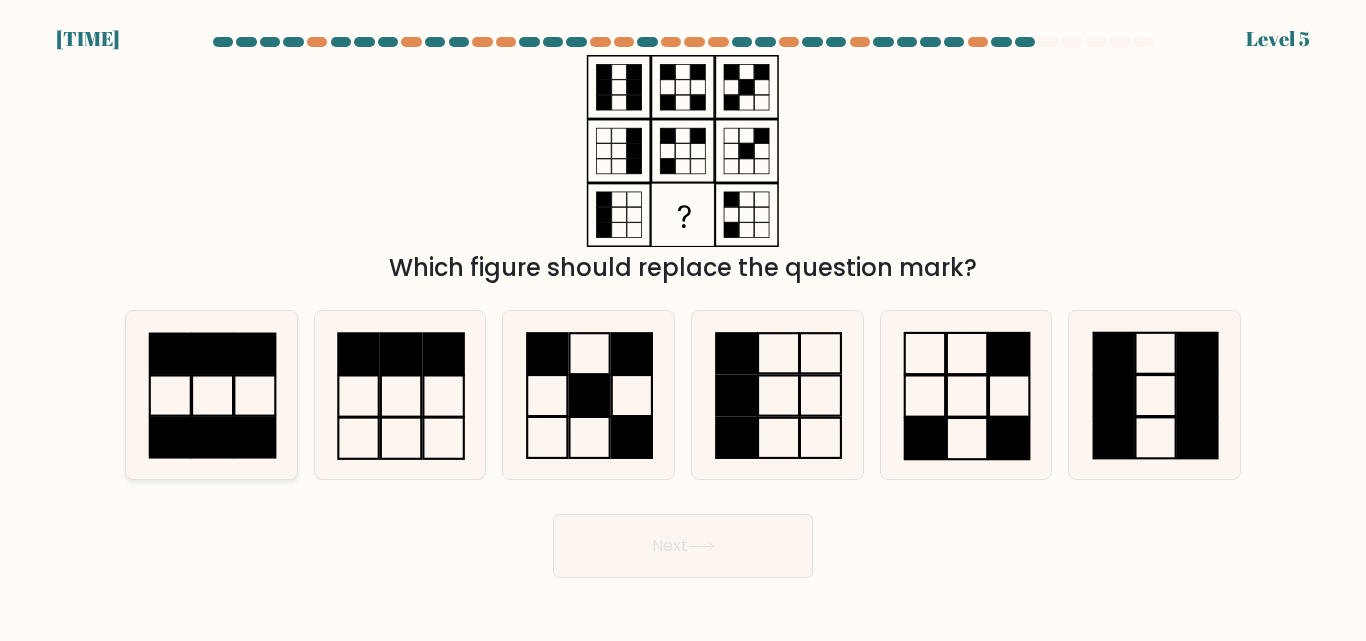 click at bounding box center (211, 394) 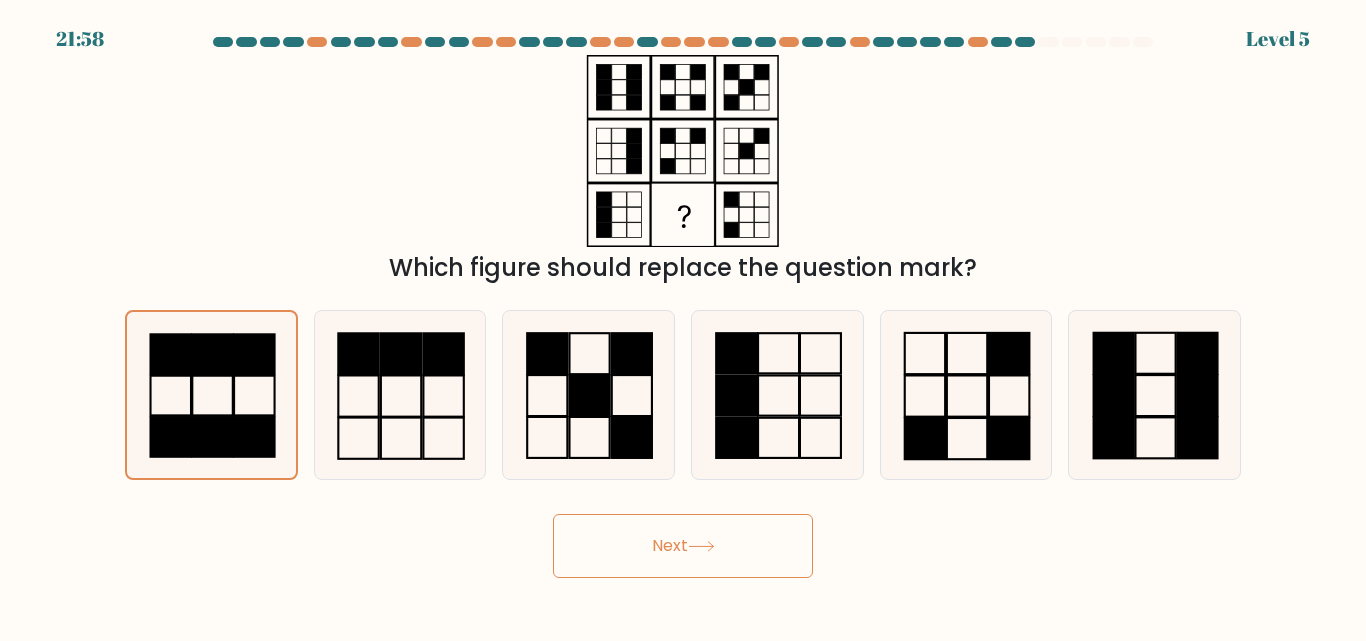 click on "Next" at bounding box center [683, 546] 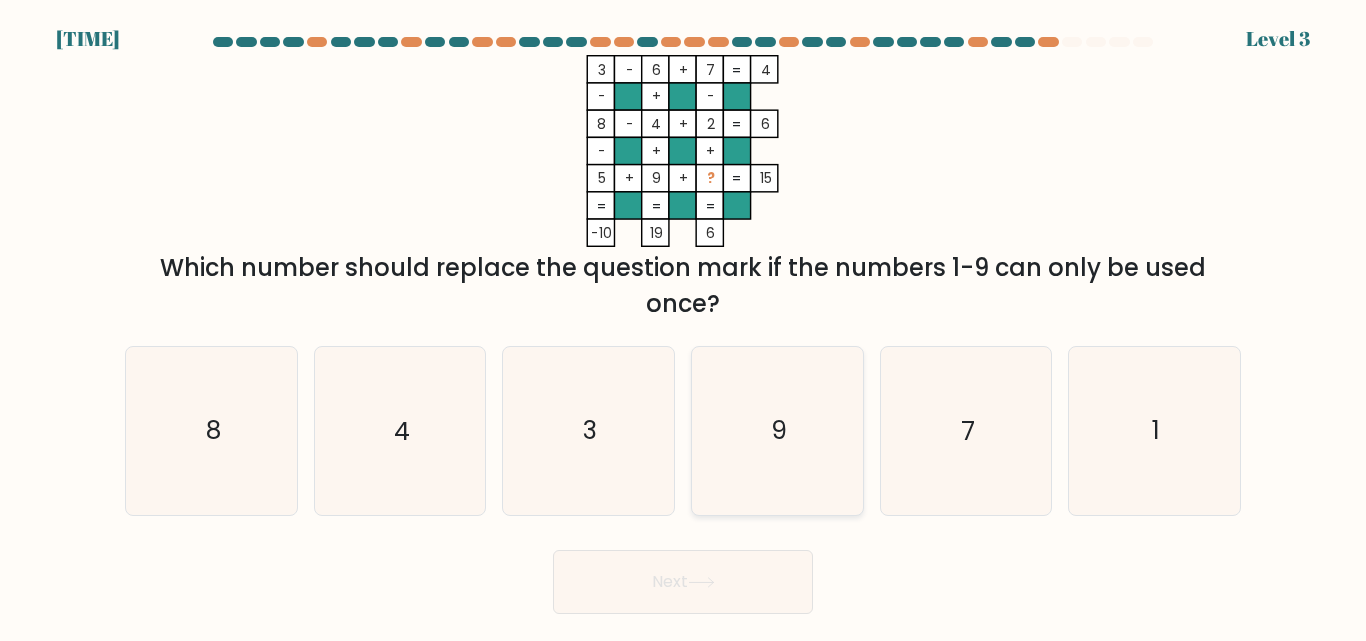 click on "9" at bounding box center (777, 430) 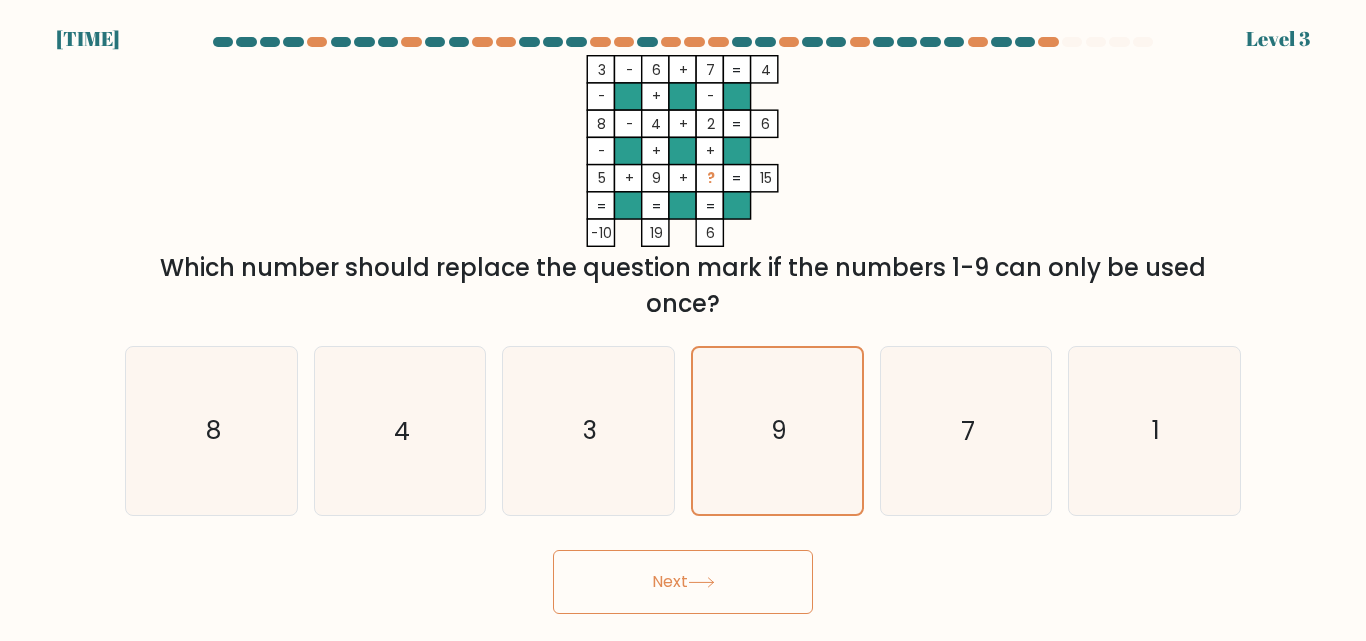 click on "Next" at bounding box center [683, 582] 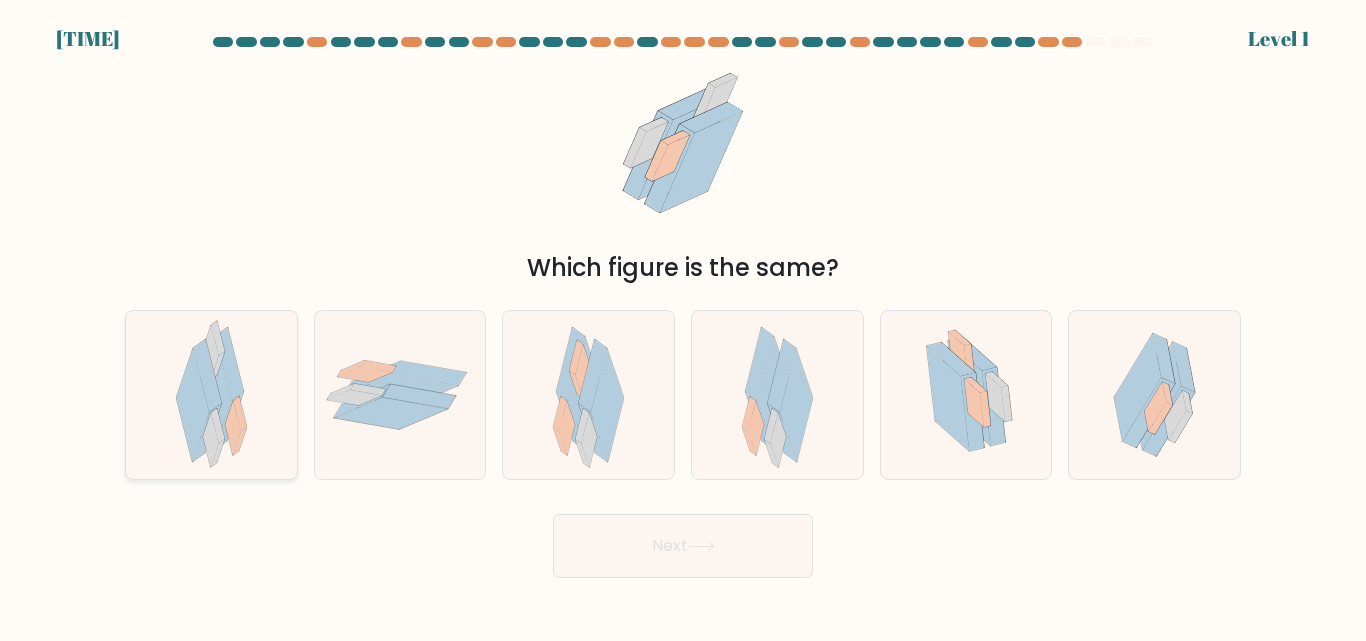 click at bounding box center [192, 405] 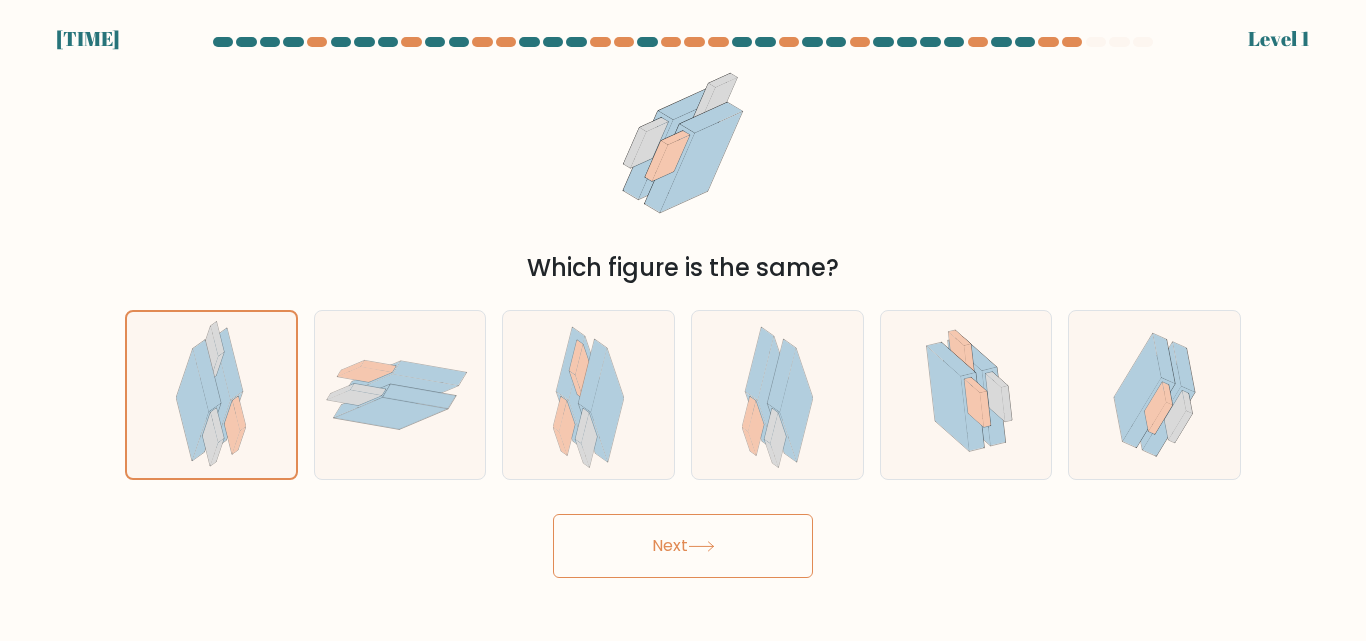 click on "Next" at bounding box center [683, 546] 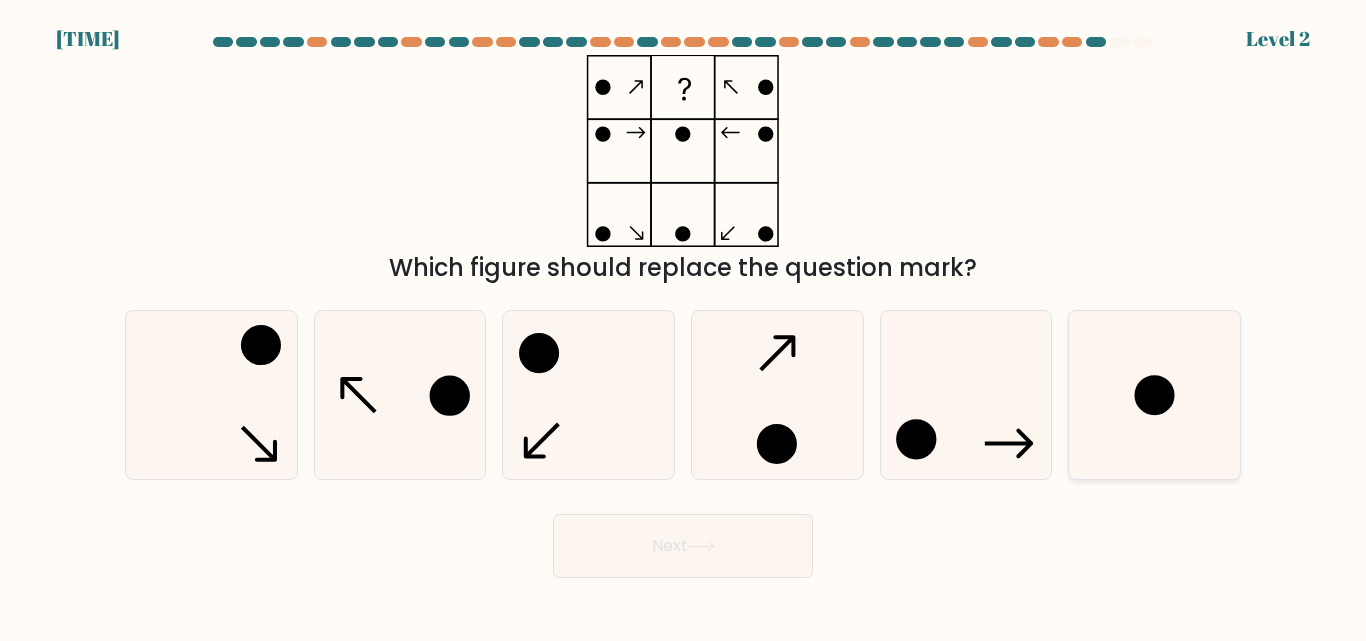 click at bounding box center (1154, 394) 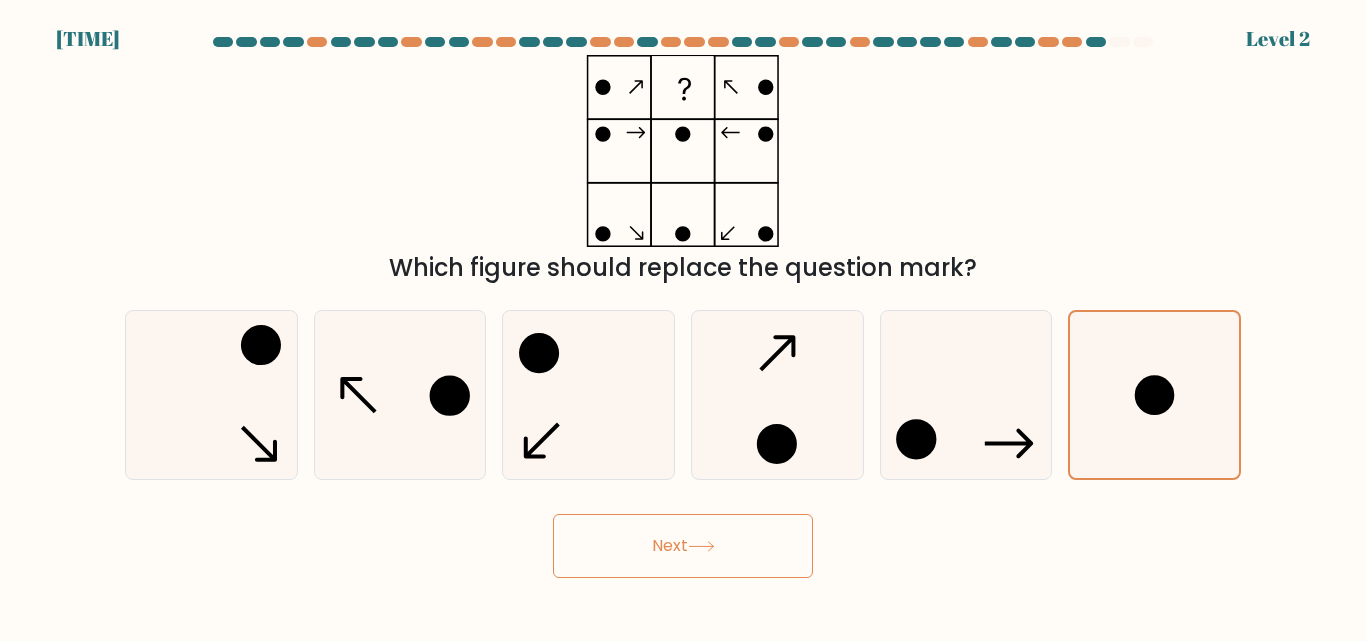 click on "Next" at bounding box center (683, 546) 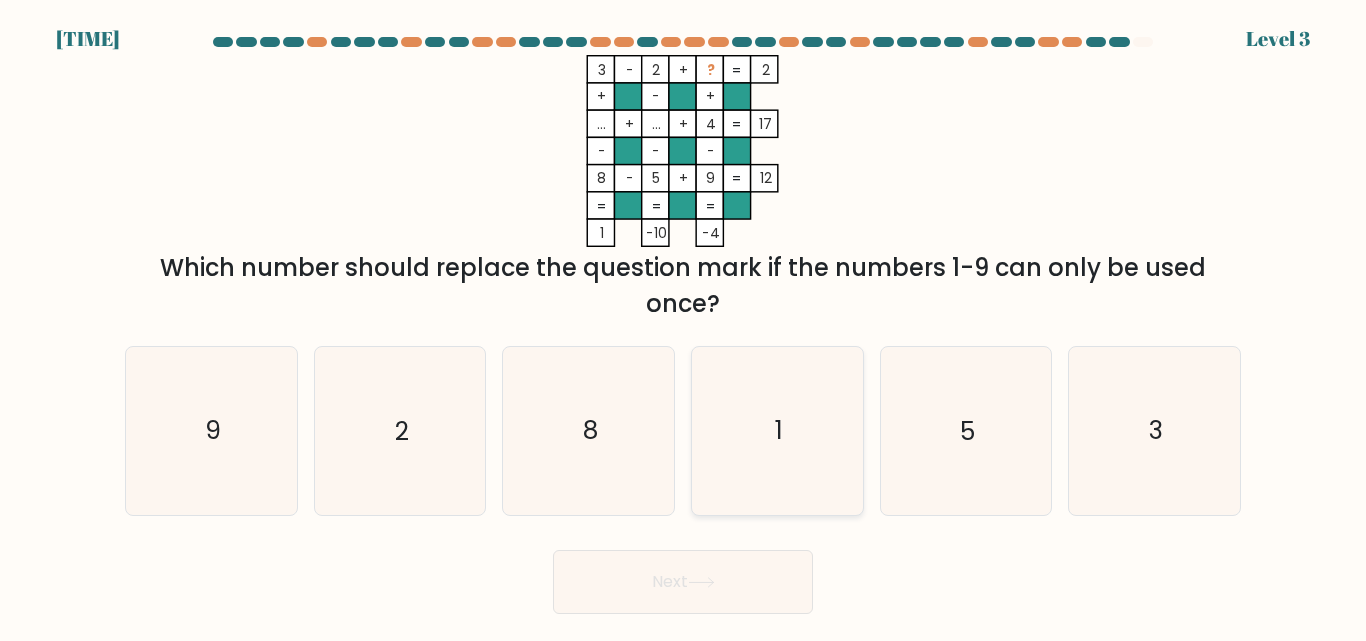 click on "1" at bounding box center (777, 430) 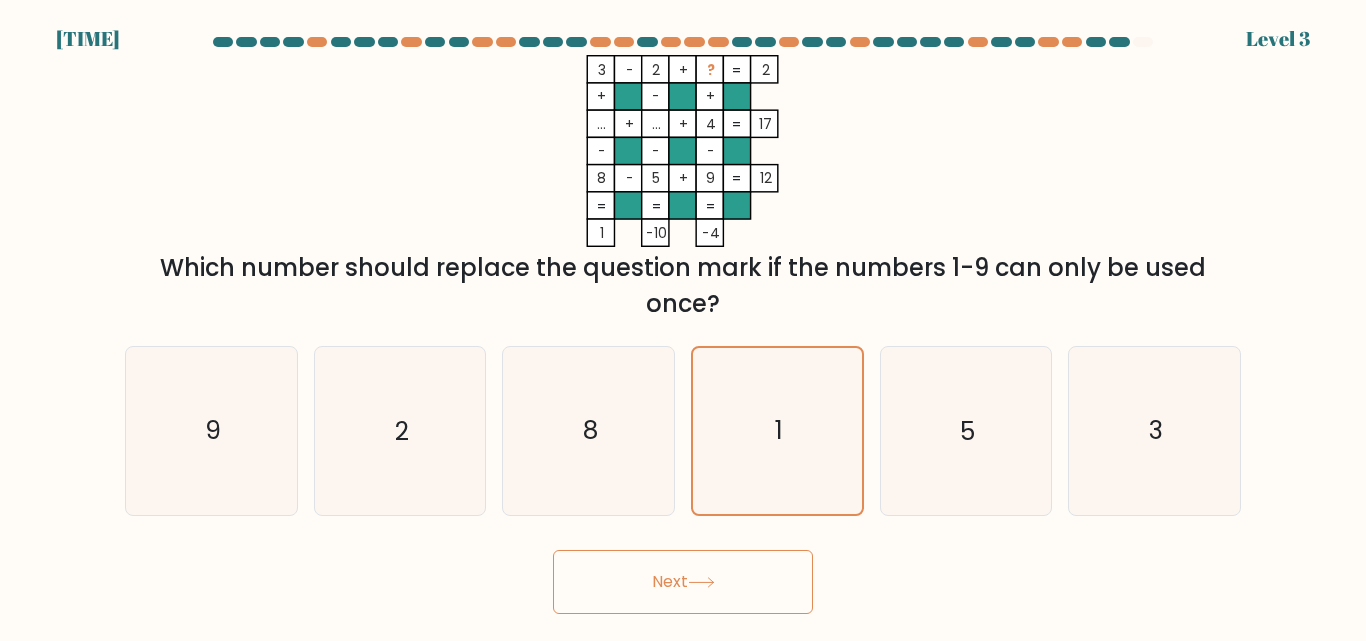 click at bounding box center (701, 582) 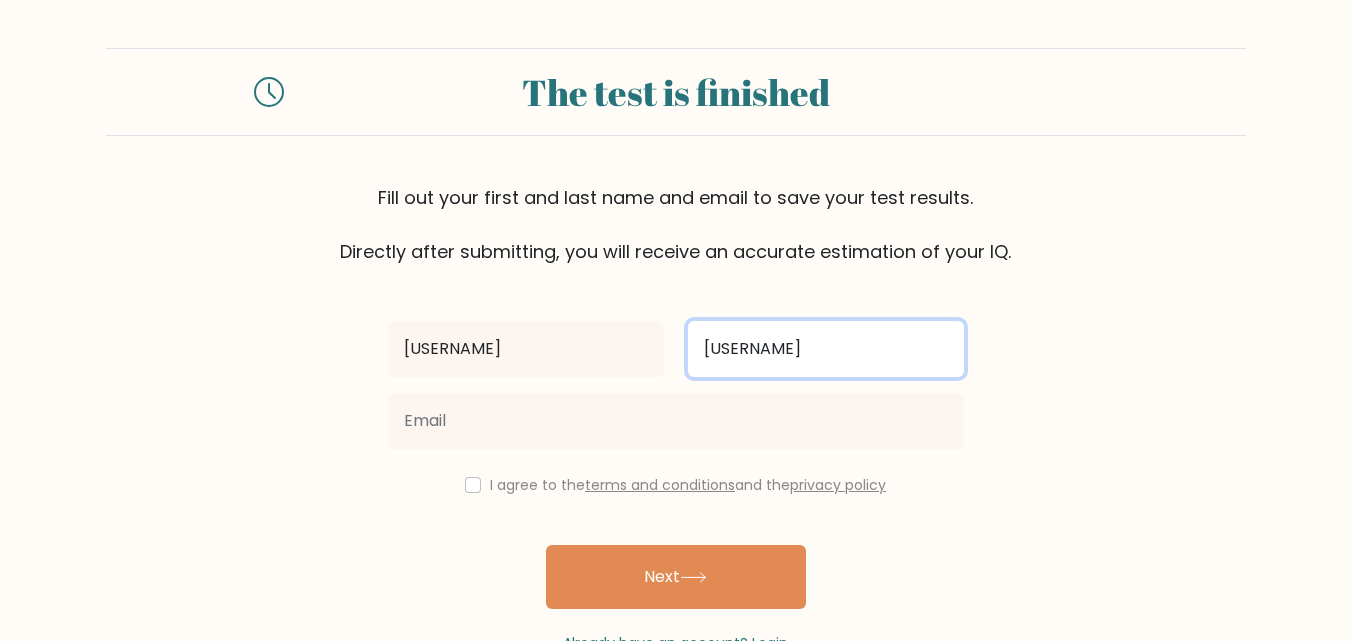 type on "[LAST]" 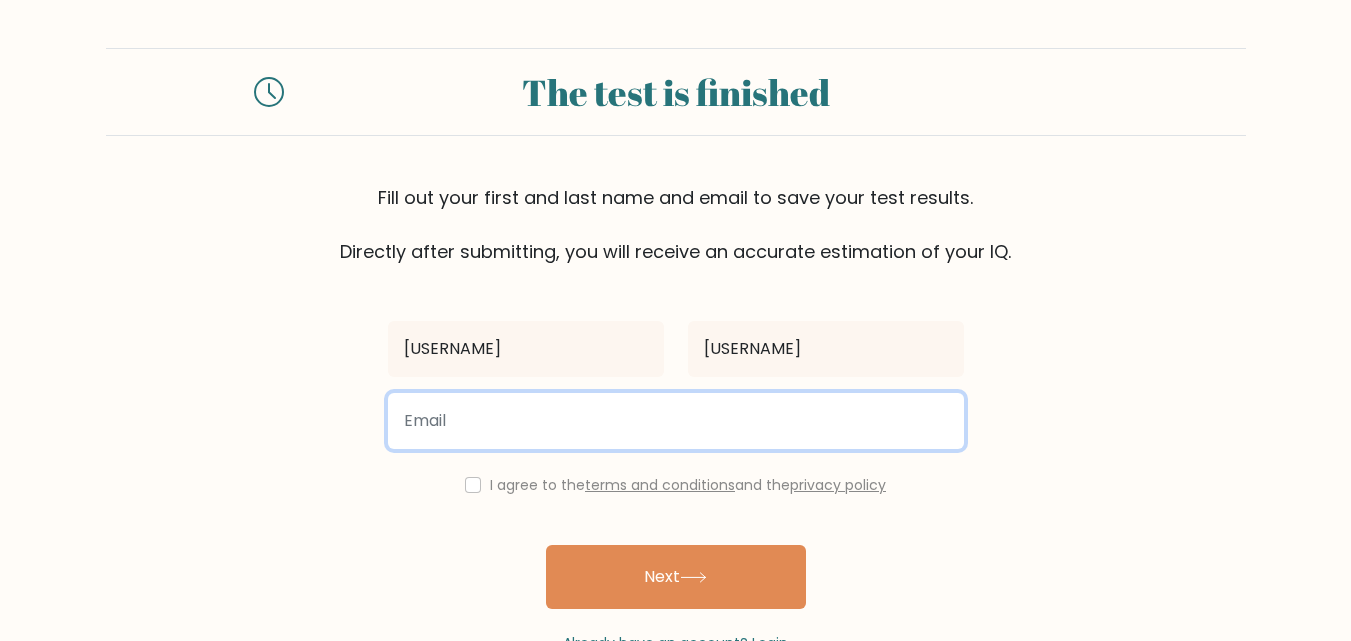 click at bounding box center (676, 421) 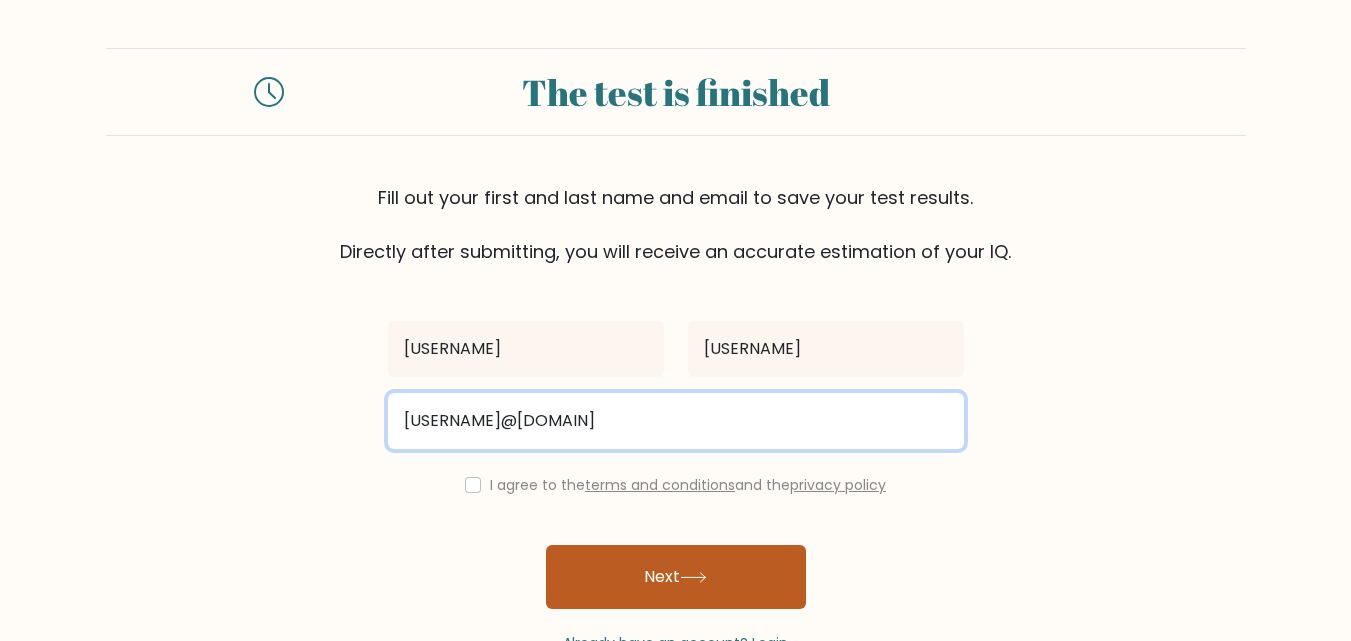 type on "ajaykumar.lucifer47@gmail.com" 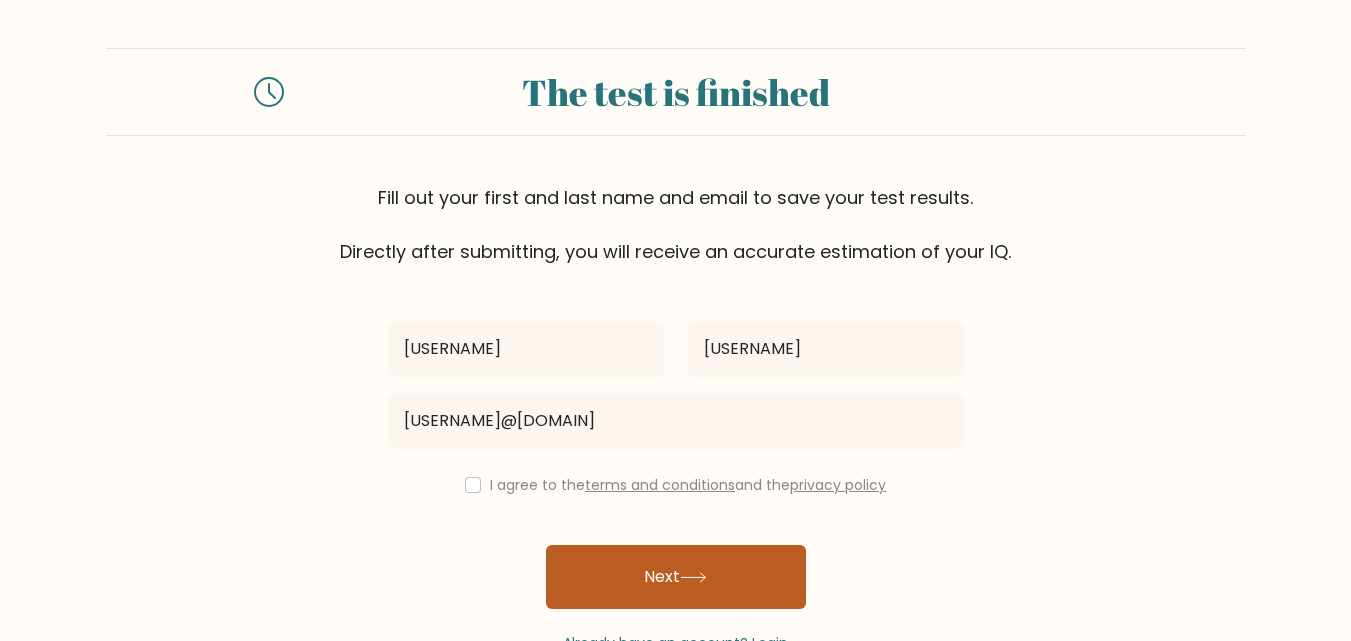 click on "Next" at bounding box center (676, 577) 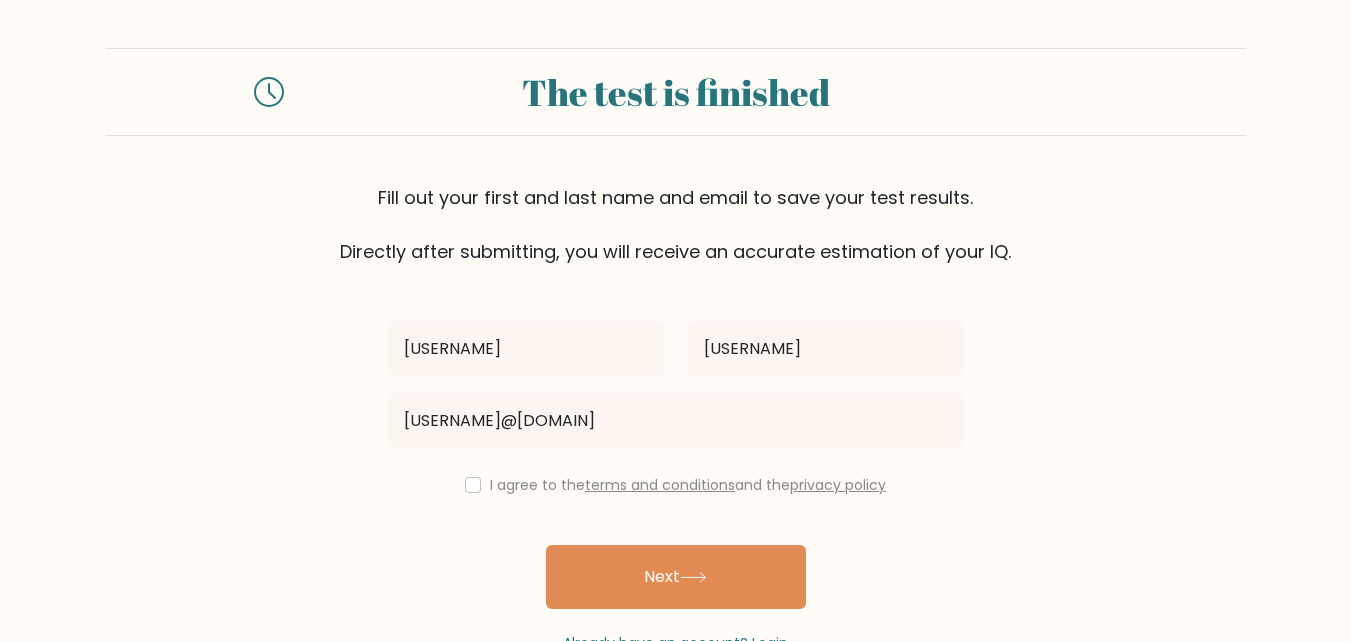 click on "I agree to the  terms and conditions  and the  privacy policy" at bounding box center [676, 485] 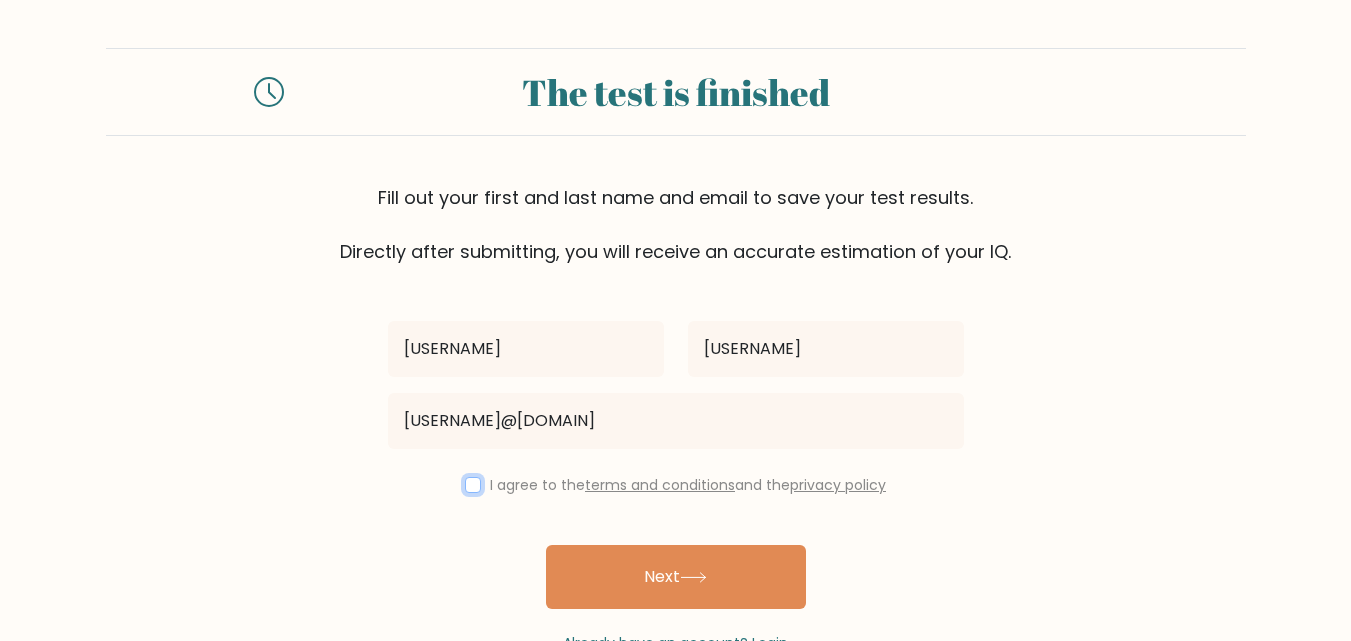 click at bounding box center [473, 485] 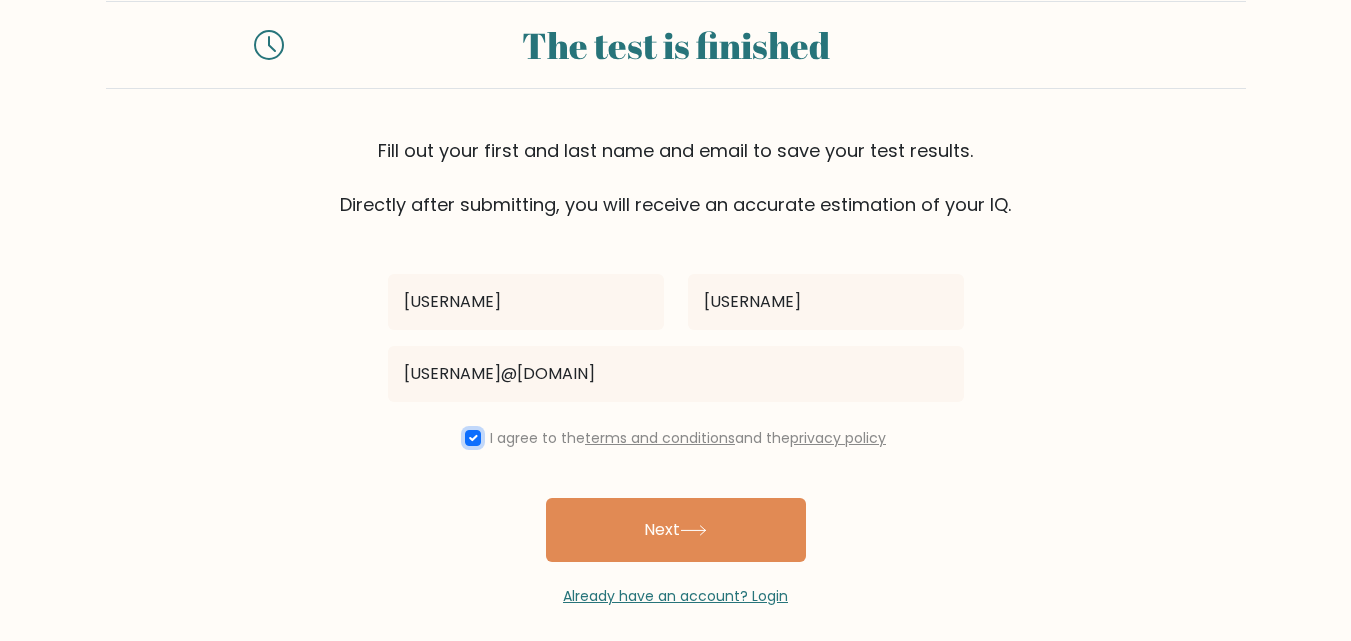 scroll, scrollTop: 61, scrollLeft: 0, axis: vertical 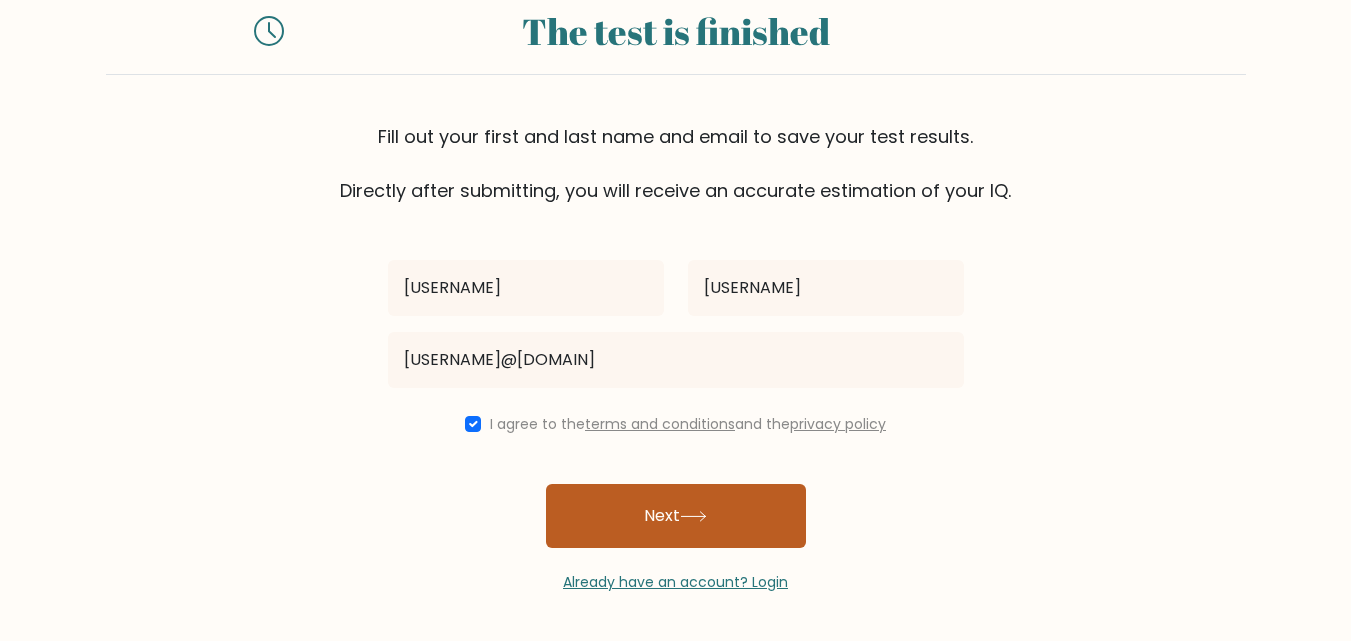 click on "Next" at bounding box center [676, 516] 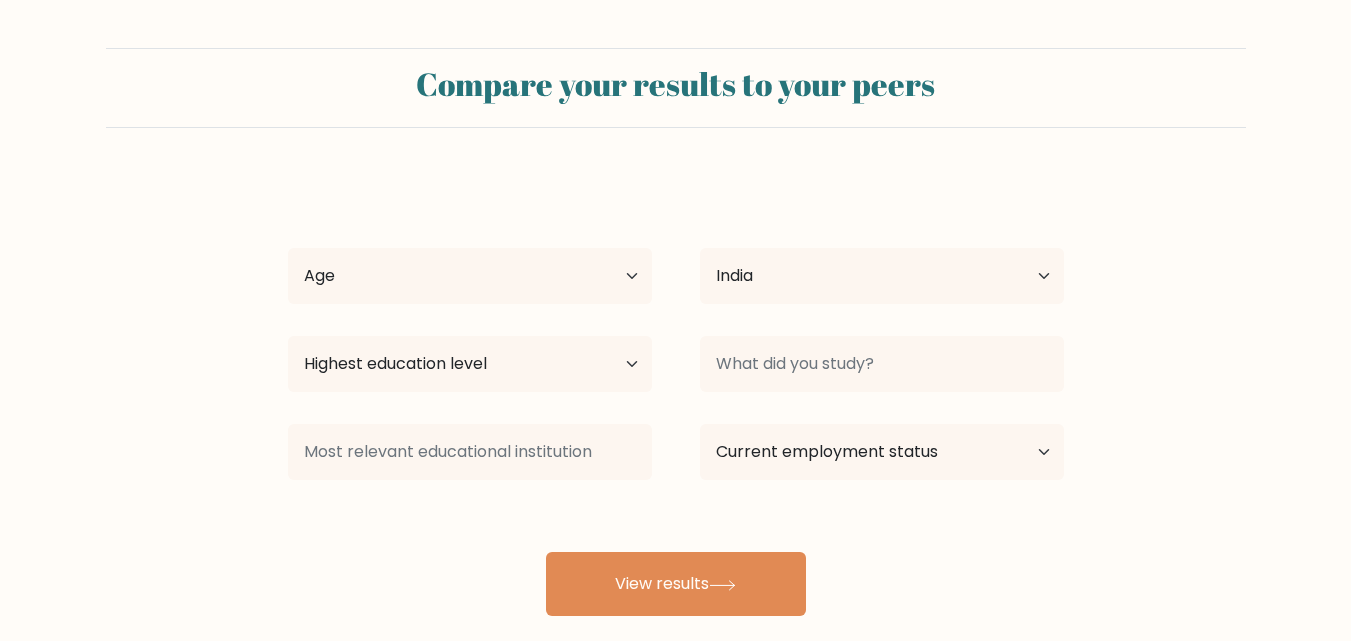 scroll, scrollTop: 0, scrollLeft: 0, axis: both 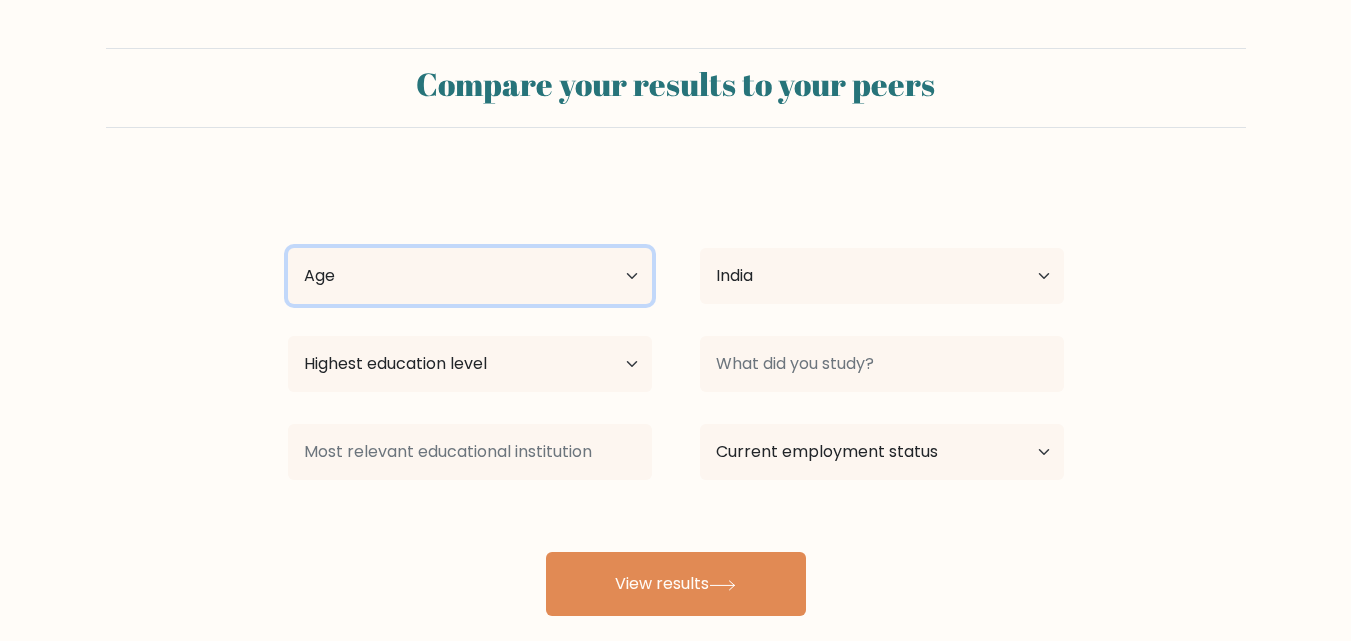 click on "Age
Under 18 years old
18-24 years old
25-34 years old
35-44 years old
45-54 years old
55-64 years old
65 years old and above" at bounding box center (470, 276) 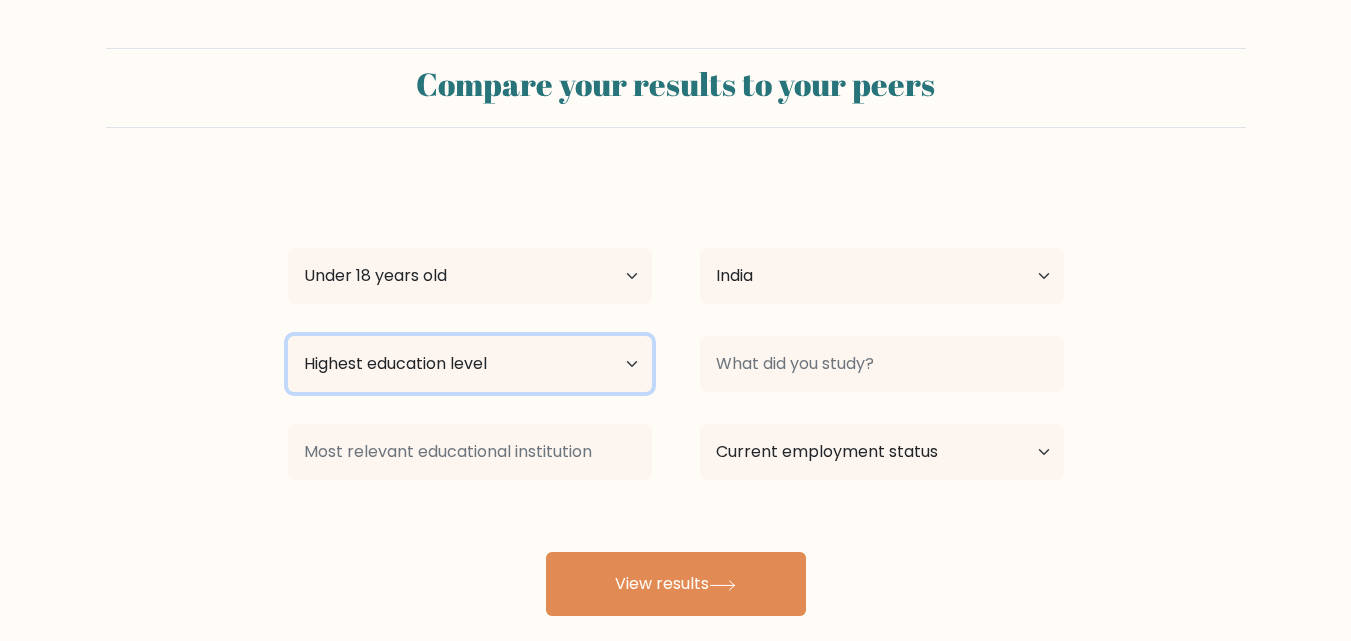 click on "Highest education level
No schooling
Primary
Lower Secondary
Upper Secondary
Occupation Specific
Bachelor's degree
Master's degree
Doctoral degree" at bounding box center (470, 364) 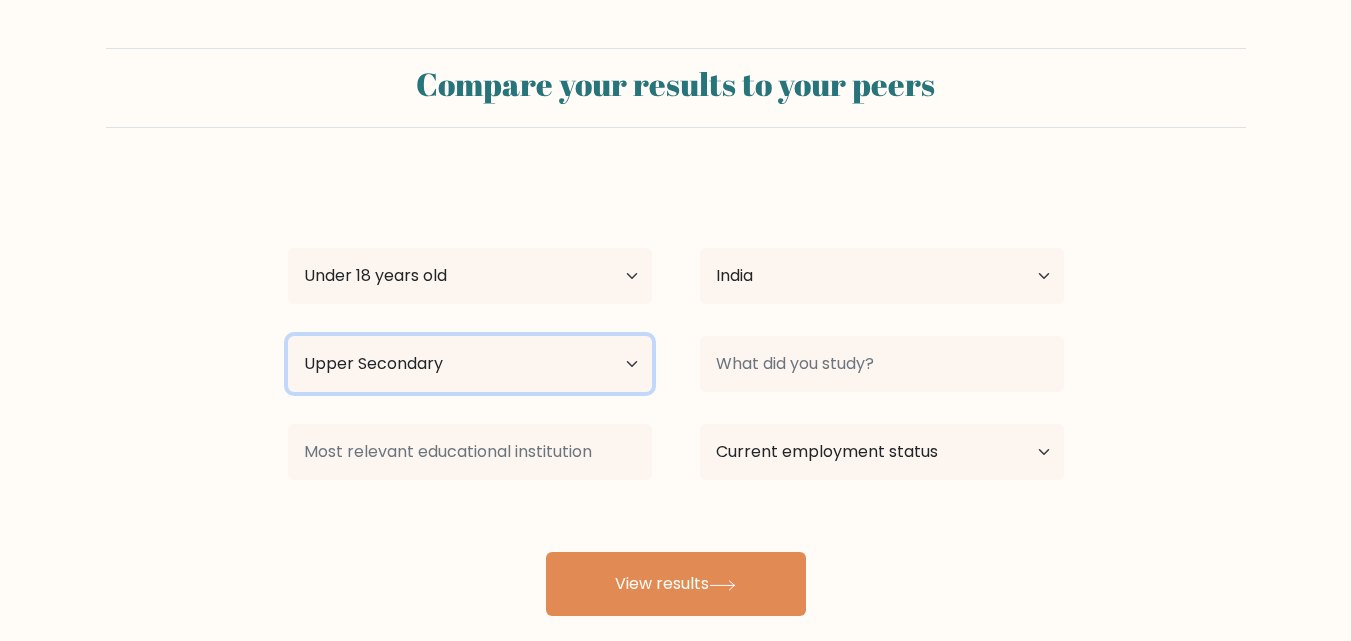 click on "Highest education level
No schooling
Primary
Lower Secondary
Upper Secondary
Occupation Specific
Bachelor's degree
Master's degree
Doctoral degree" at bounding box center (470, 364) 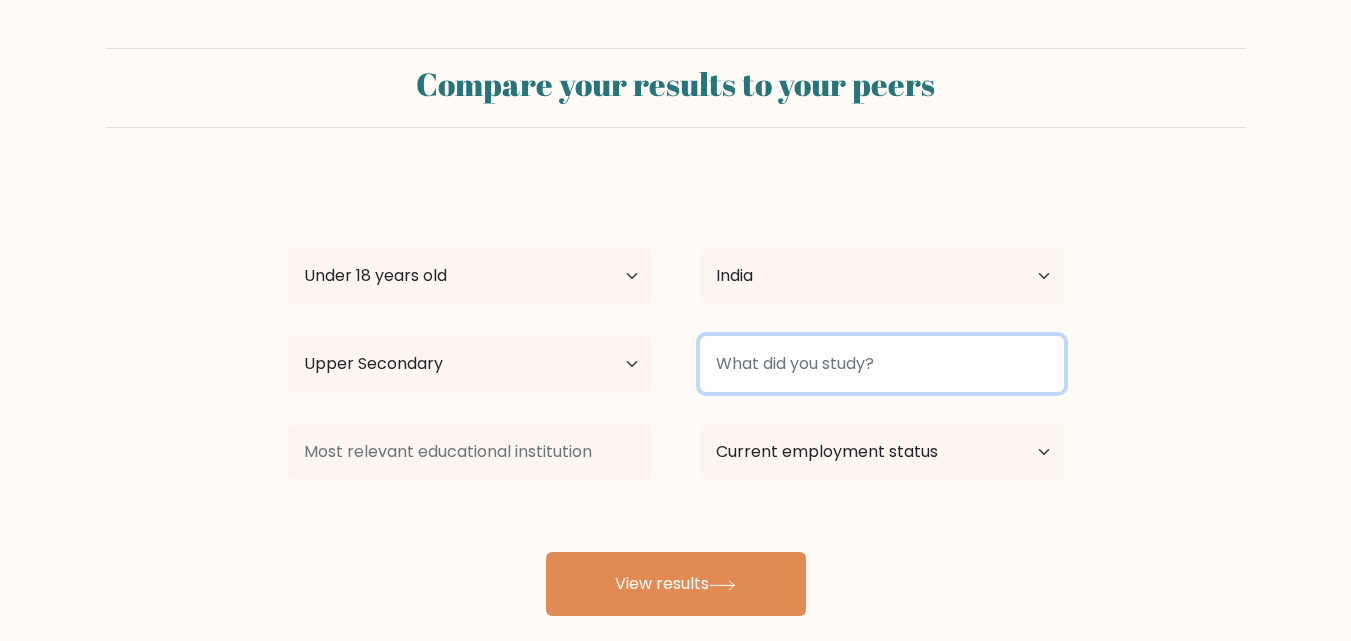 click at bounding box center [882, 364] 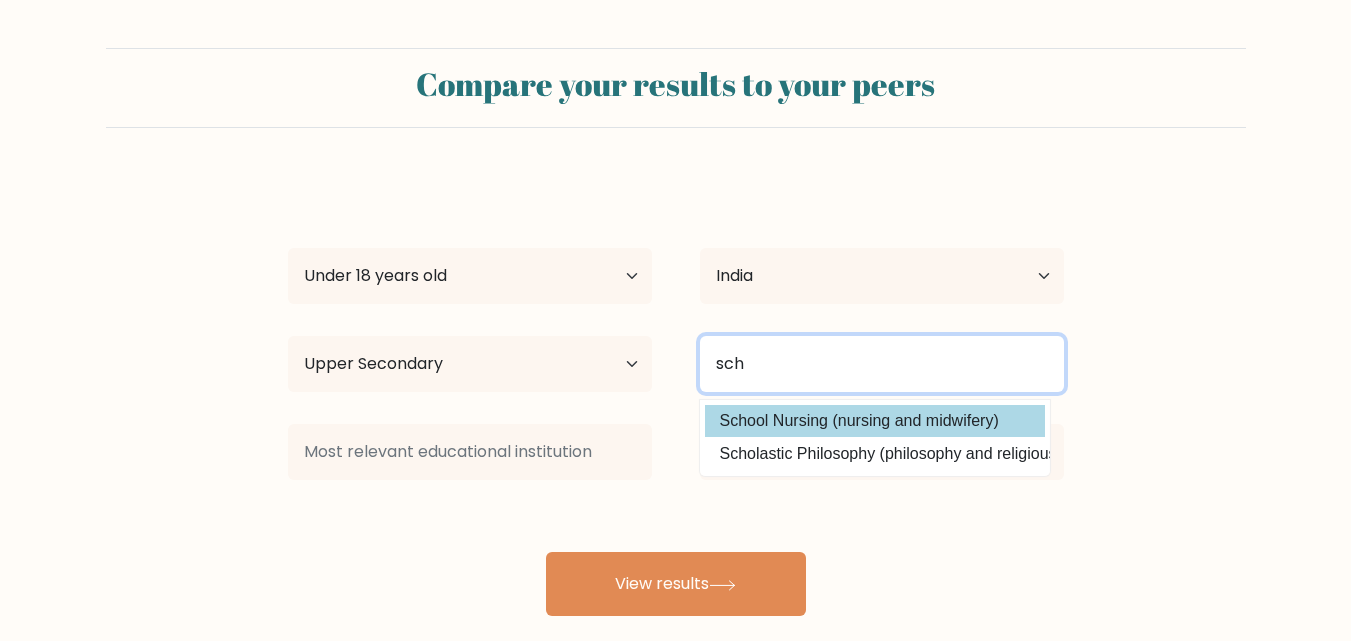 type on "sch" 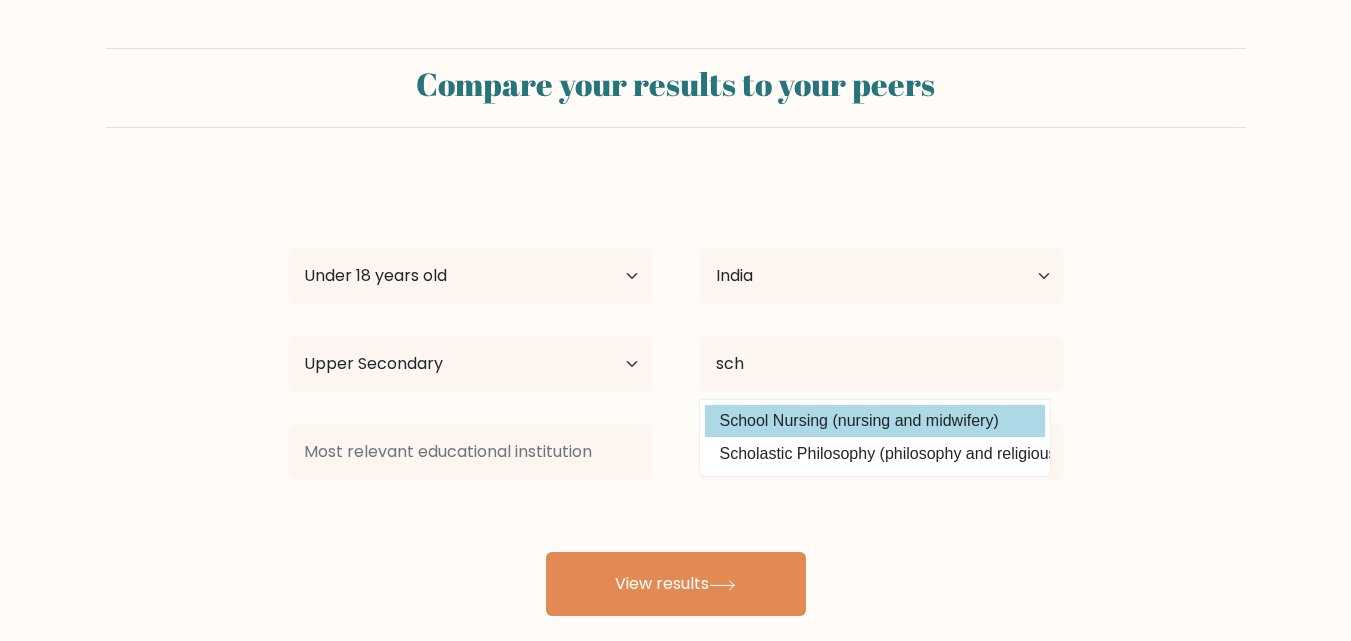 click on "School Nursing (nursing and midwifery)" at bounding box center [875, 421] 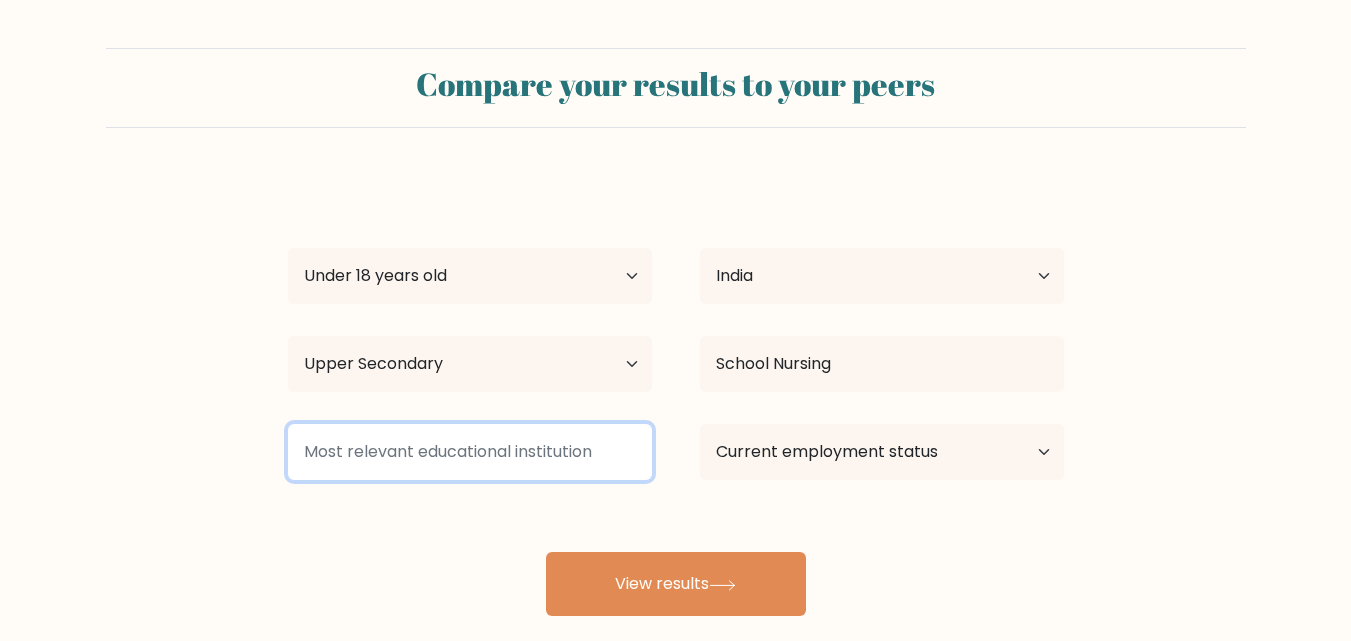 click at bounding box center (470, 452) 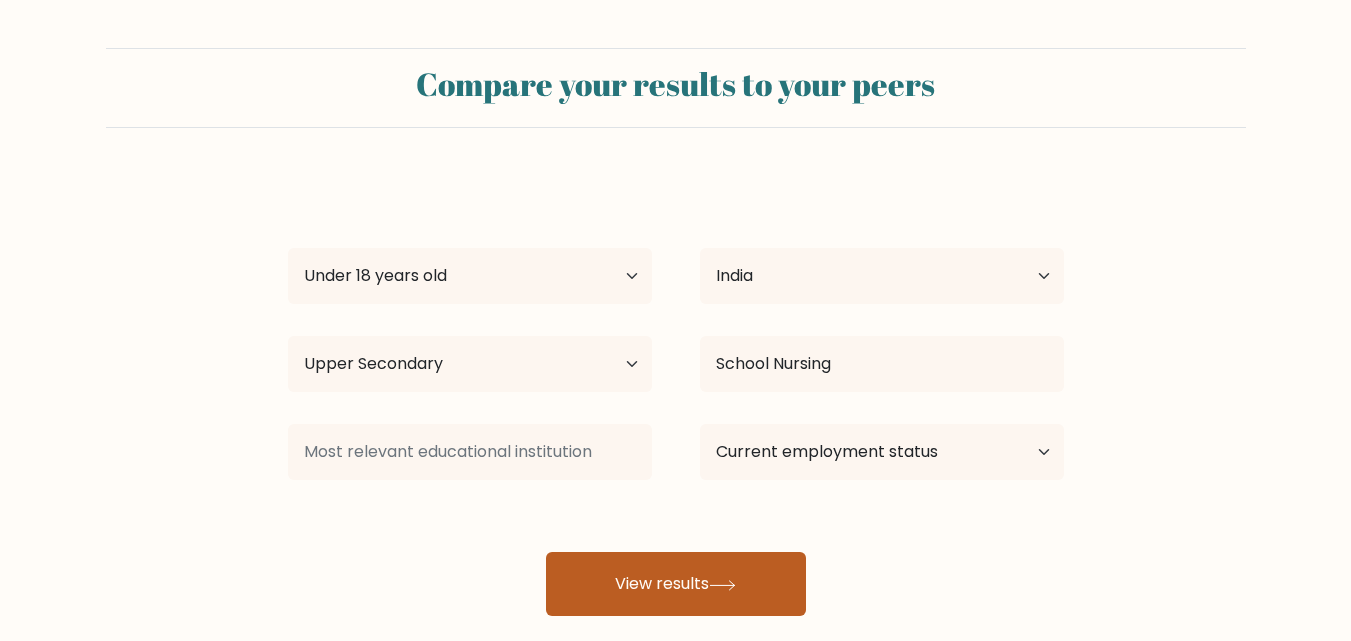 click on "View results" at bounding box center [676, 584] 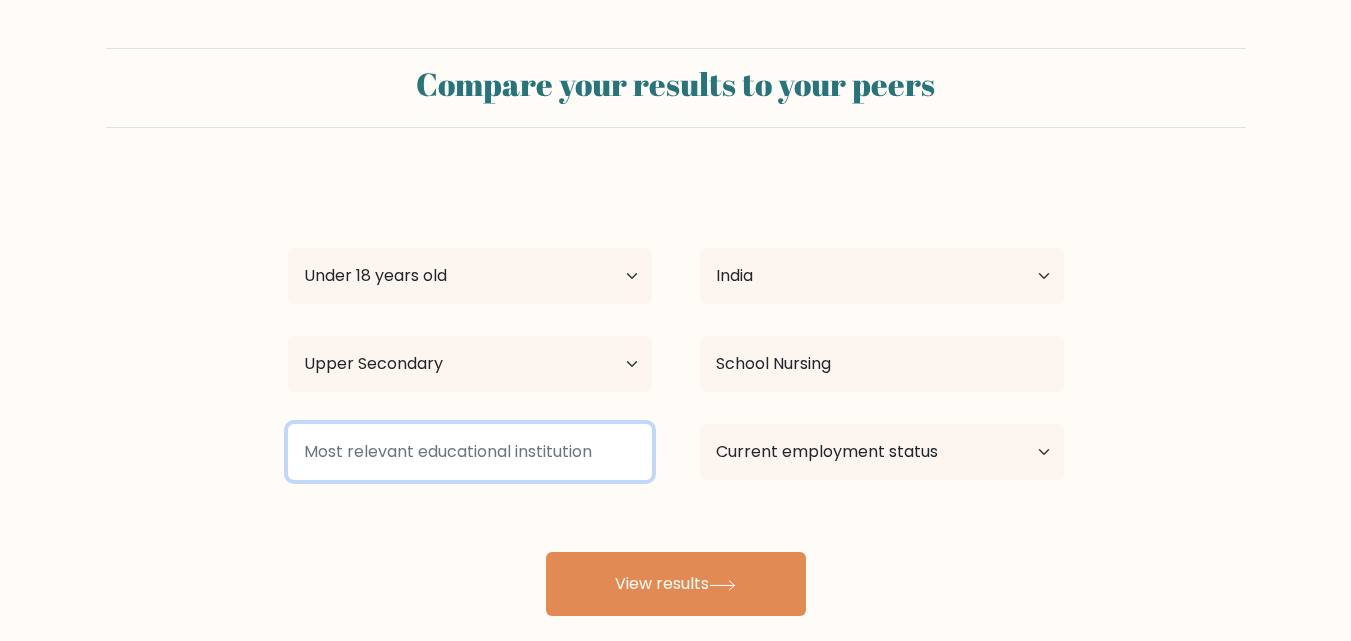 click at bounding box center [470, 452] 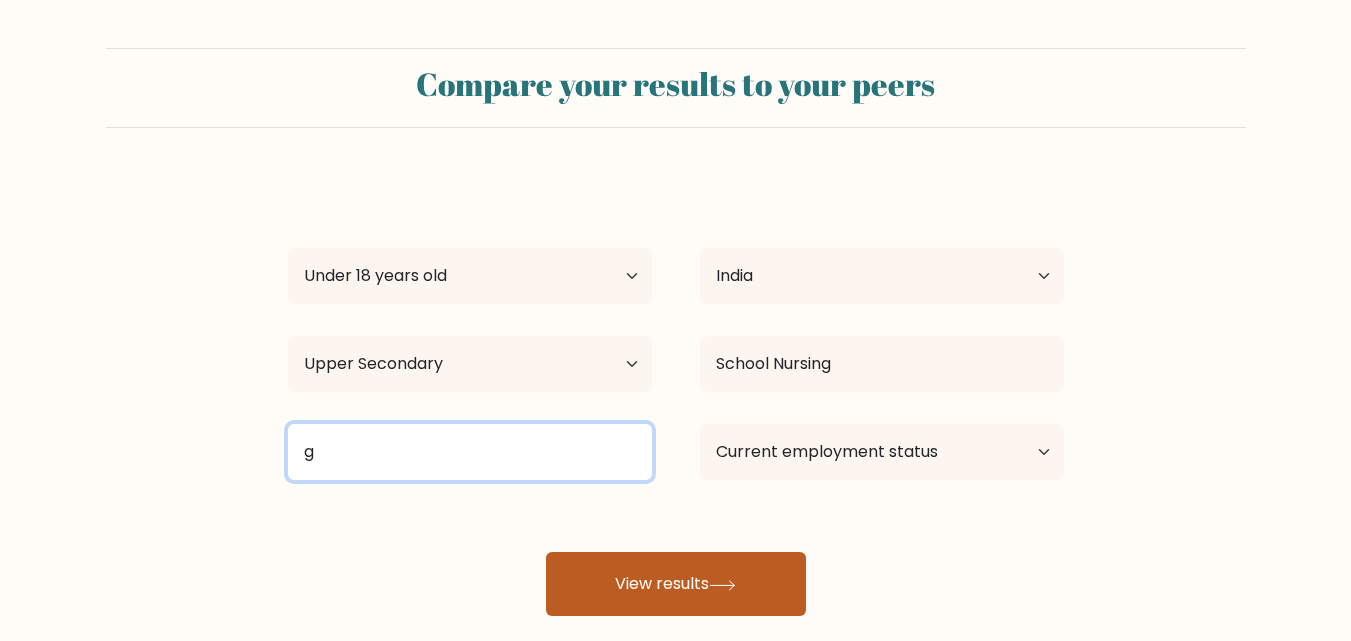 type on "g" 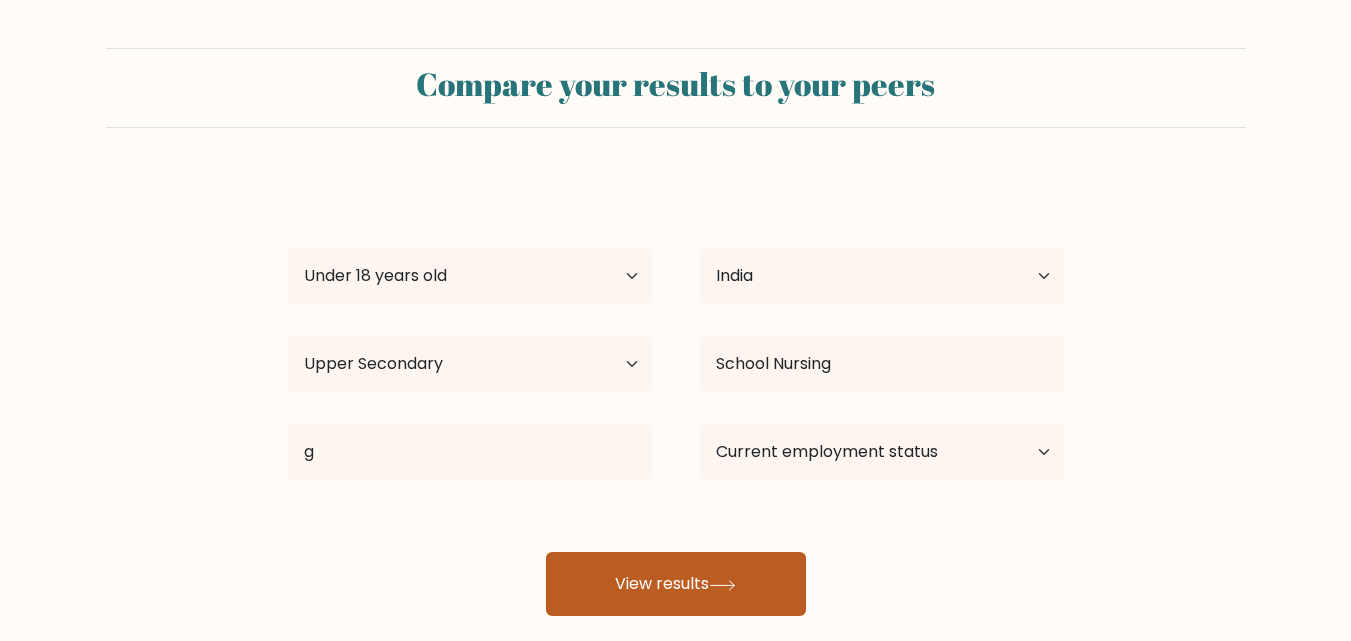 click on "View results" at bounding box center [676, 584] 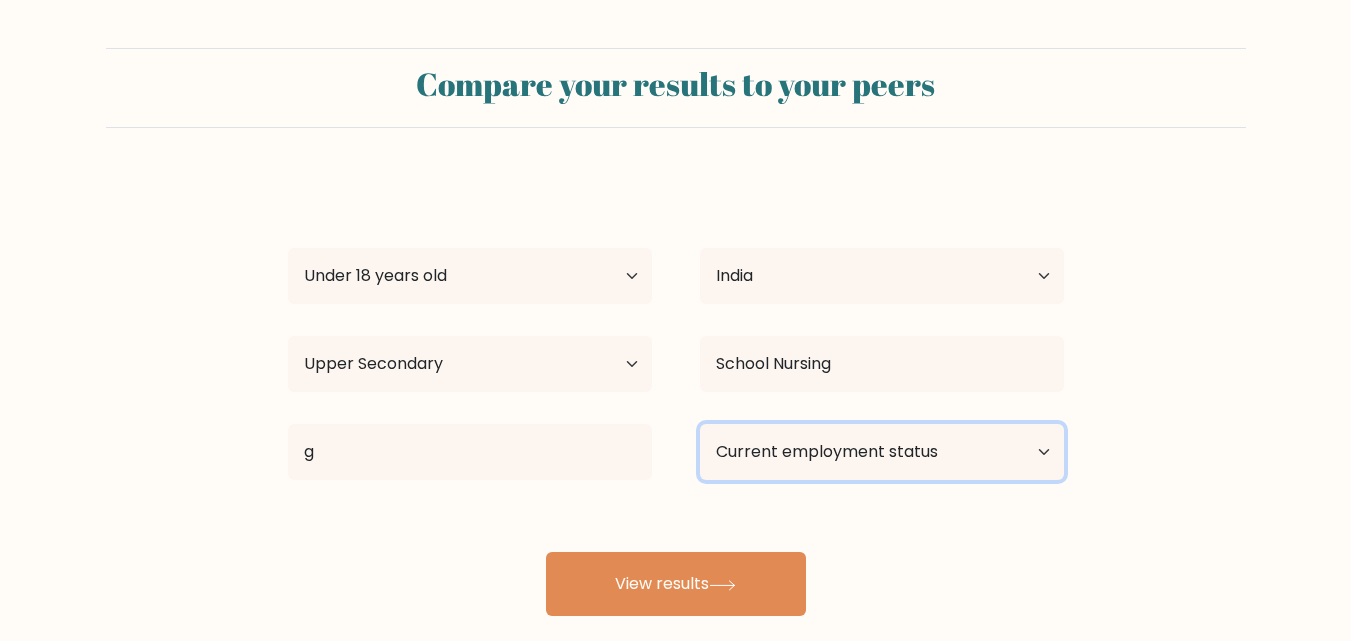 click on "Current employment status
Employed
Student
Retired
Other / prefer not to answer" at bounding box center (882, 452) 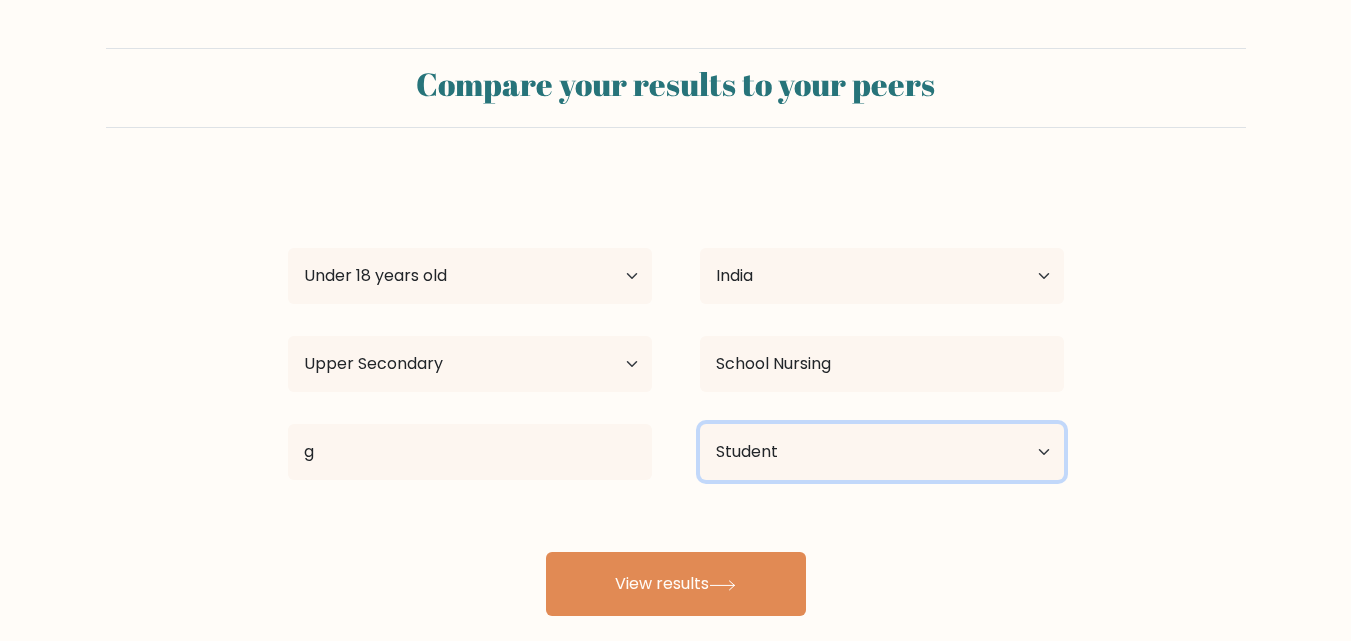 click on "Current employment status
Employed
Student
Retired
Other / prefer not to answer" at bounding box center (882, 452) 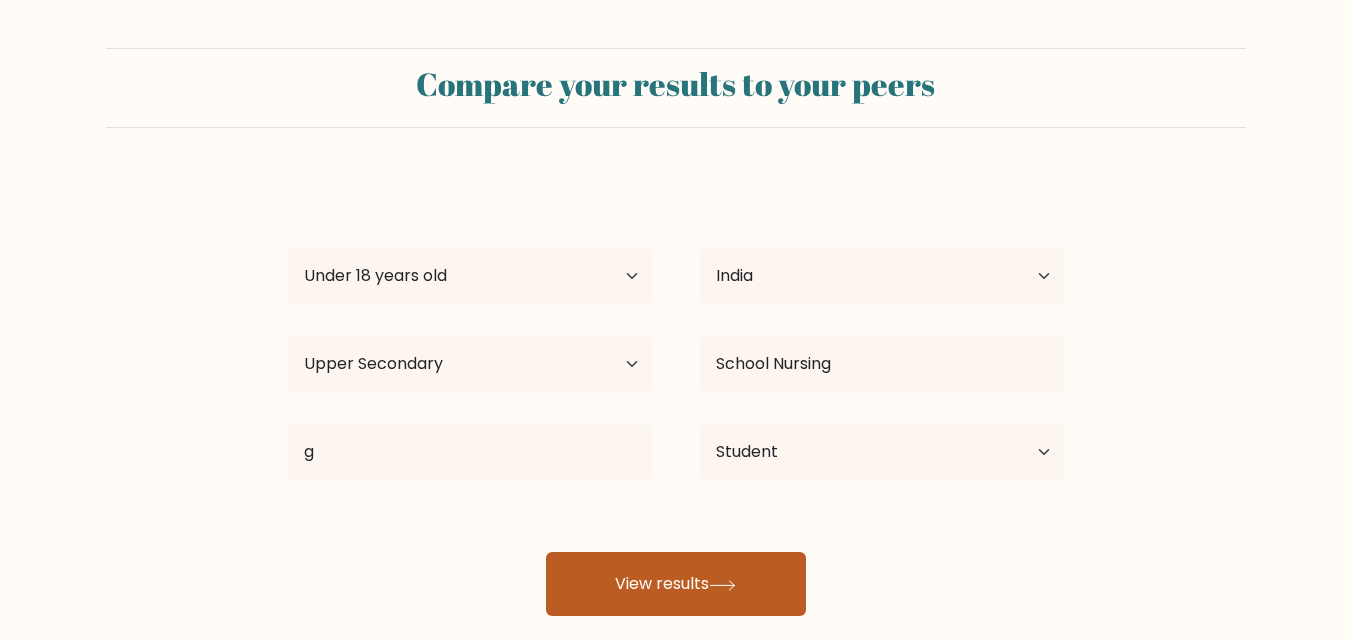 click on "View results" at bounding box center (676, 584) 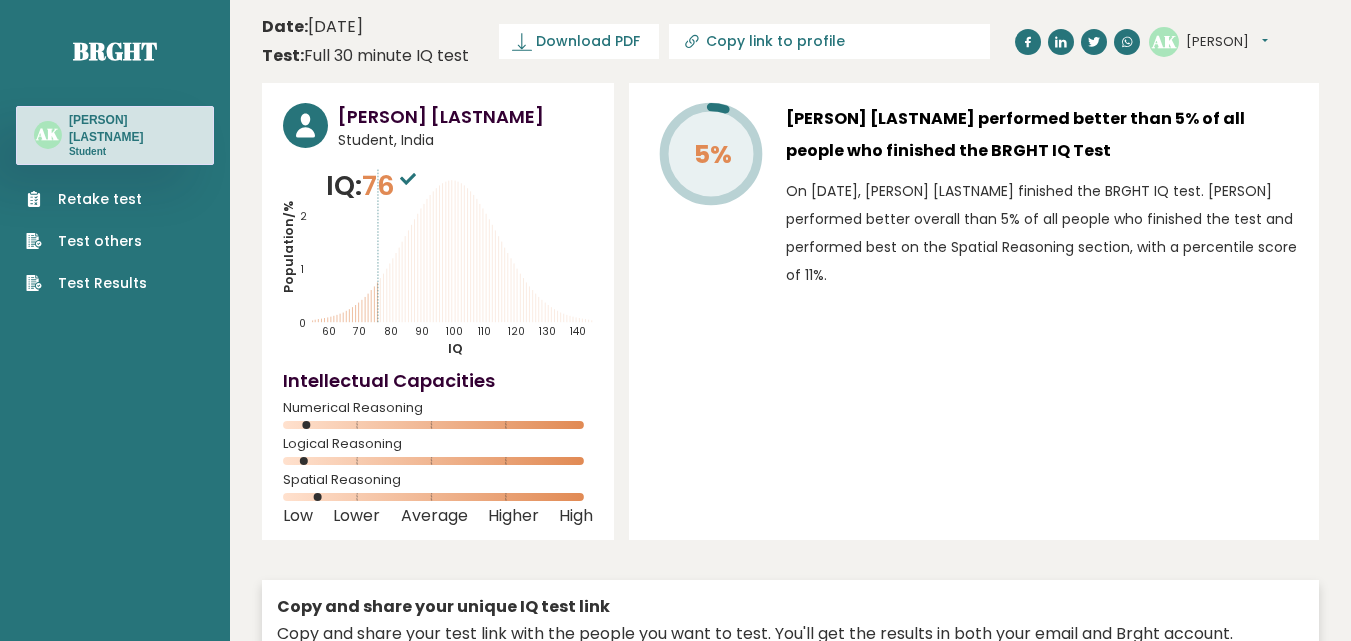 scroll, scrollTop: 0, scrollLeft: 0, axis: both 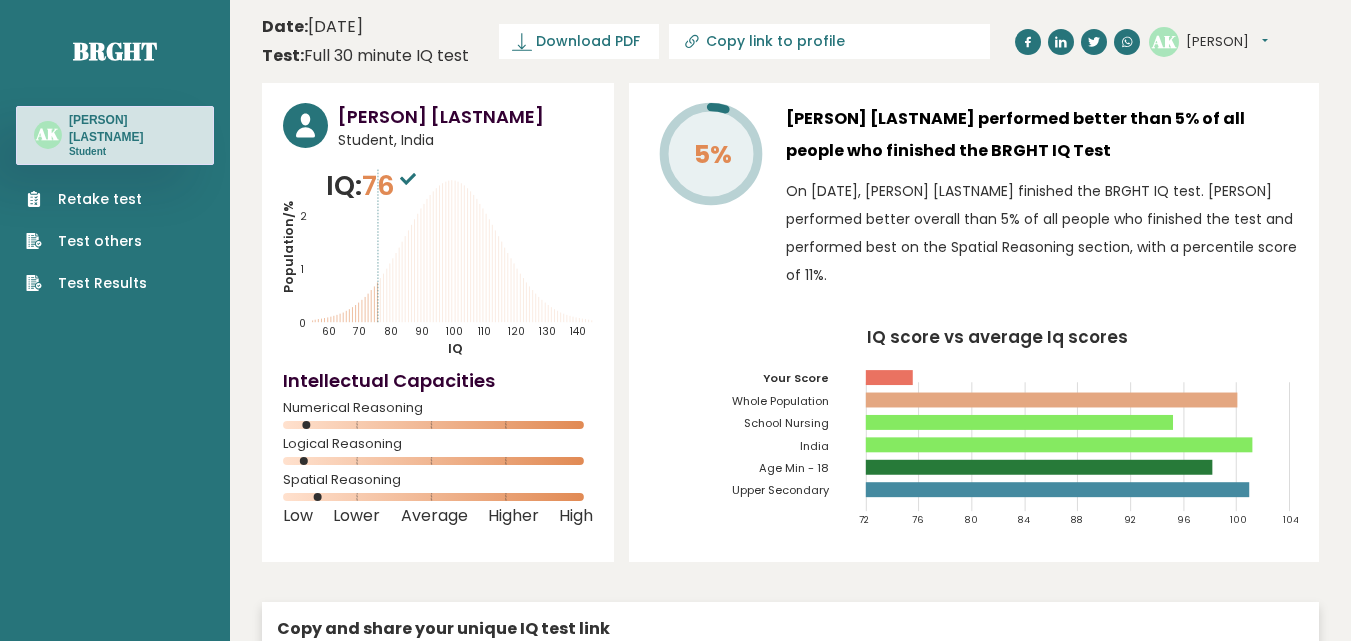 drag, startPoint x: 317, startPoint y: 500, endPoint x: 199, endPoint y: 539, distance: 124.277916 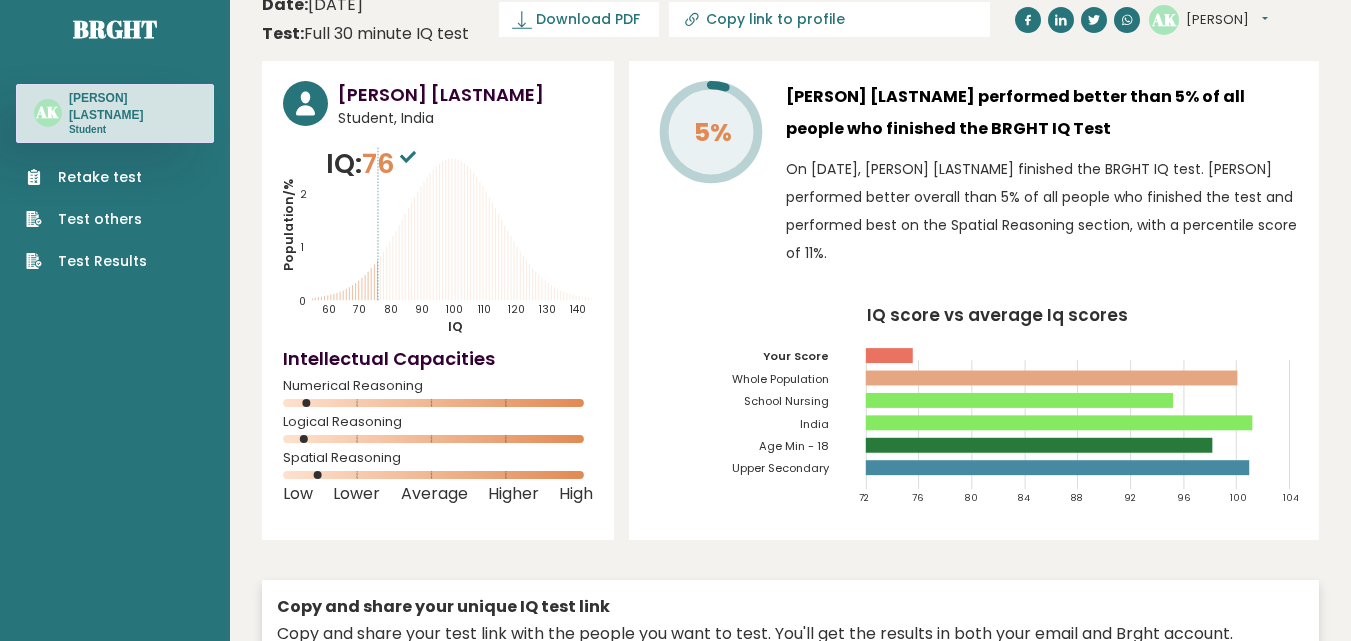scroll, scrollTop: 0, scrollLeft: 0, axis: both 